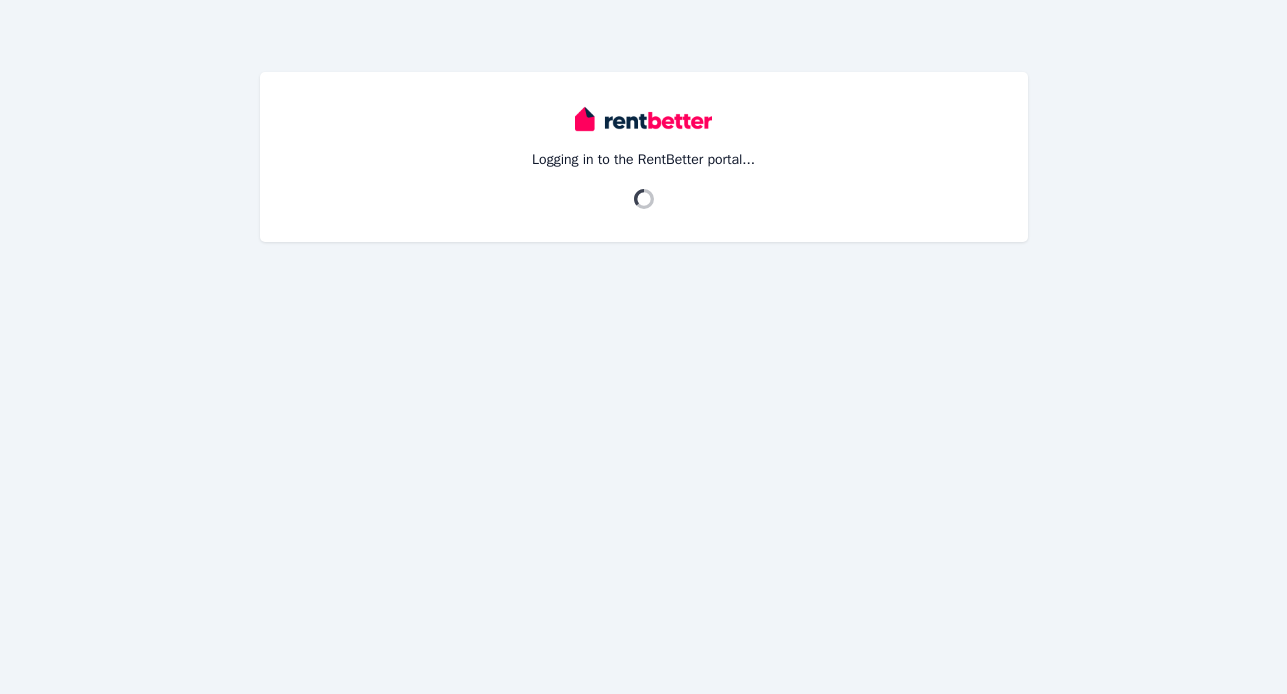 scroll, scrollTop: 0, scrollLeft: 0, axis: both 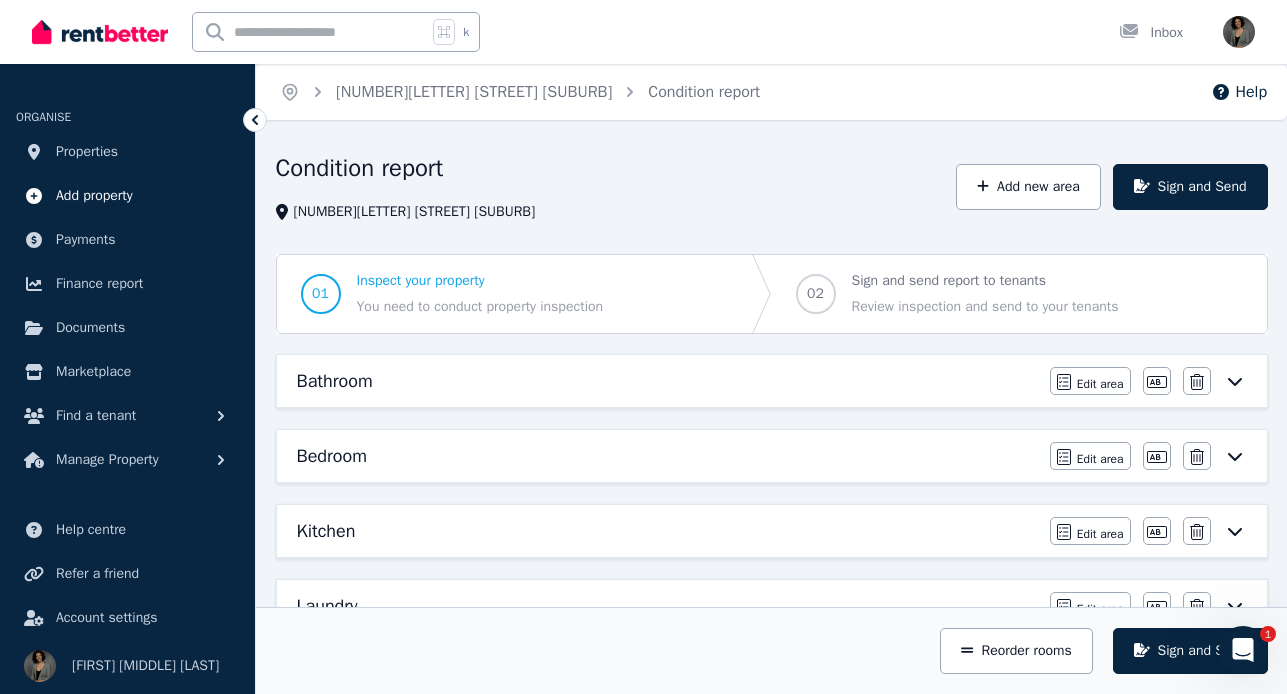 click on "Add property" at bounding box center [94, 196] 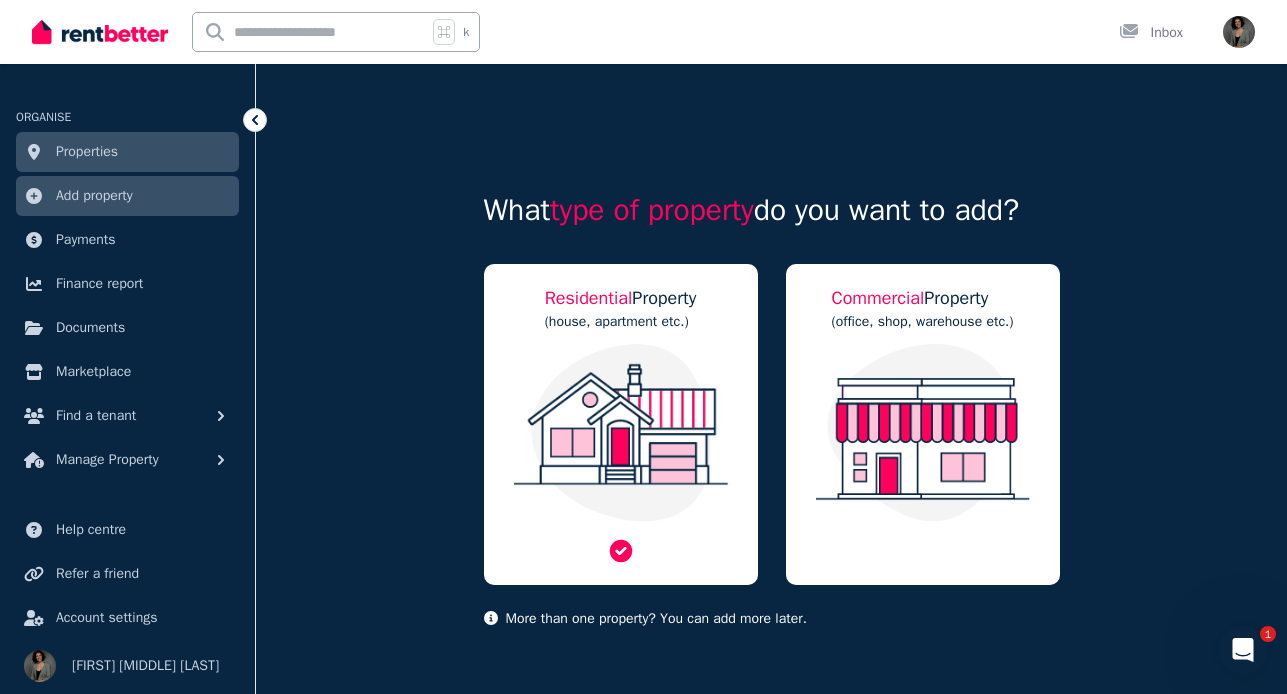click at bounding box center (621, 433) 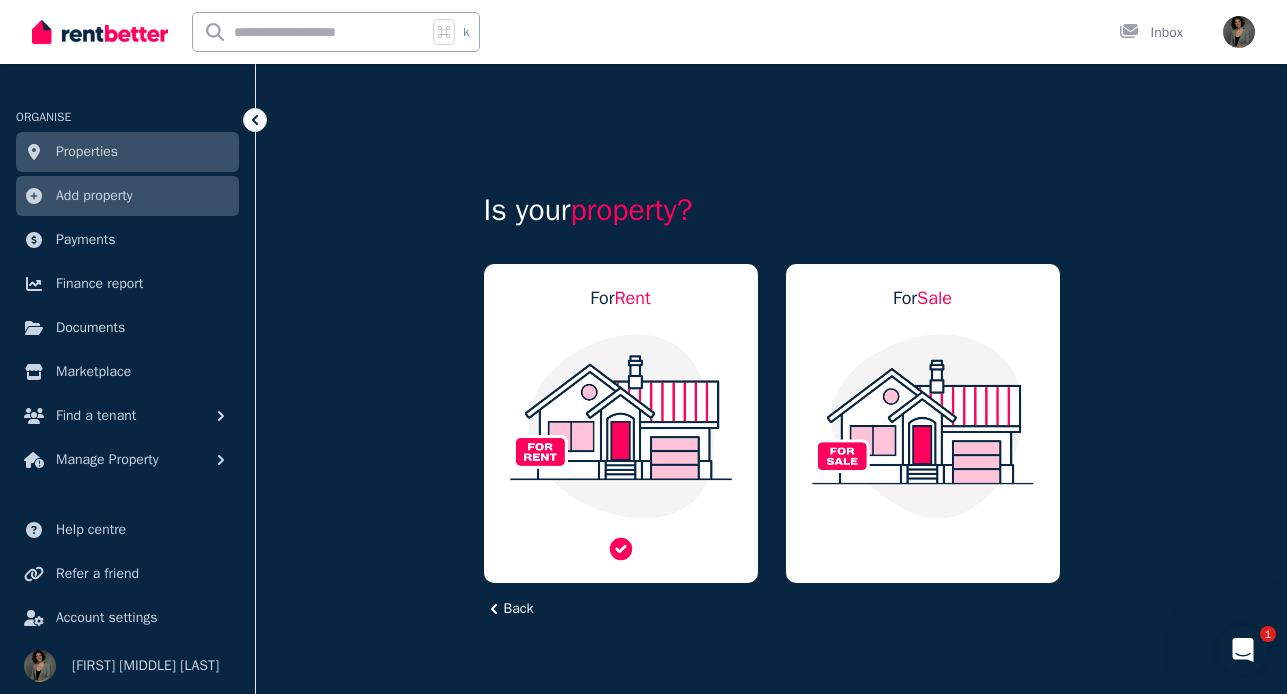 click at bounding box center (621, 426) 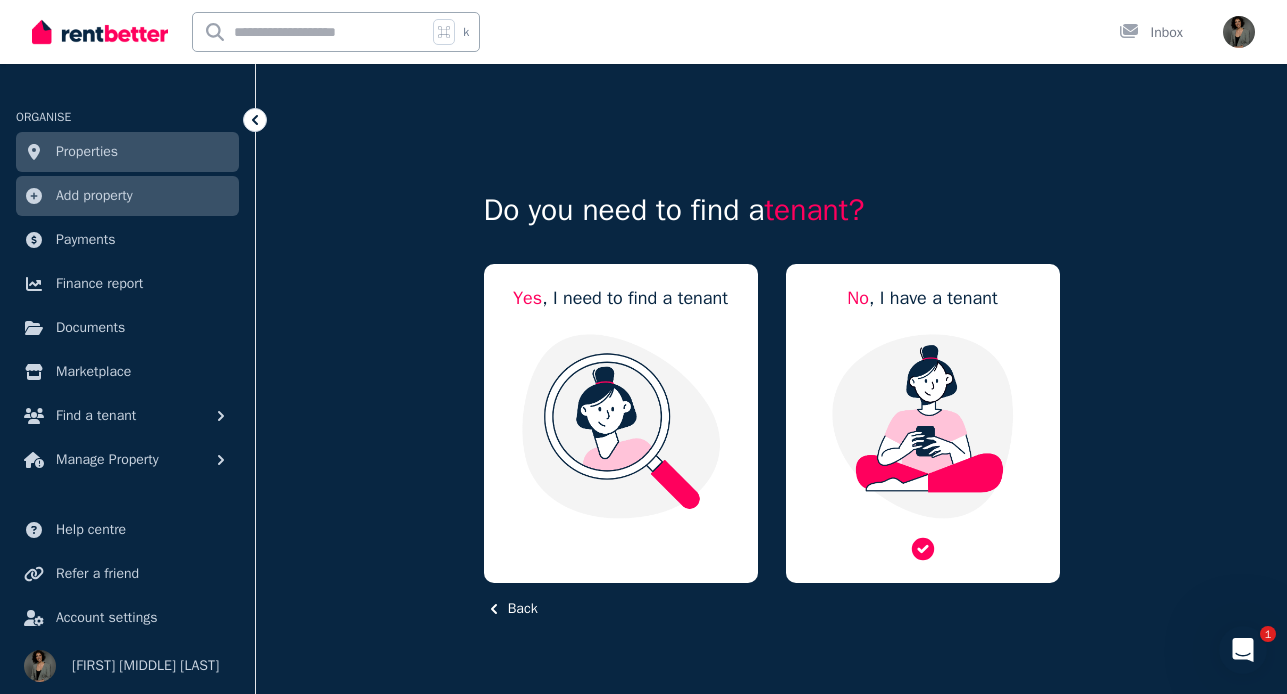 click at bounding box center [923, 426] 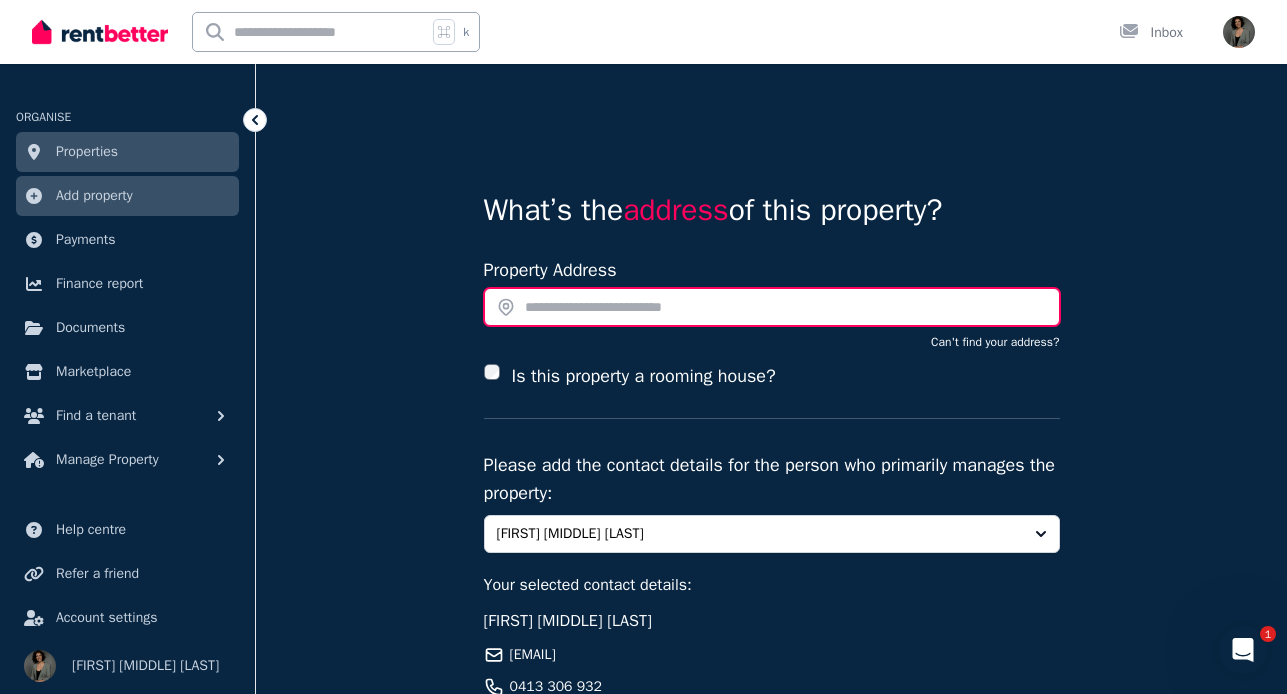 click at bounding box center (772, 307) 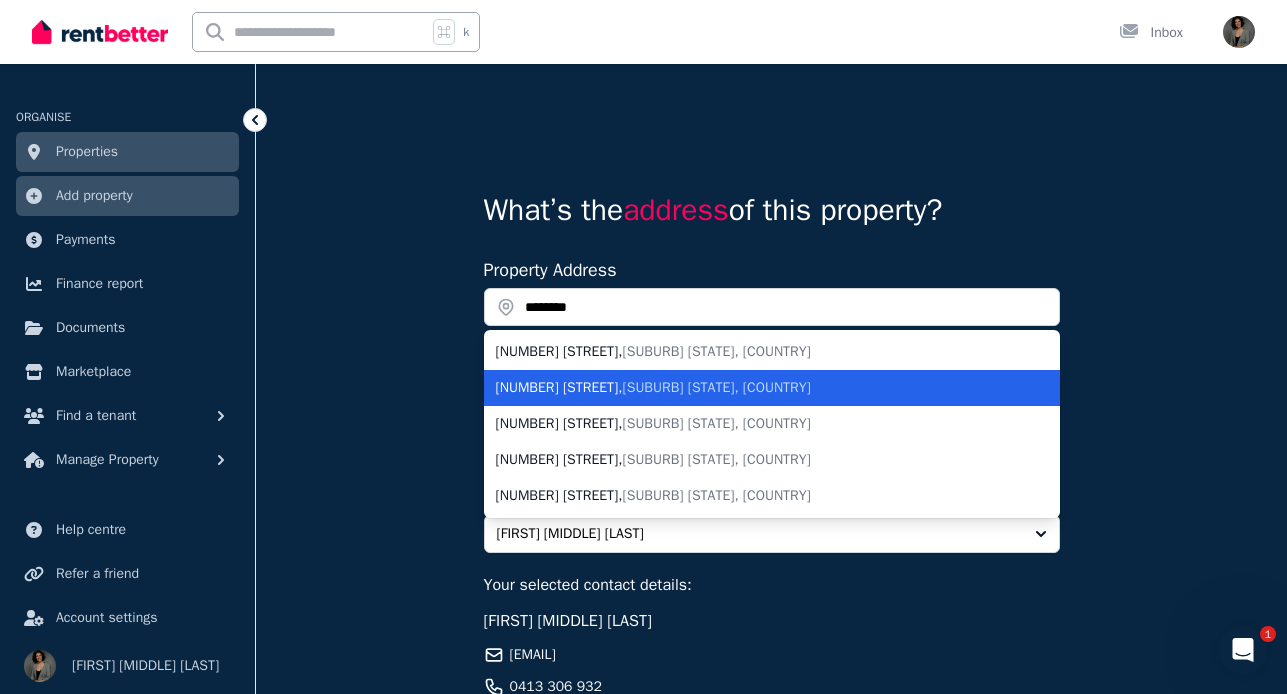 click on "71 Scott Street ,  Carrington NSW, Australia" at bounding box center (760, 388) 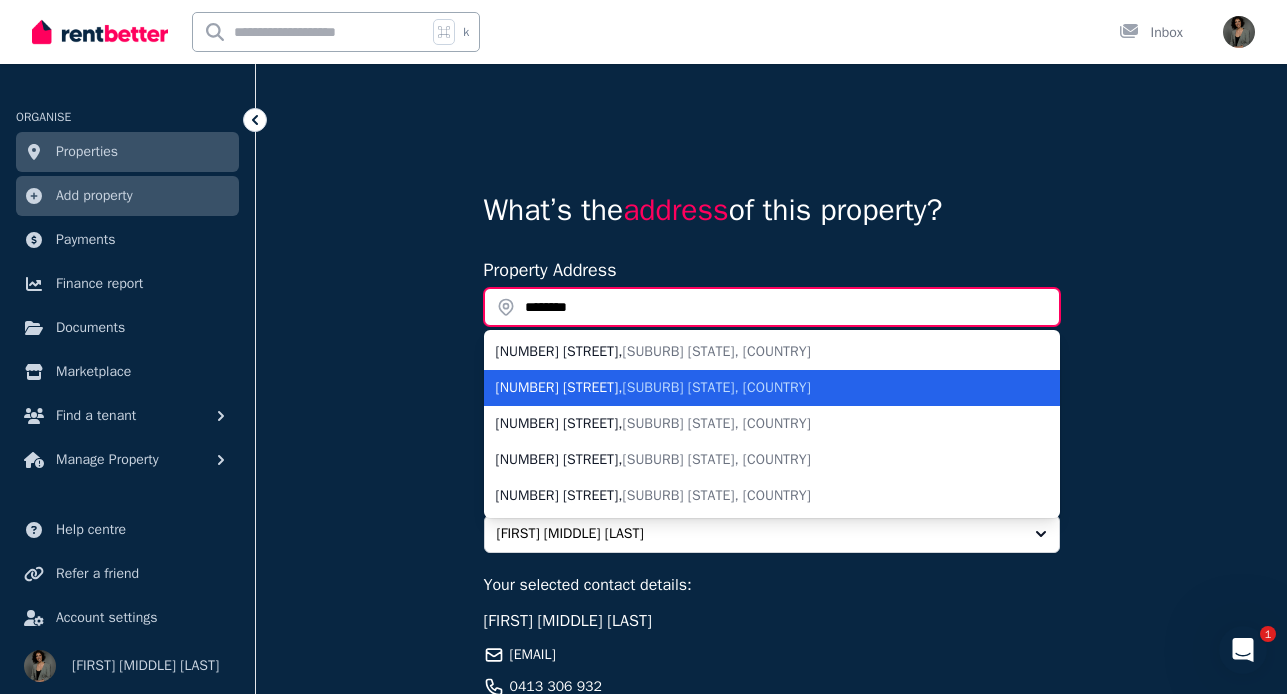 type on "**********" 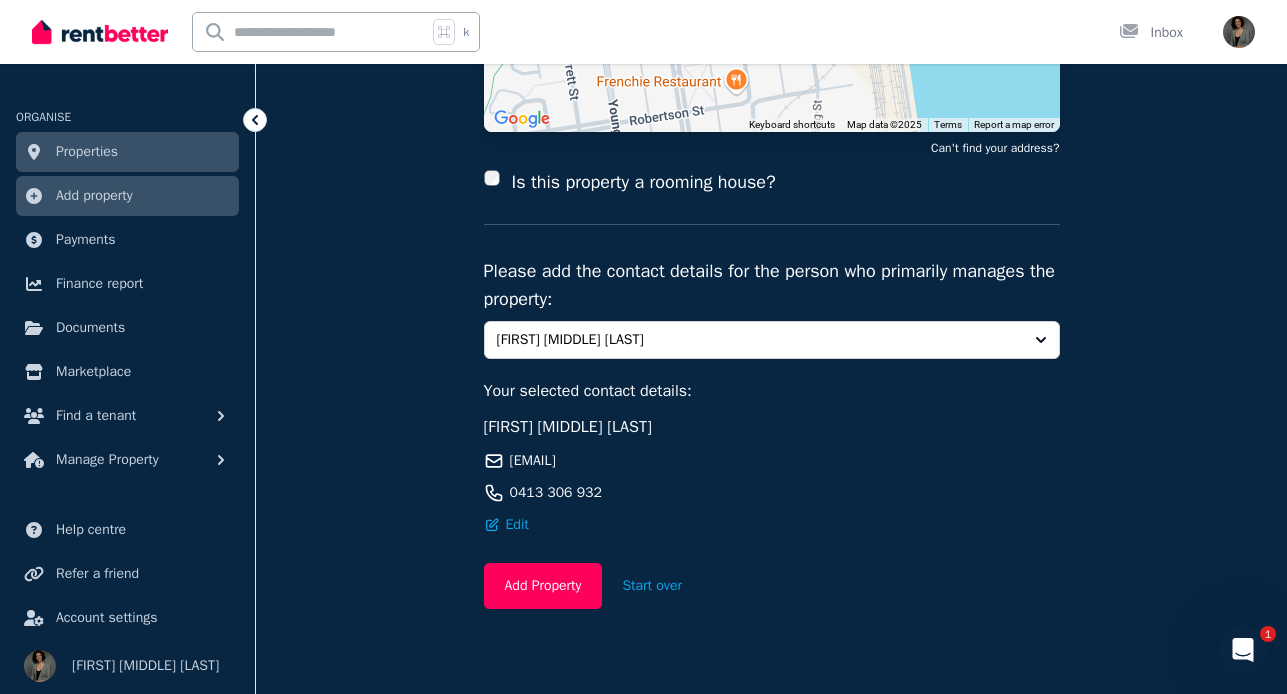 scroll, scrollTop: 393, scrollLeft: 0, axis: vertical 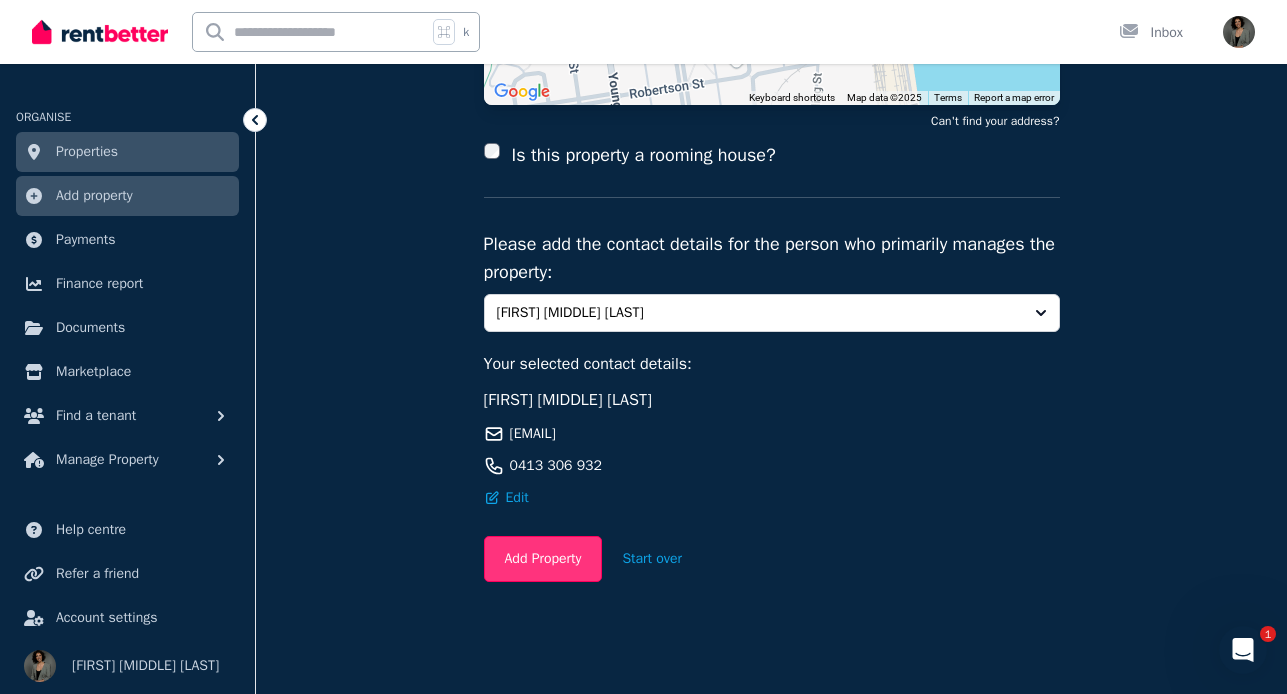 click on "Add Property" at bounding box center [543, 559] 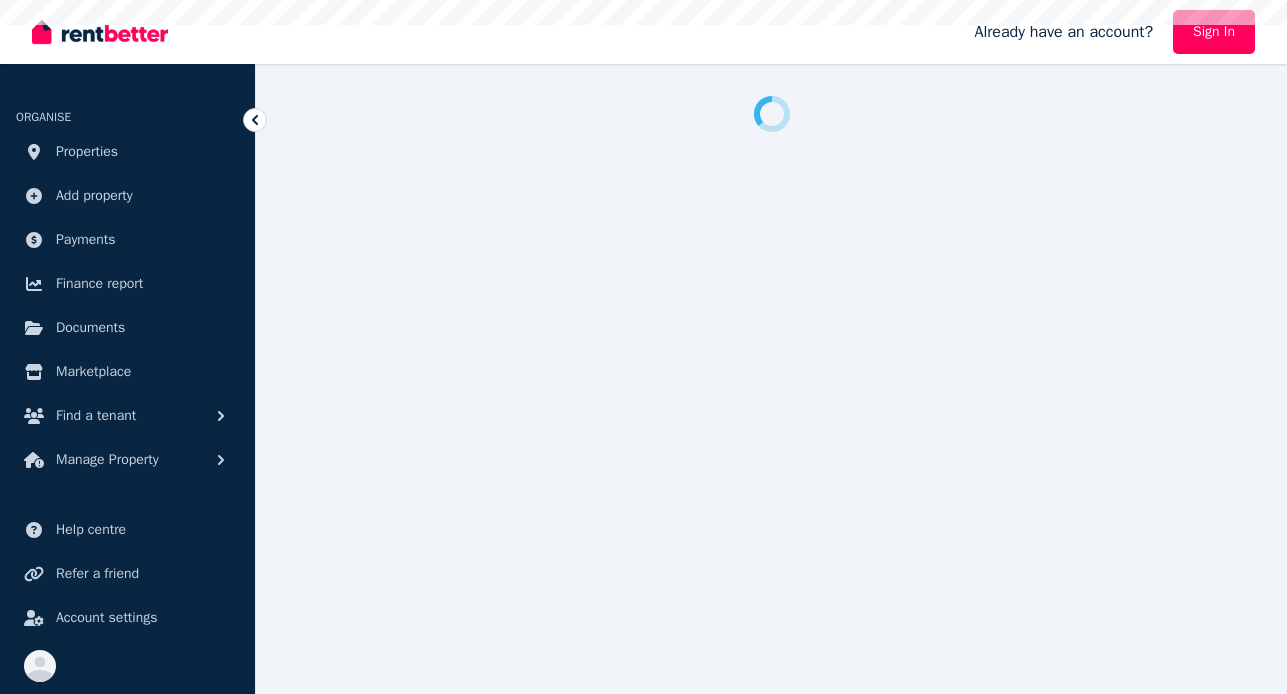 scroll, scrollTop: 0, scrollLeft: 0, axis: both 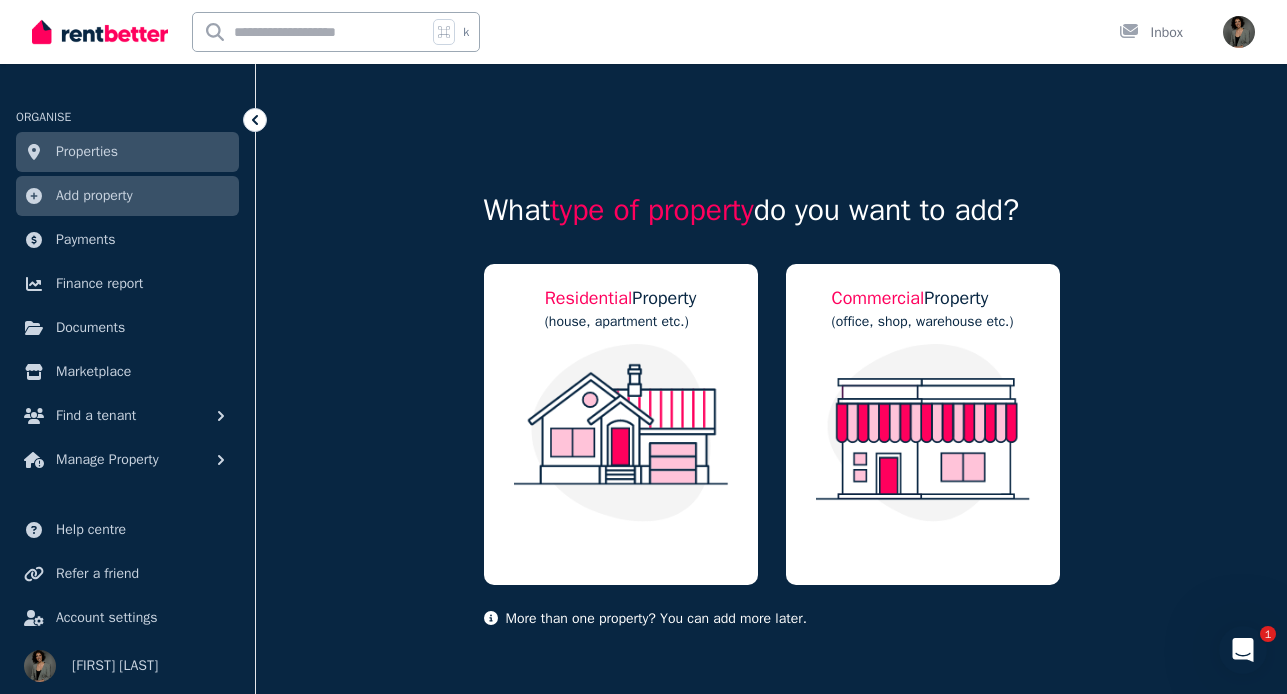click on "Properties" at bounding box center [87, 152] 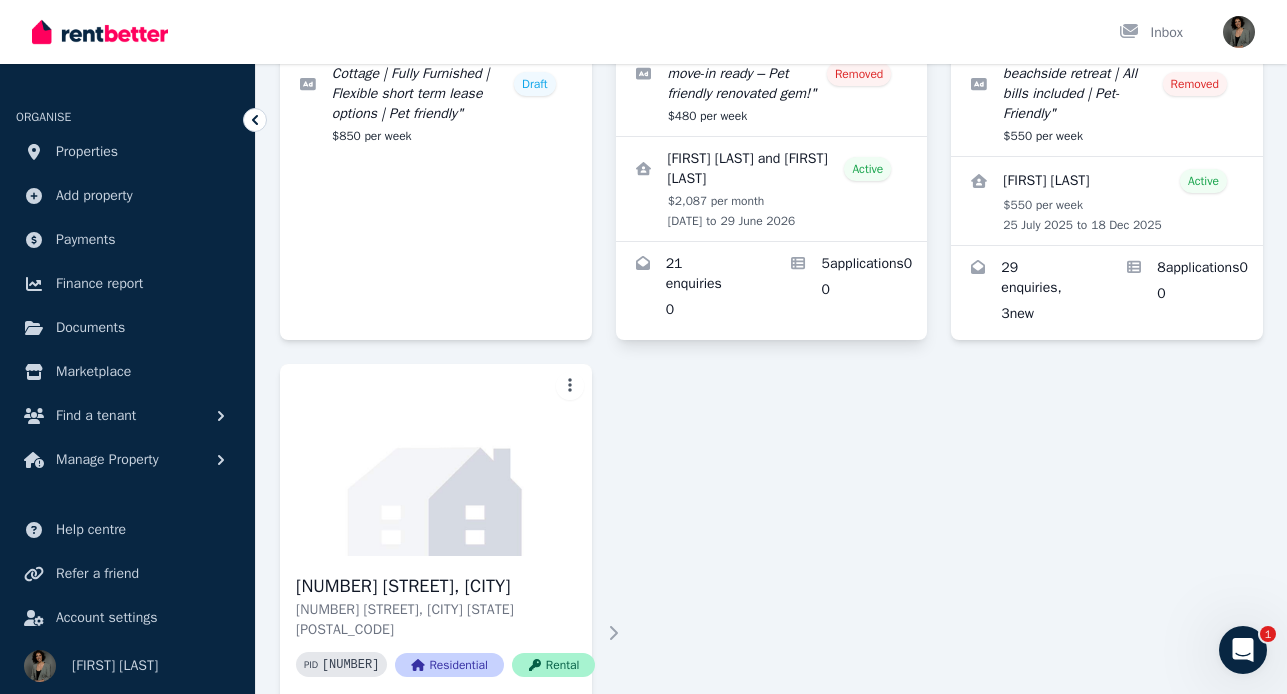 scroll, scrollTop: 537, scrollLeft: 0, axis: vertical 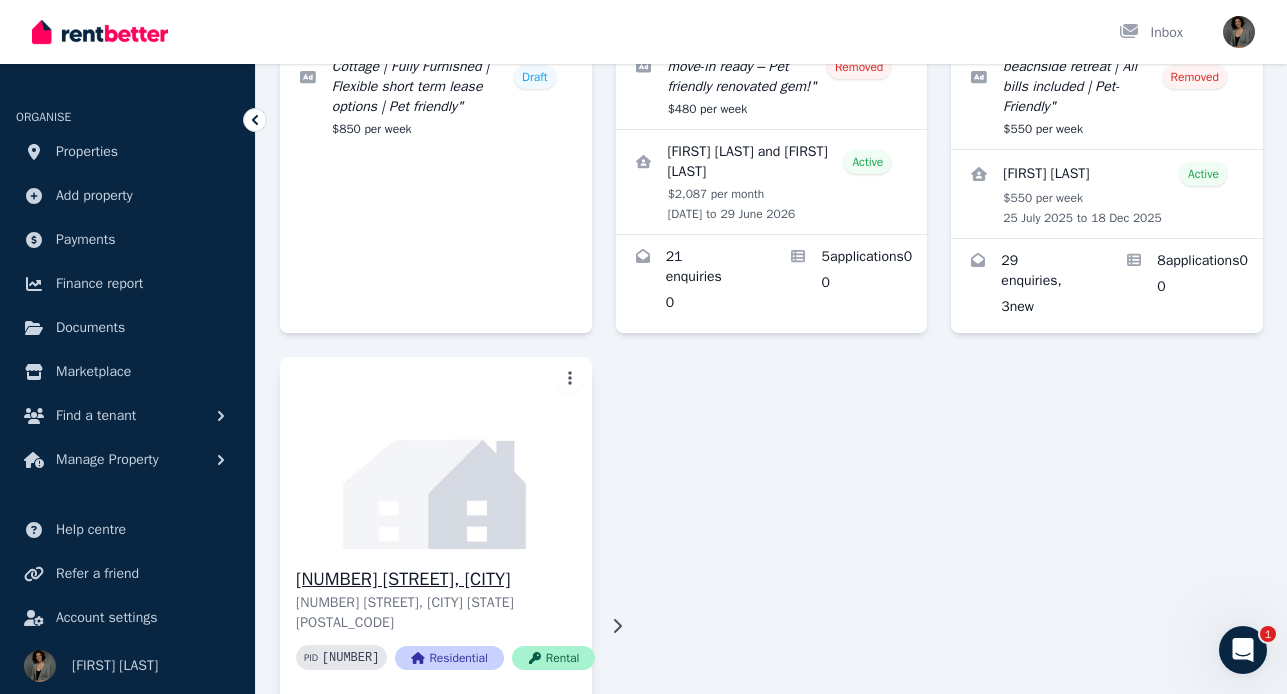 click at bounding box center (435, 453) 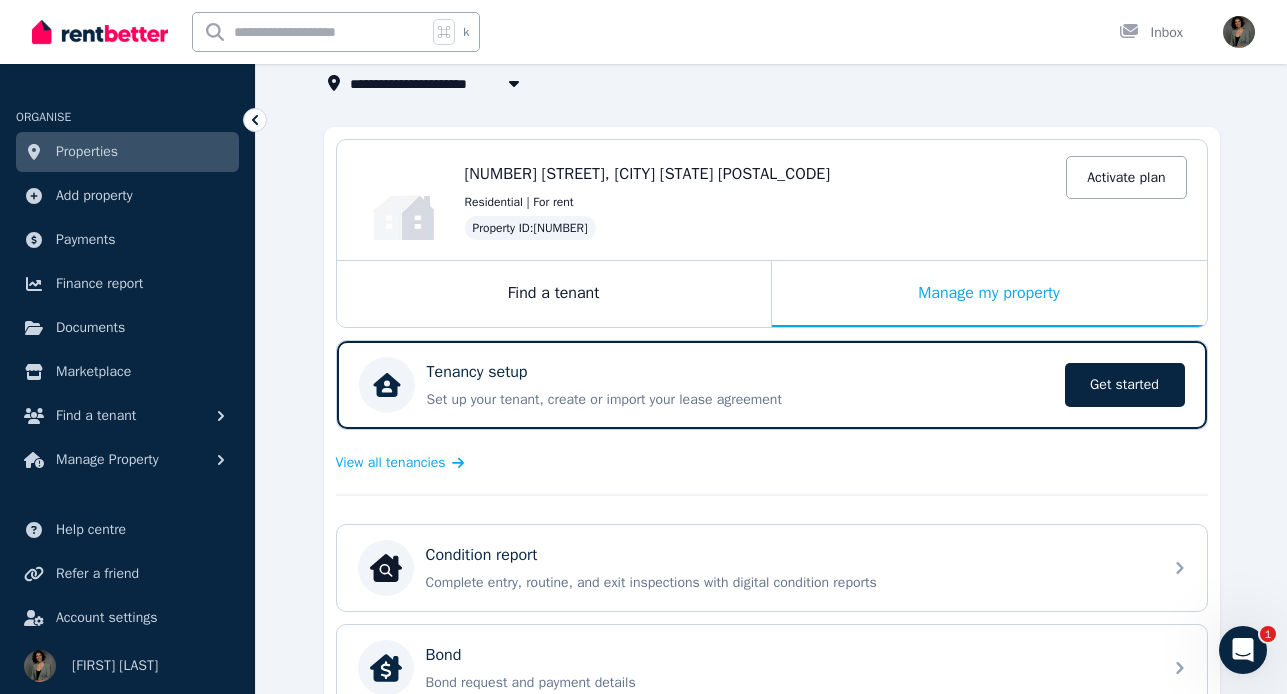 scroll, scrollTop: 120, scrollLeft: 0, axis: vertical 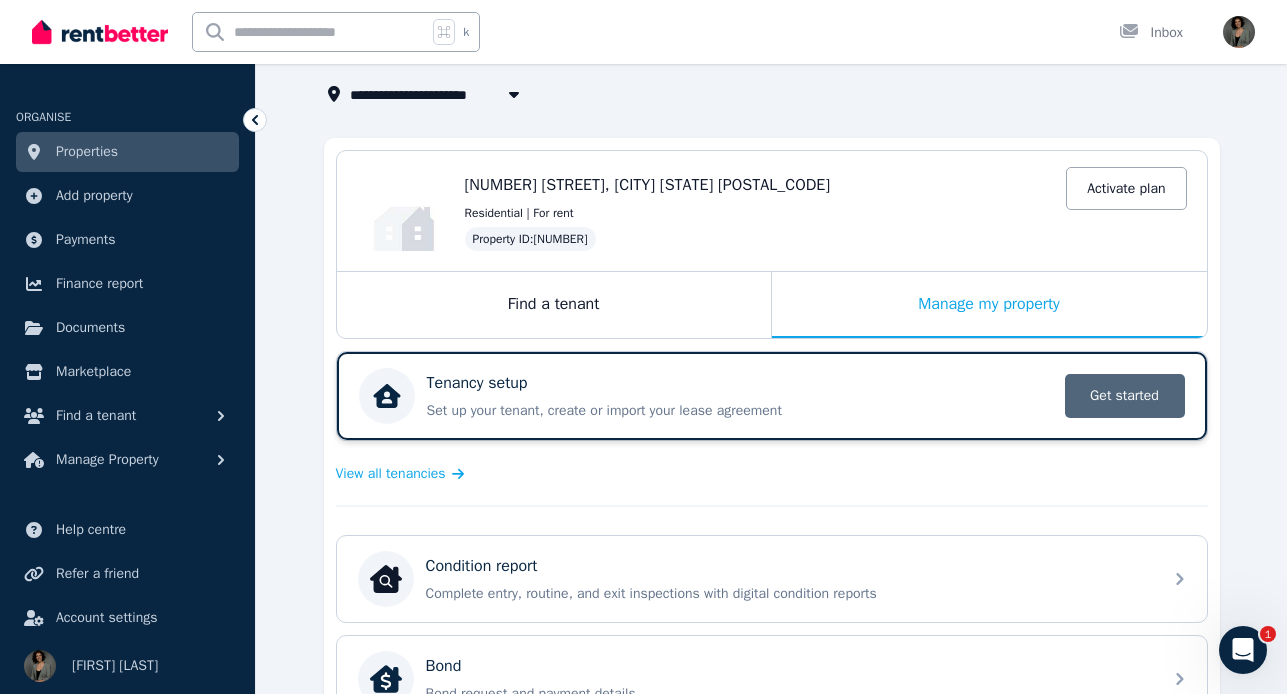 click on "Get started" at bounding box center [1125, 396] 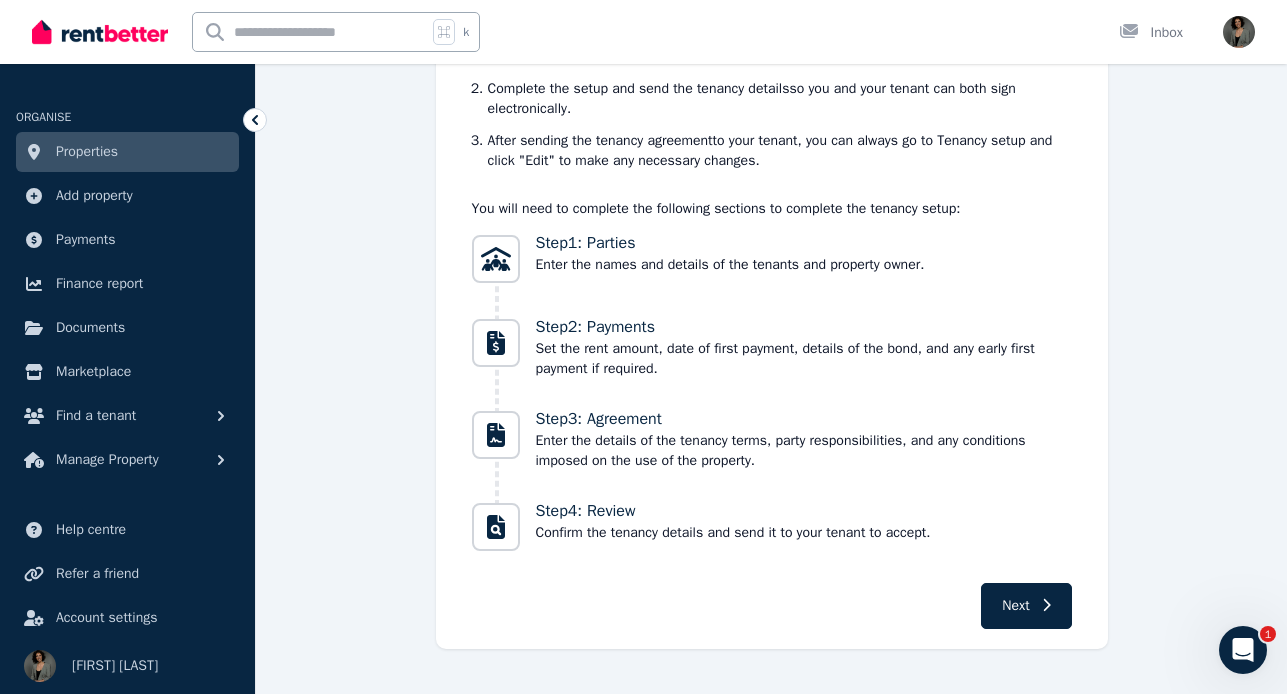 scroll, scrollTop: 276, scrollLeft: 0, axis: vertical 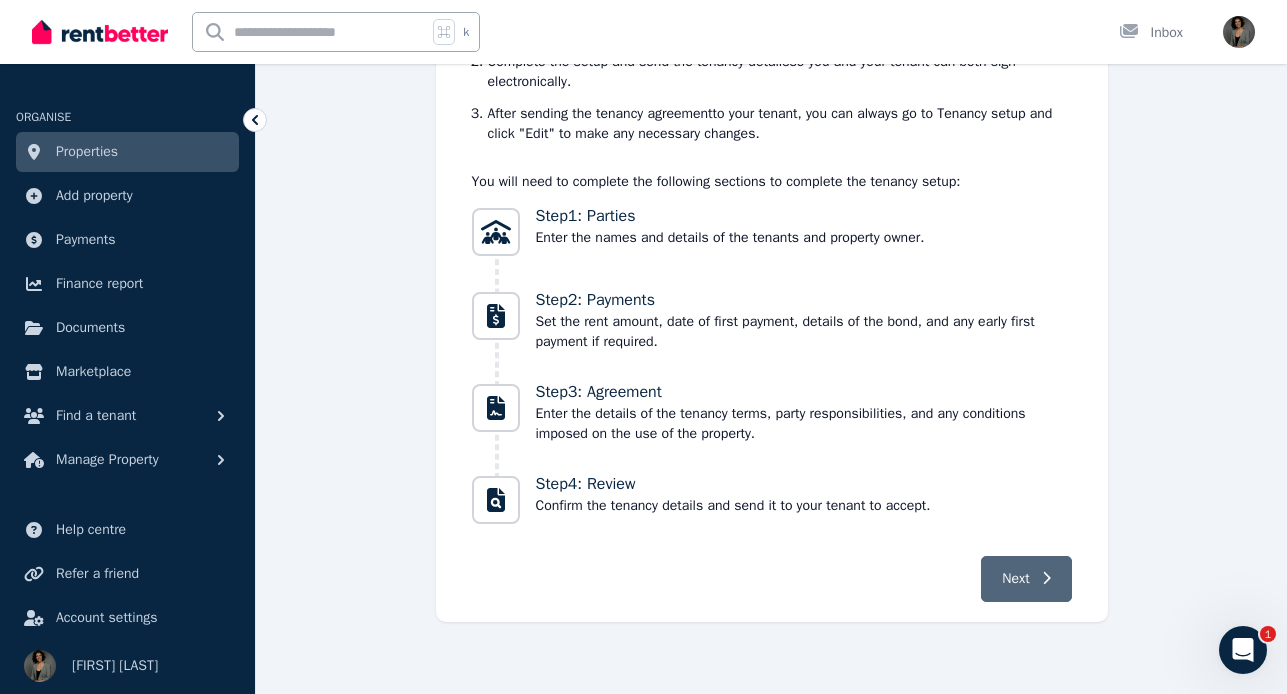 click on "Next" at bounding box center (1015, 579) 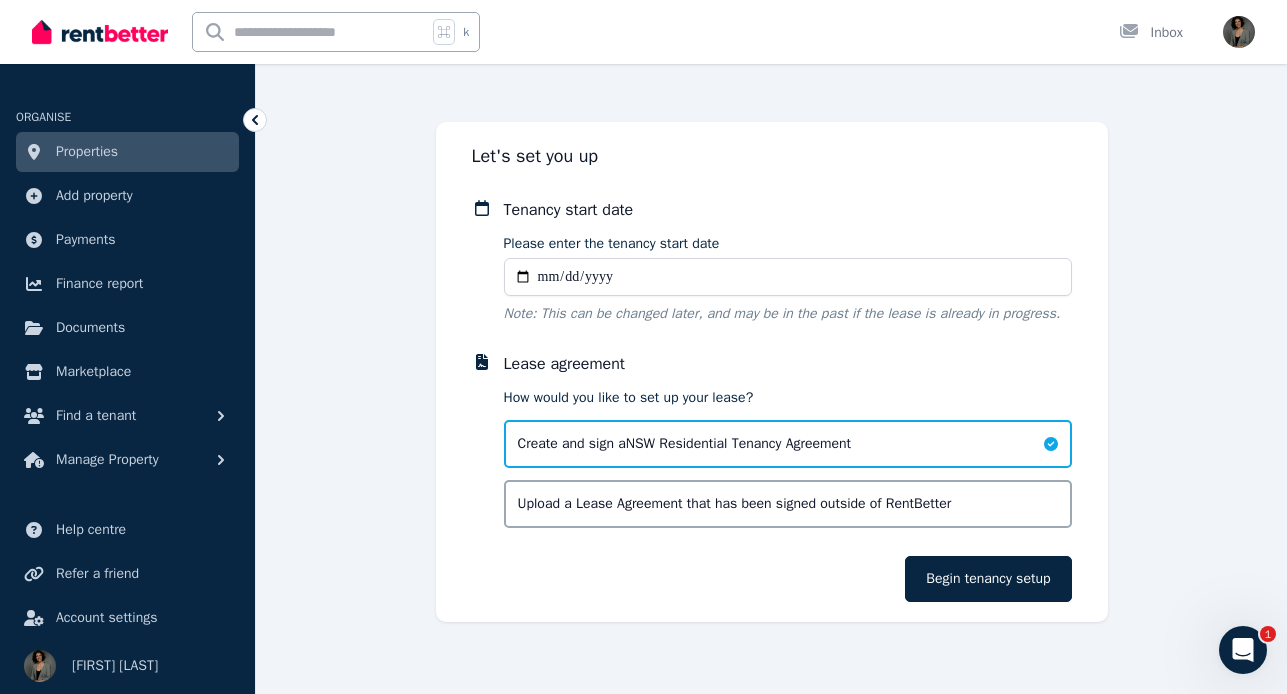 click on "Please enter the tenancy start date" at bounding box center [788, 277] 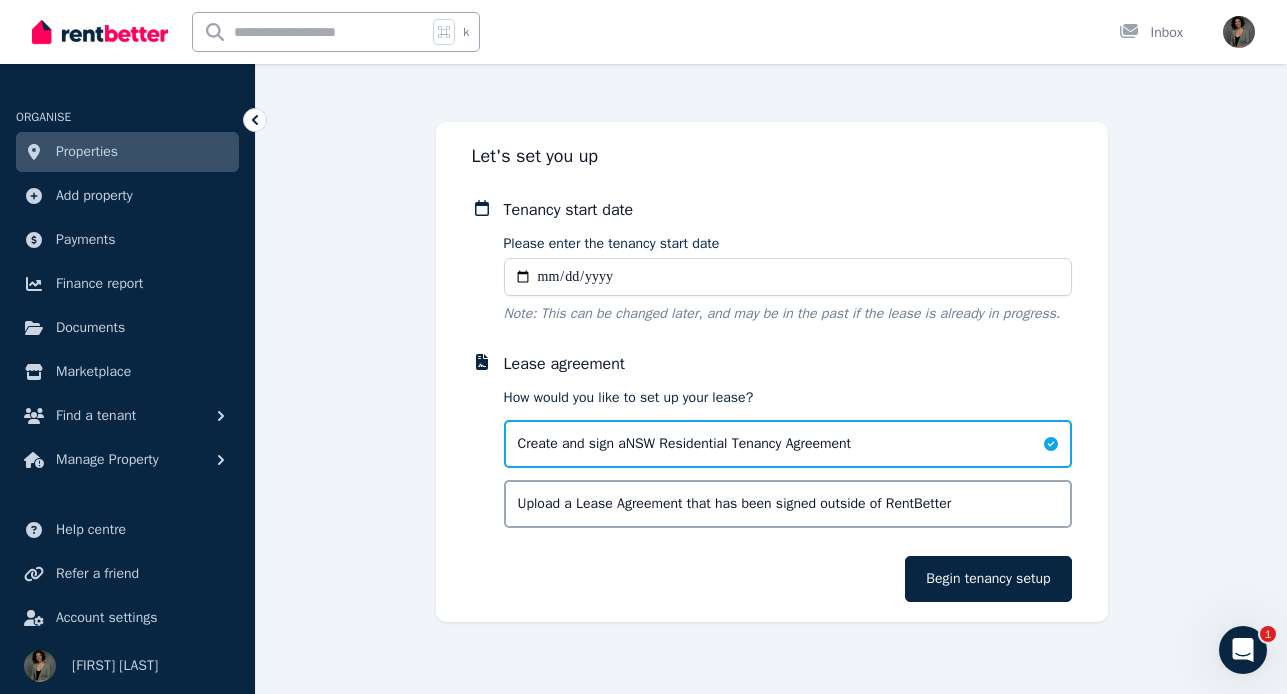 type on "**********" 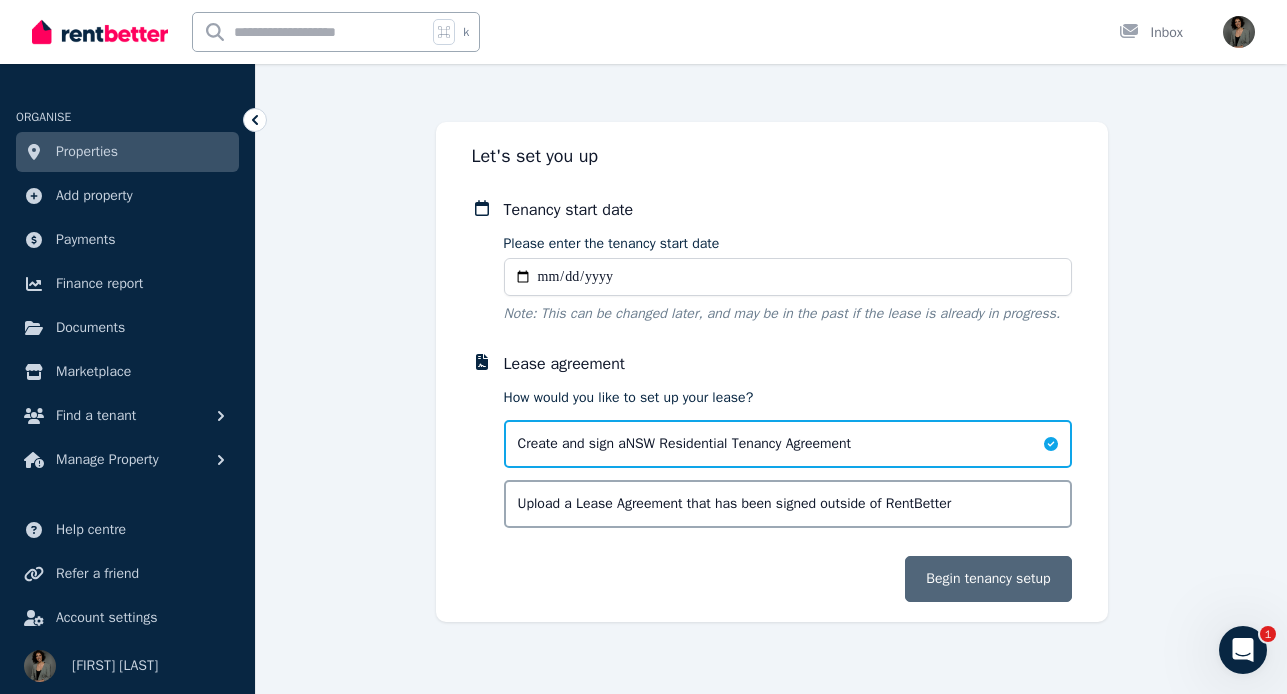 click on "Begin tenancy setup" at bounding box center [988, 579] 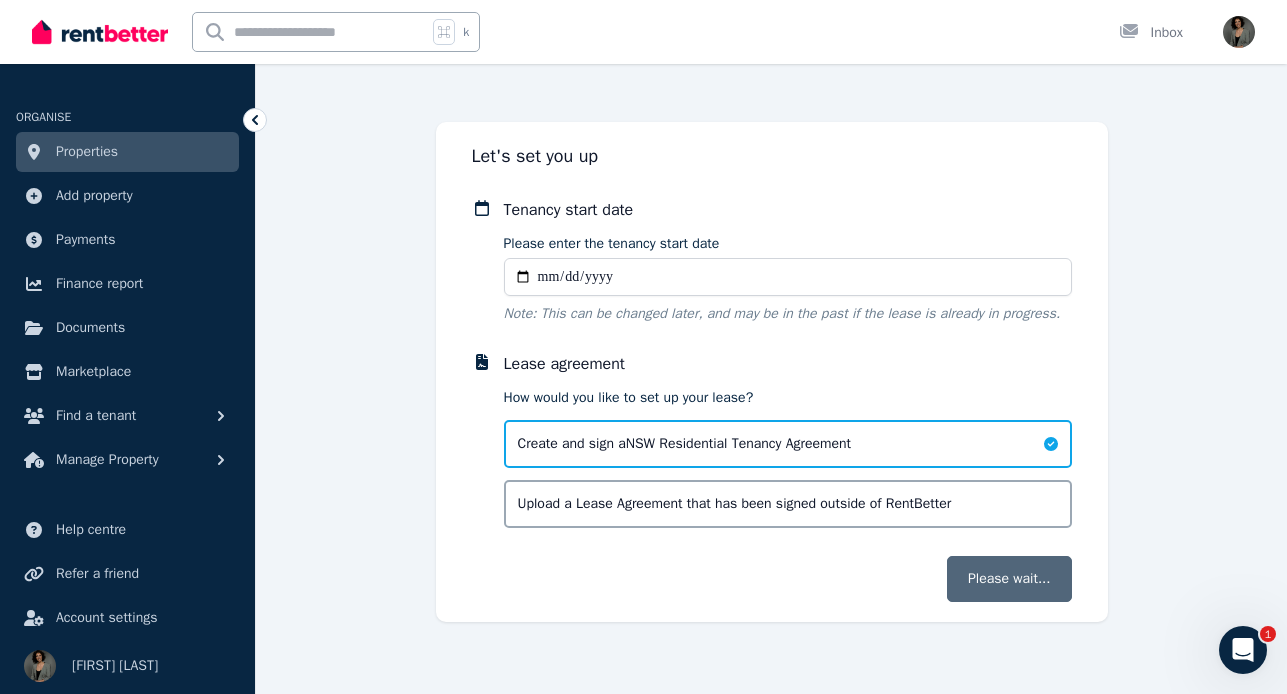 scroll, scrollTop: 0, scrollLeft: 0, axis: both 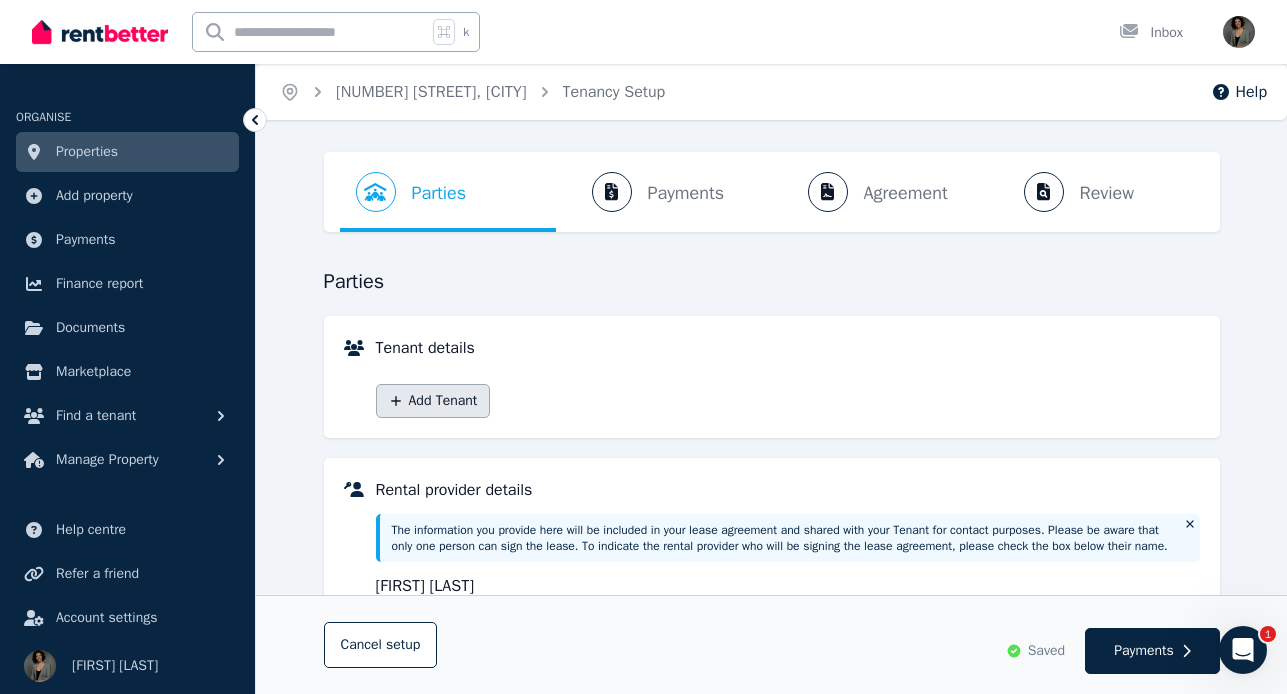 click on "Add Tenant" at bounding box center [433, 401] 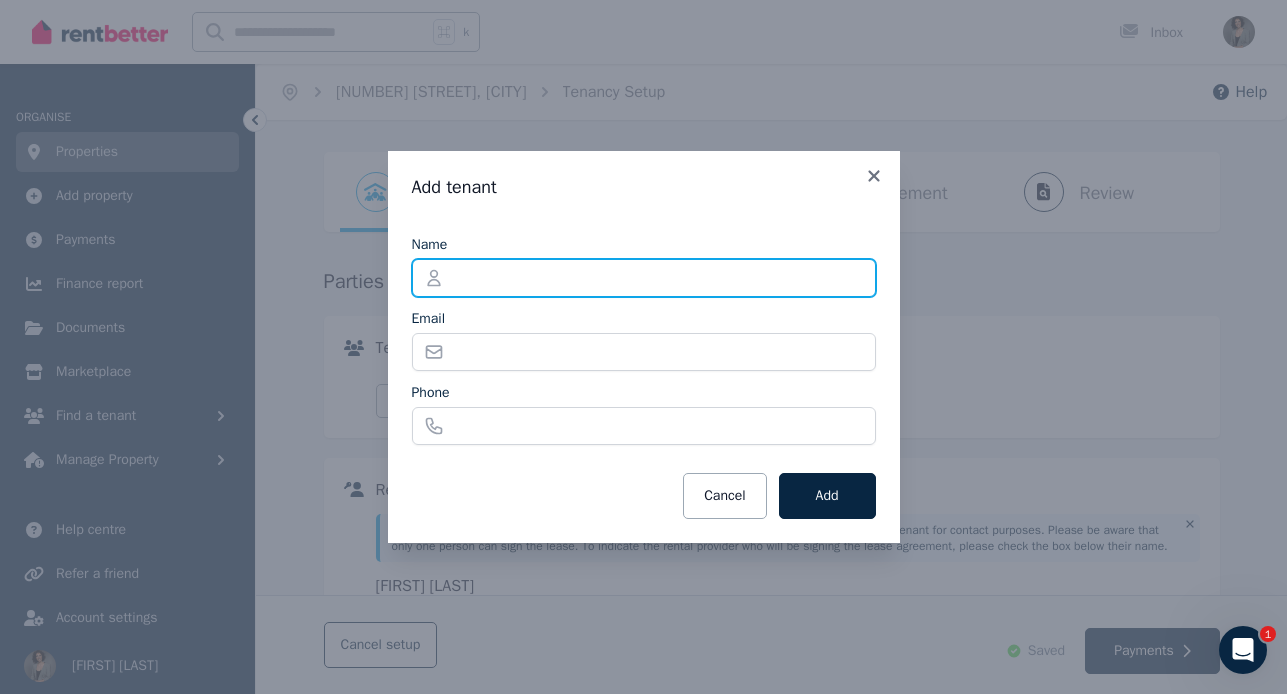 click on "Name" at bounding box center [644, 278] 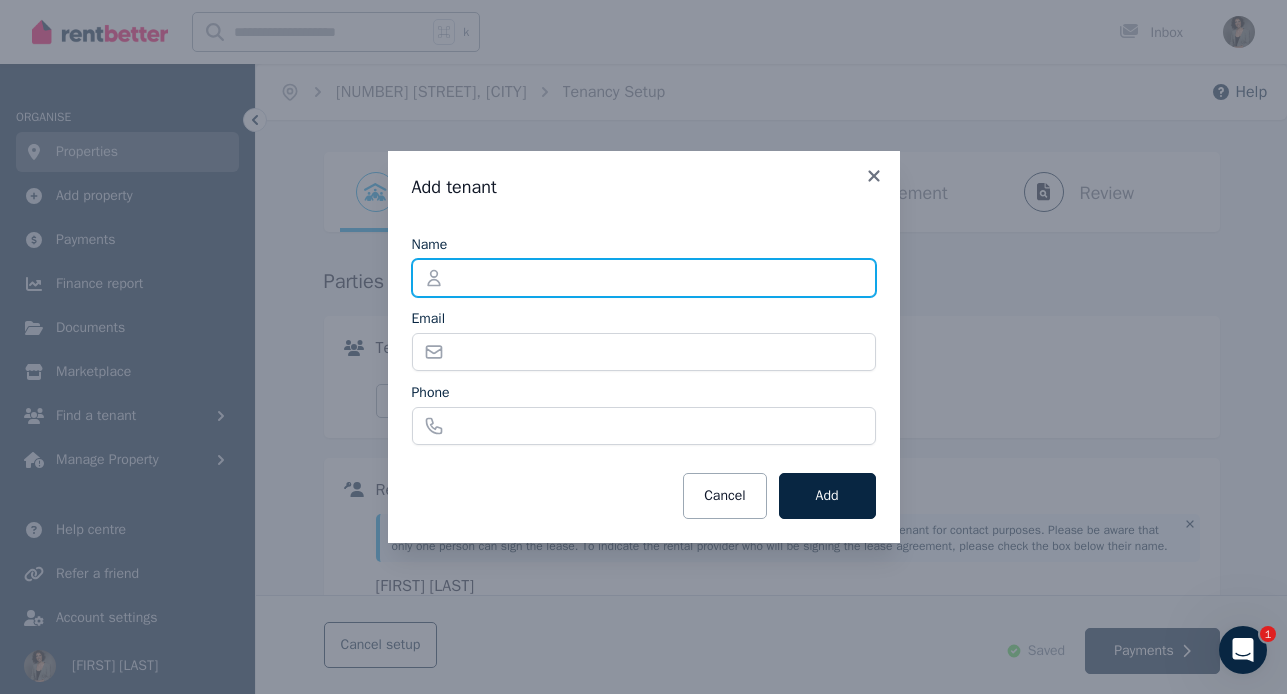 type on "**********" 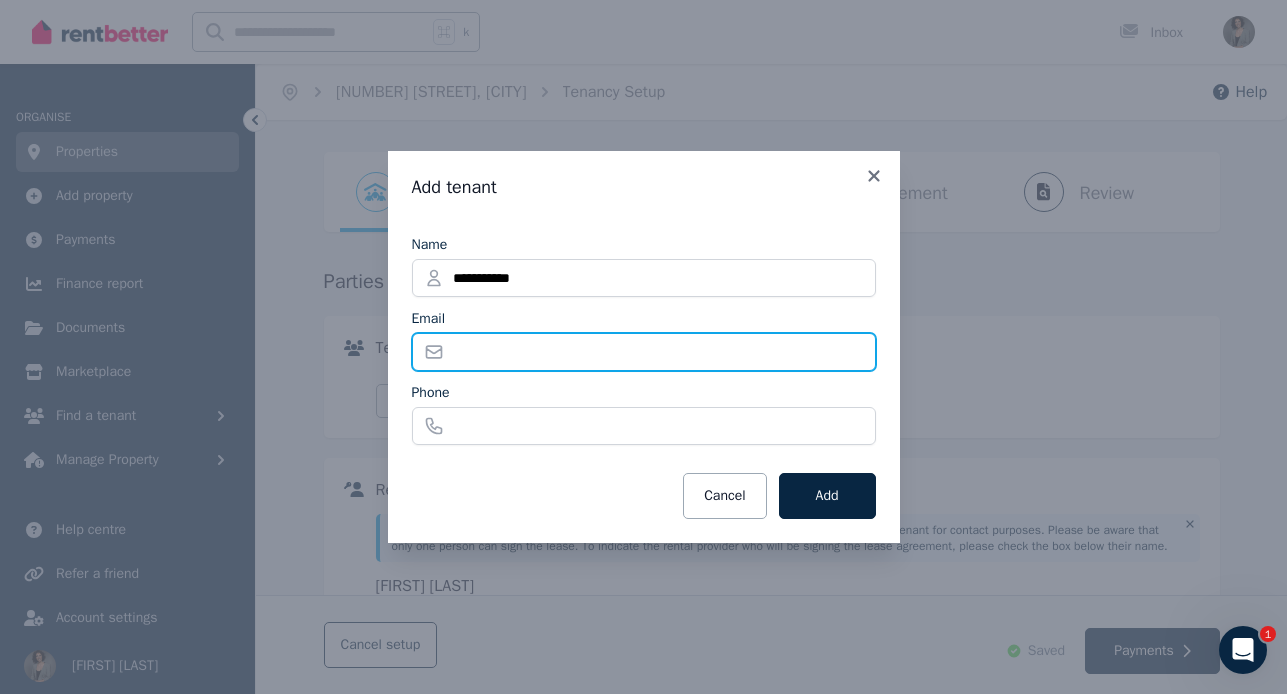 type on "**********" 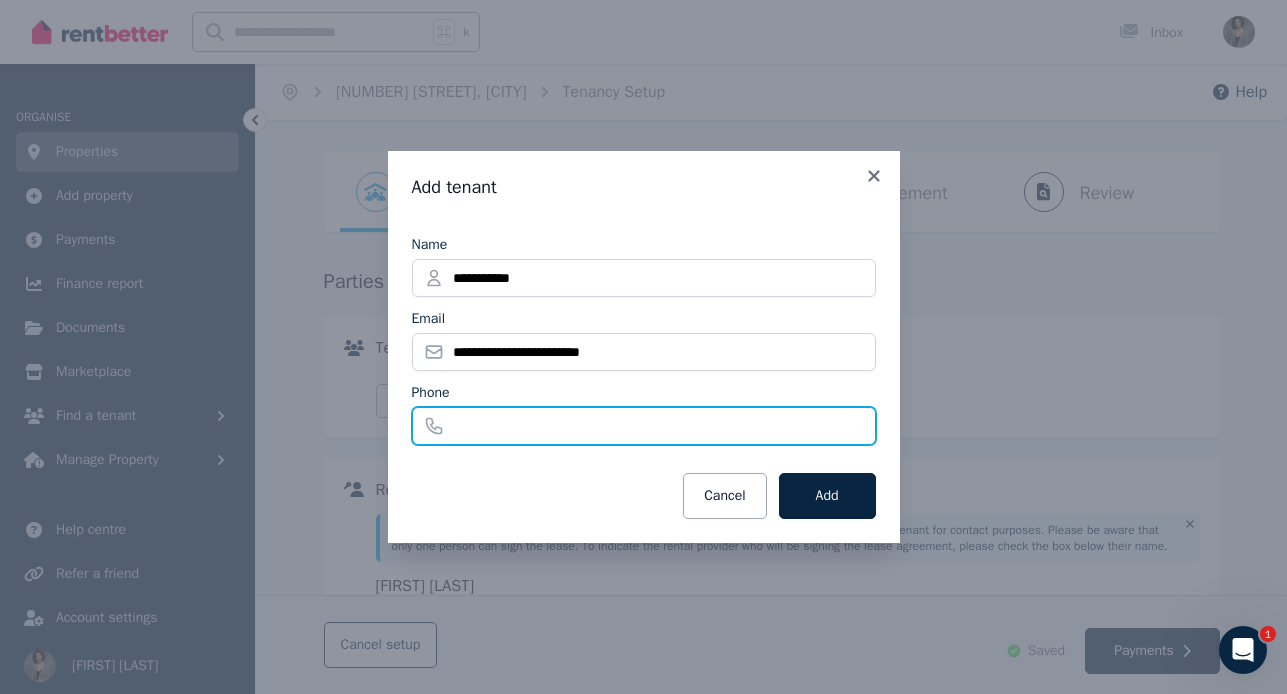 type on "**********" 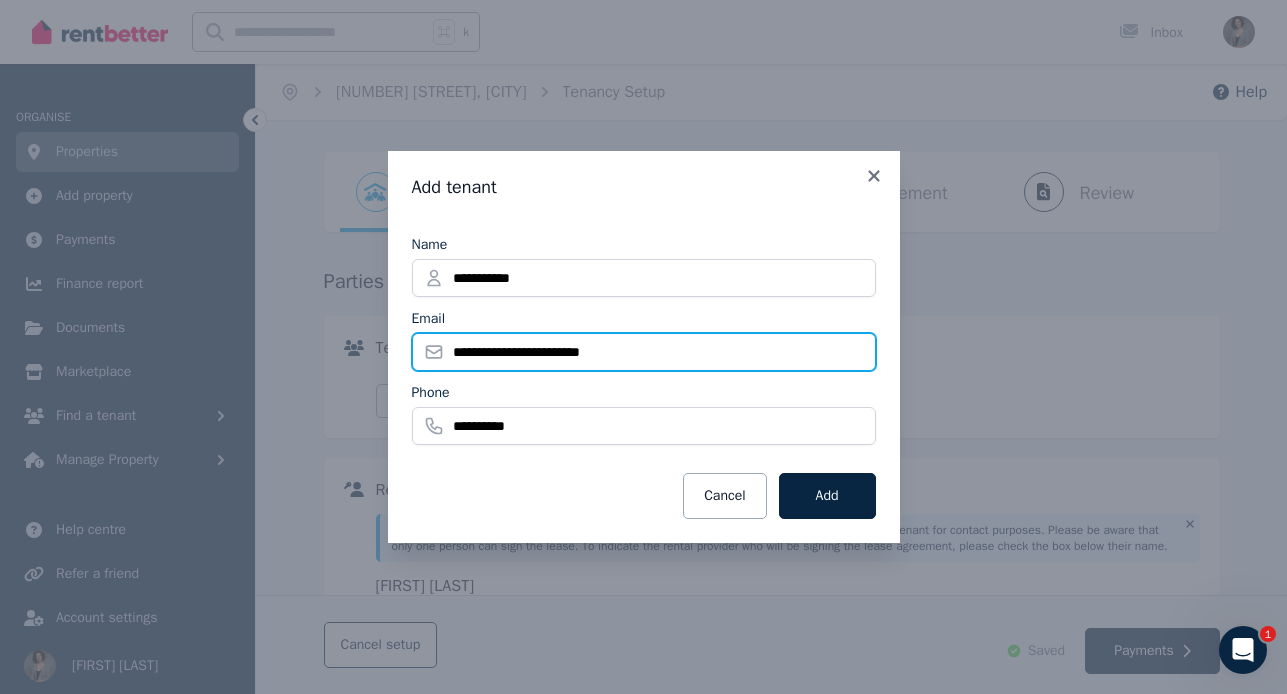 click on "**********" at bounding box center (644, 352) 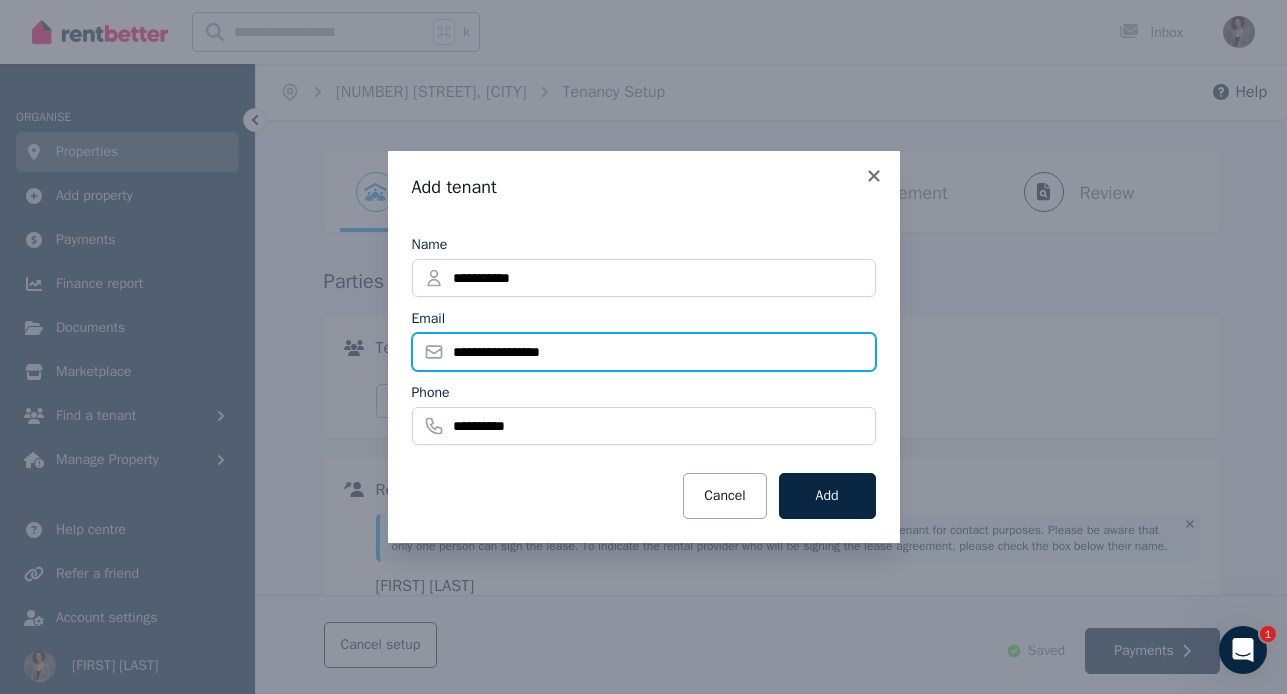 type on "**********" 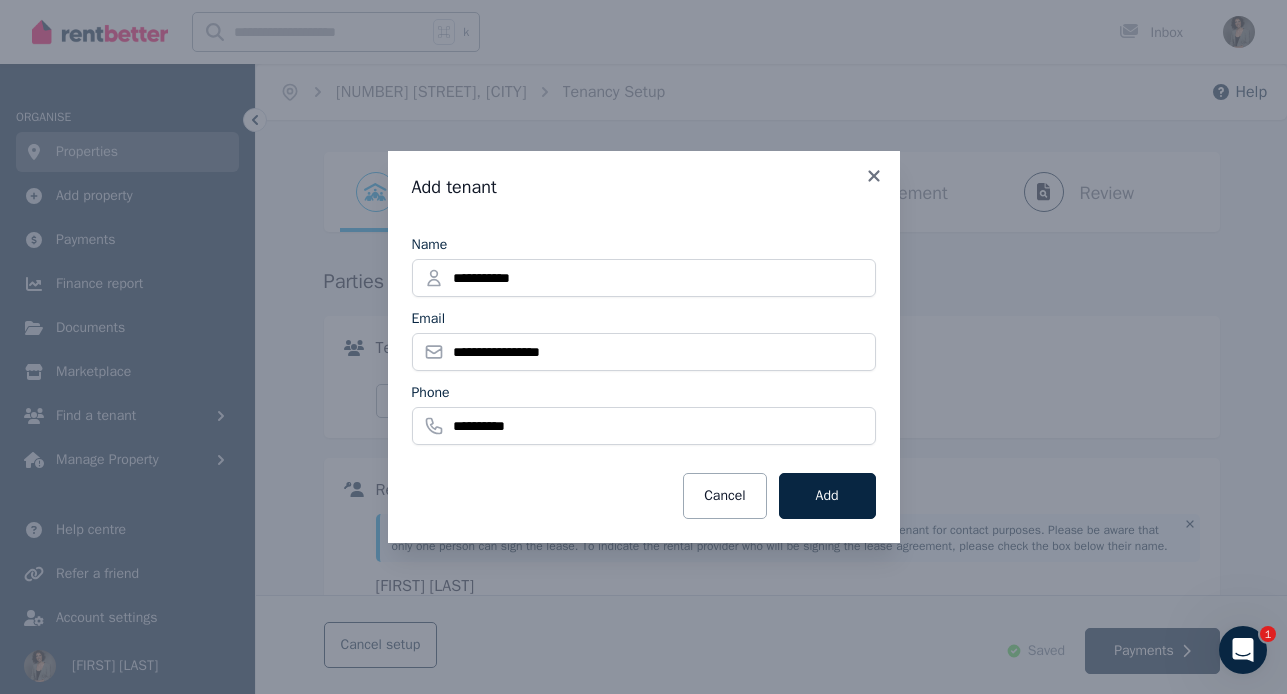 click on "Cancel Add" at bounding box center [644, 496] 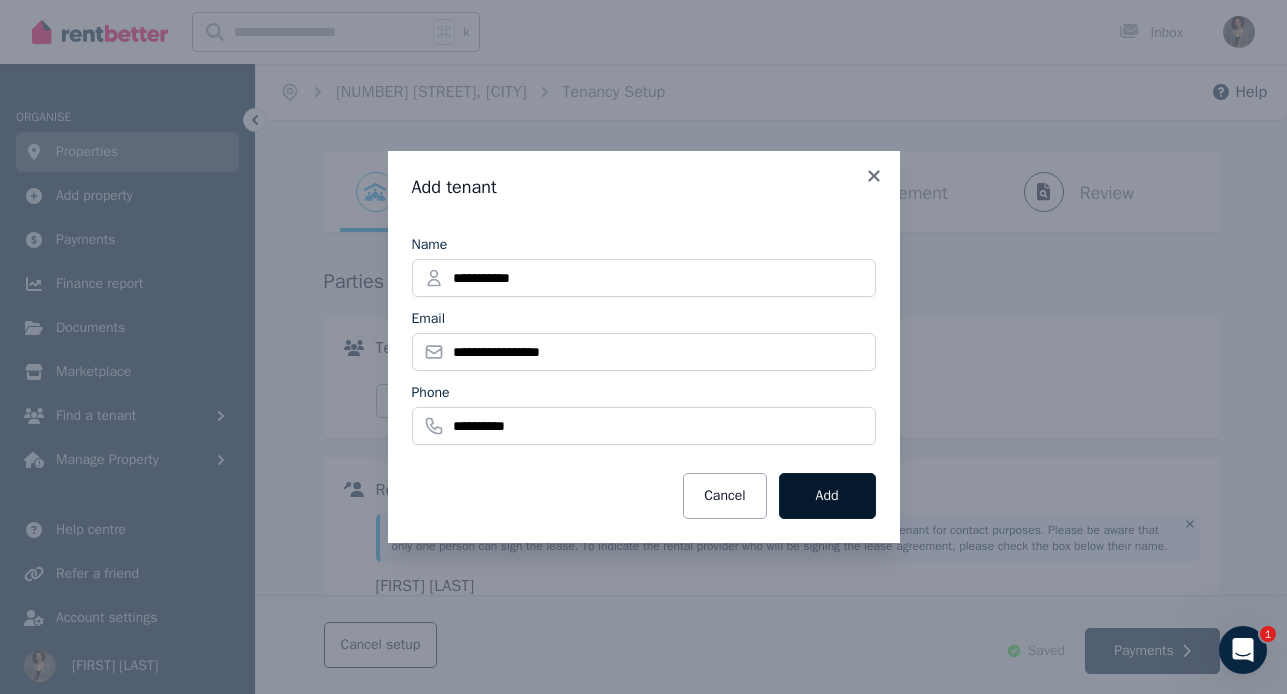 click on "Add" at bounding box center (827, 496) 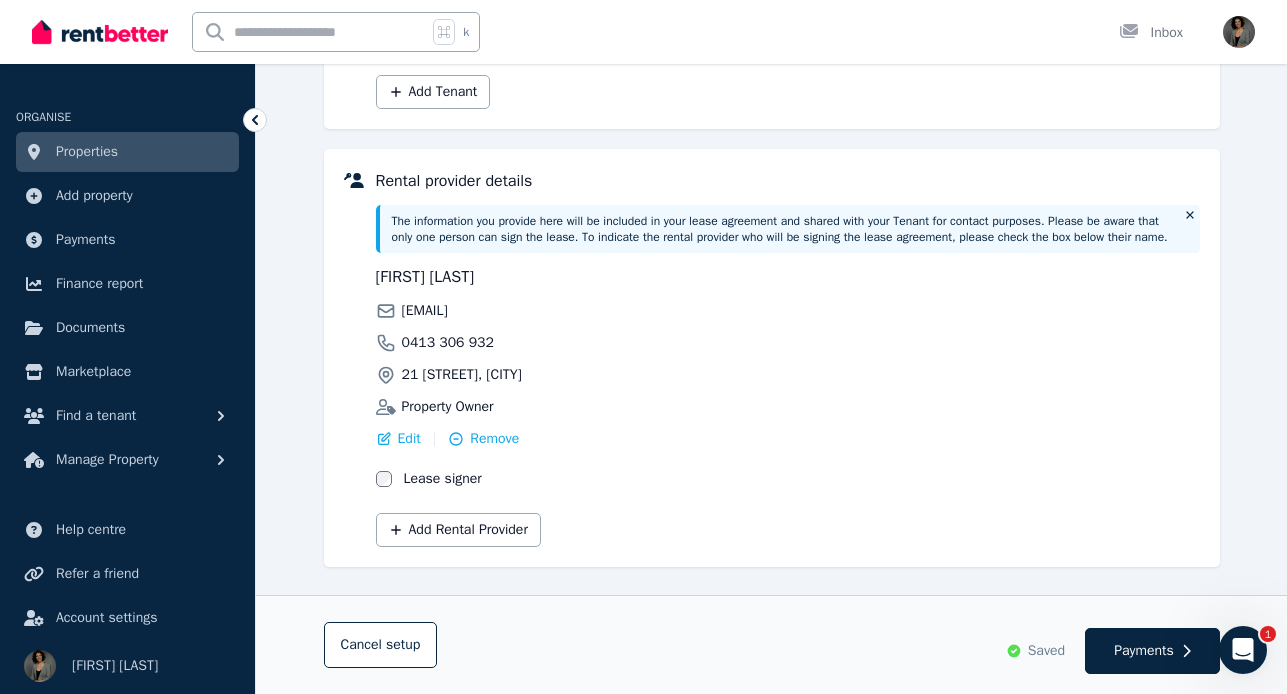 scroll, scrollTop: 485, scrollLeft: 0, axis: vertical 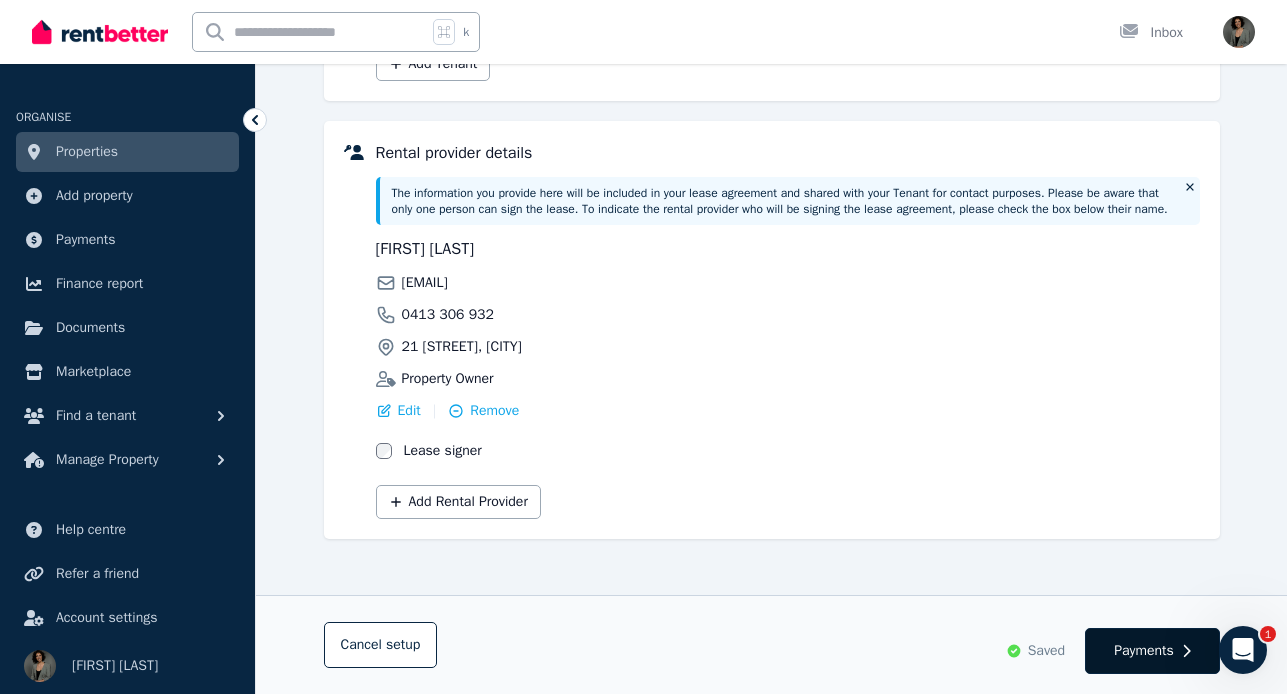 click on "Payments" at bounding box center (1144, 651) 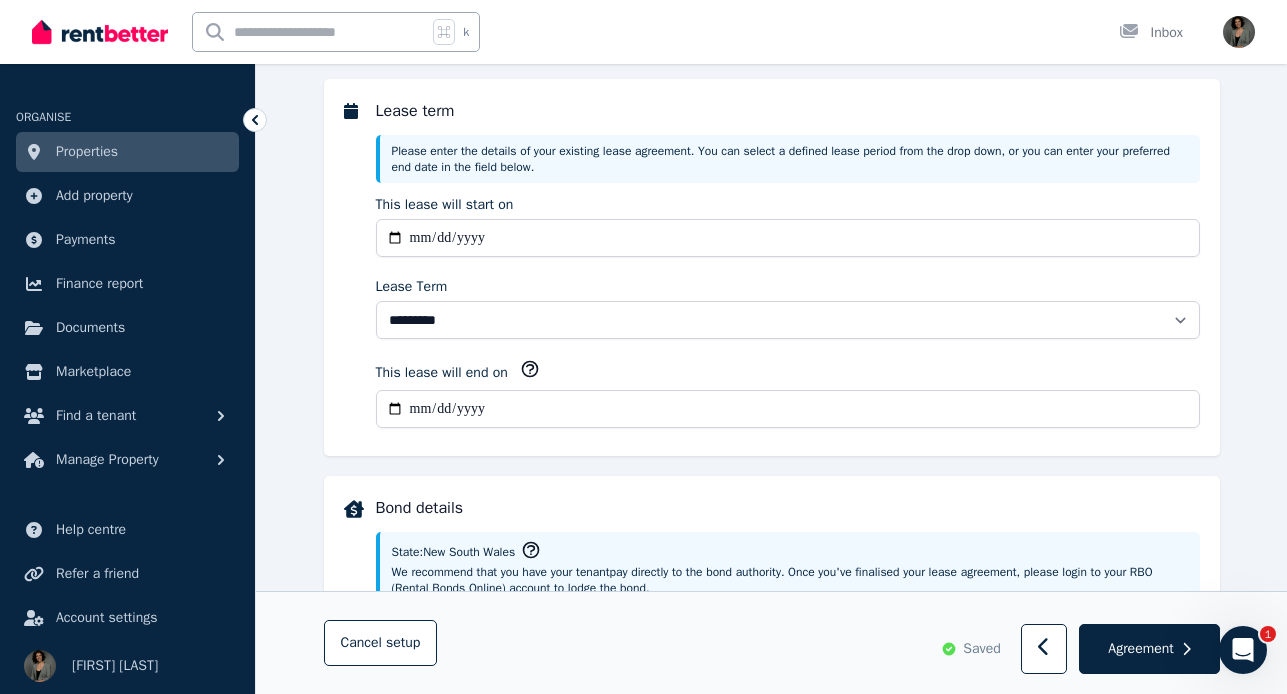 scroll, scrollTop: 0, scrollLeft: 0, axis: both 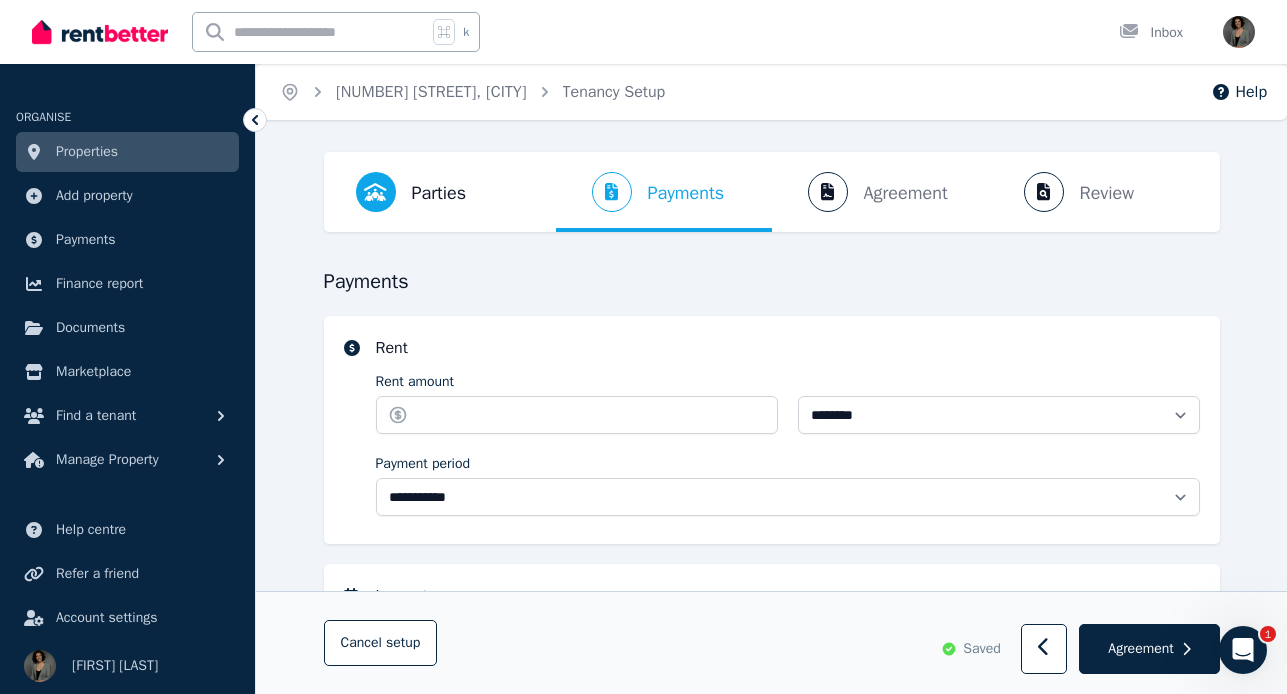 select on "**********" 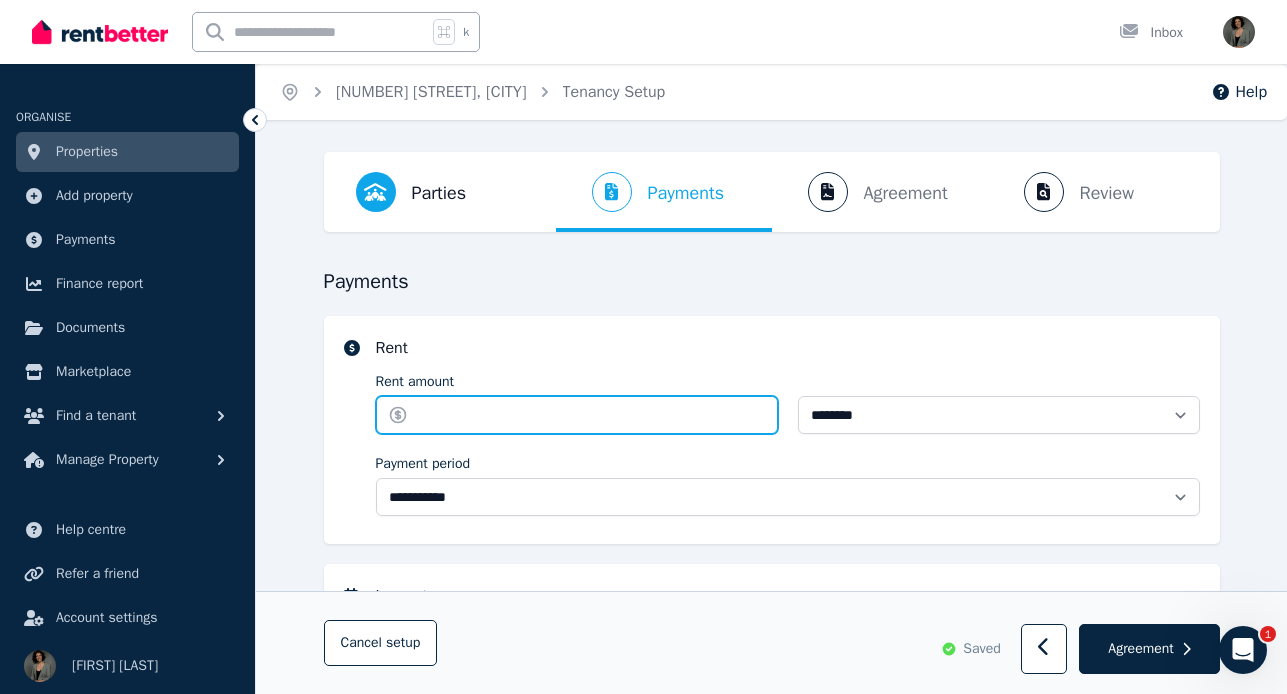 click on "Rent amount" at bounding box center (577, 415) 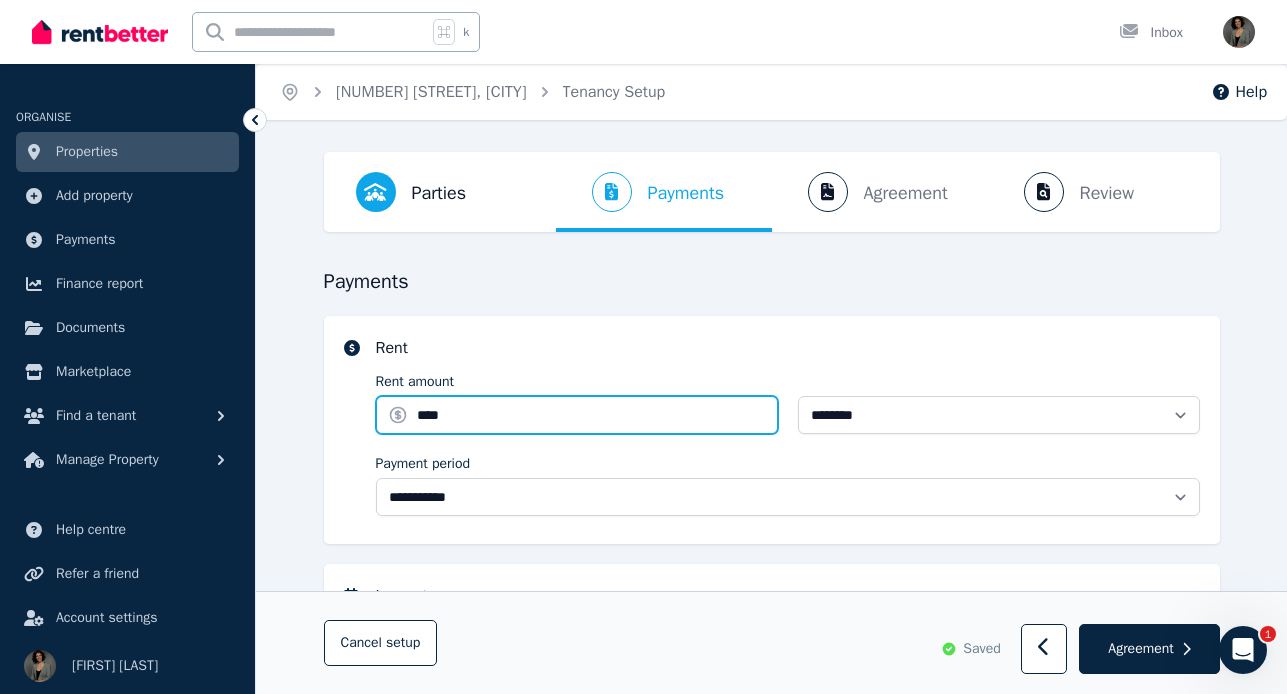 type on "****" 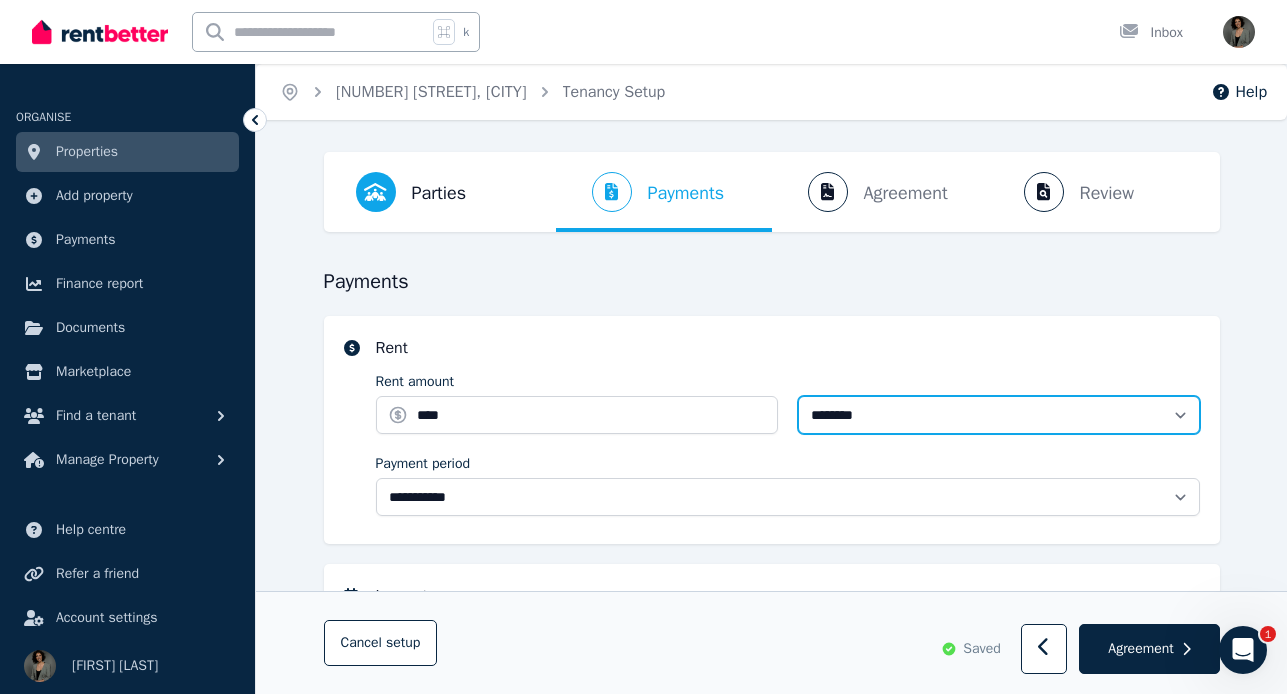 click on "**********" at bounding box center (999, 415) 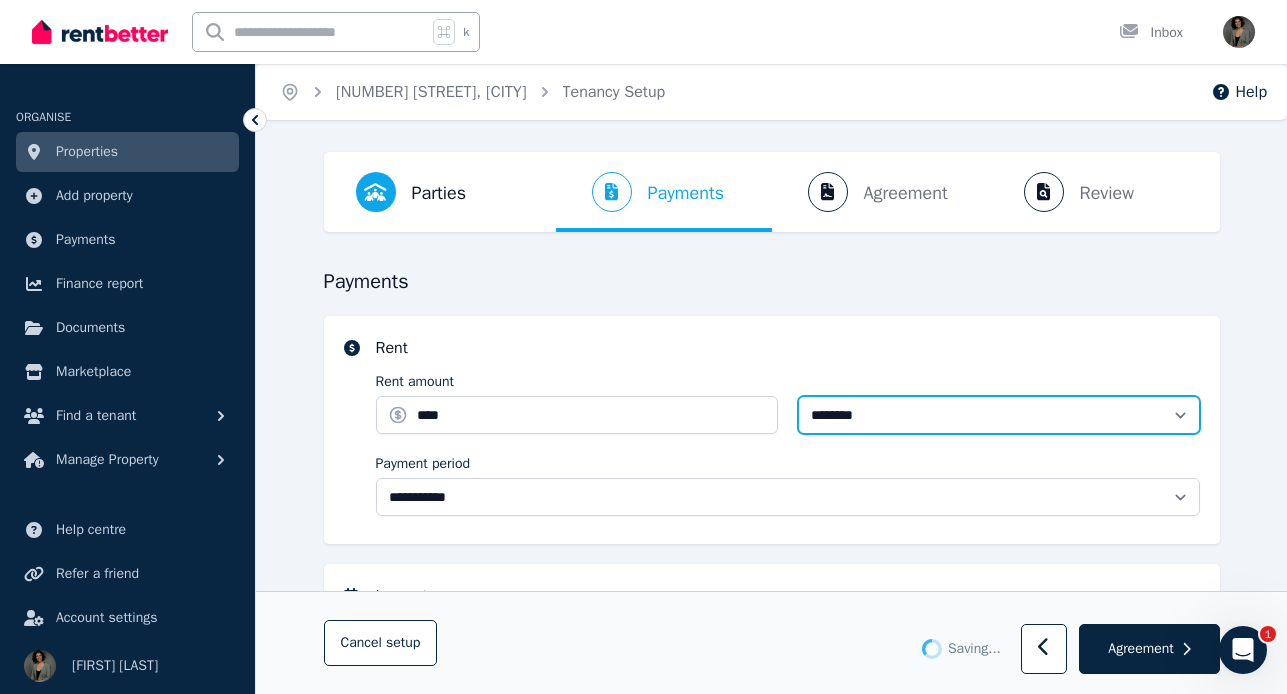 type 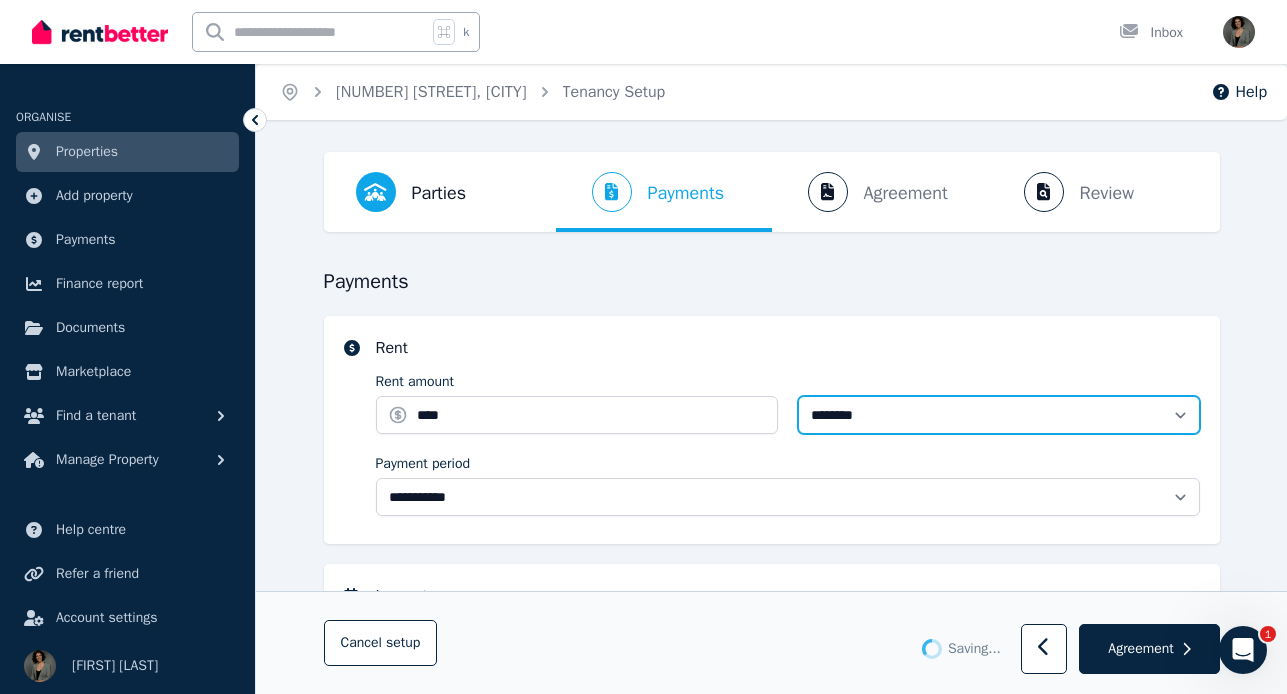 type on "**********" 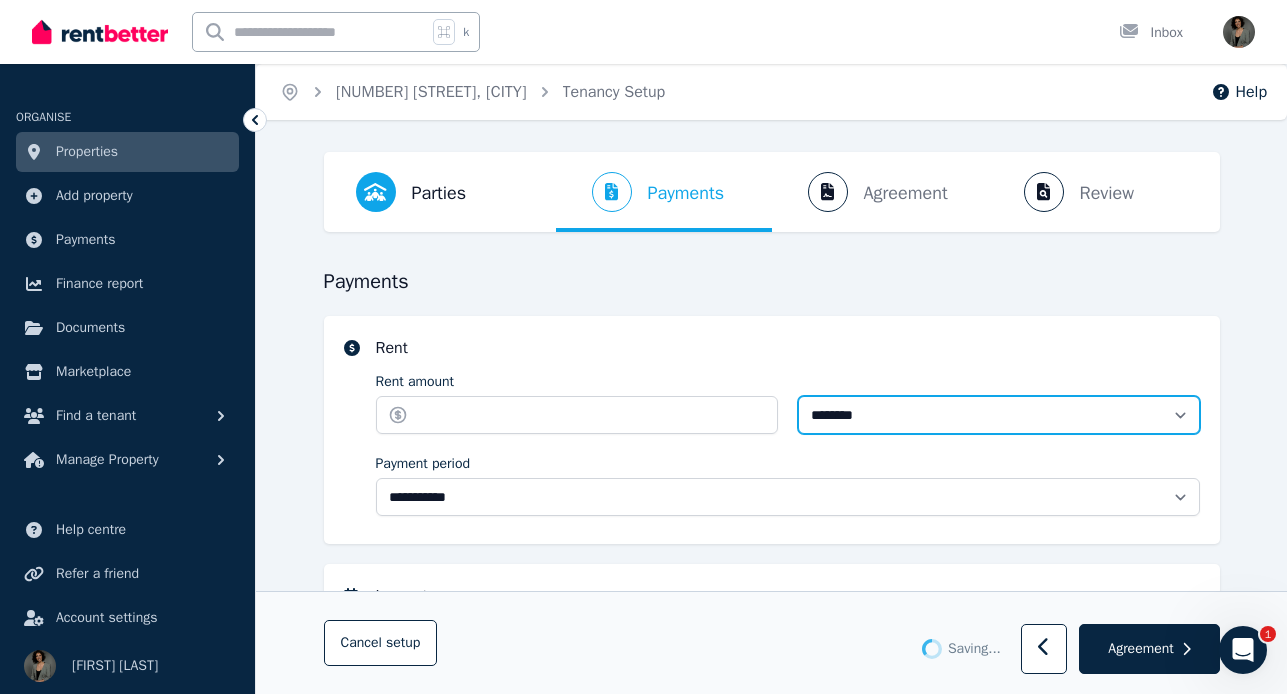 type on "*******" 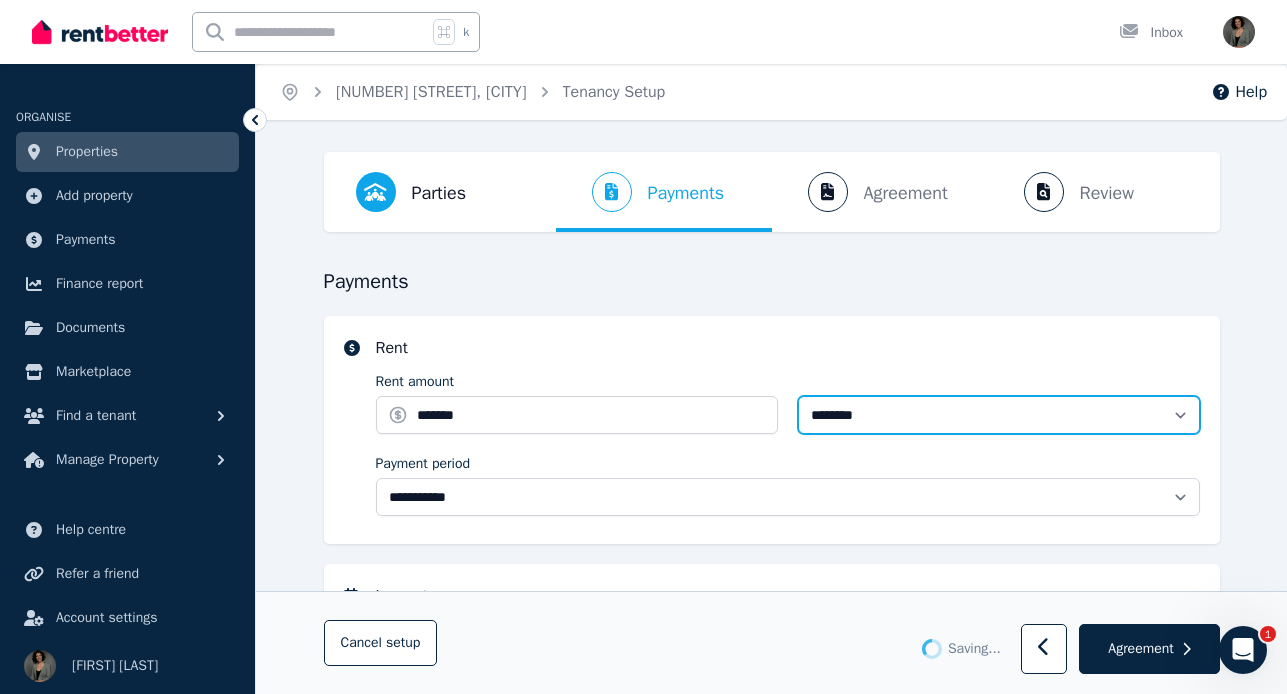 select on "**********" 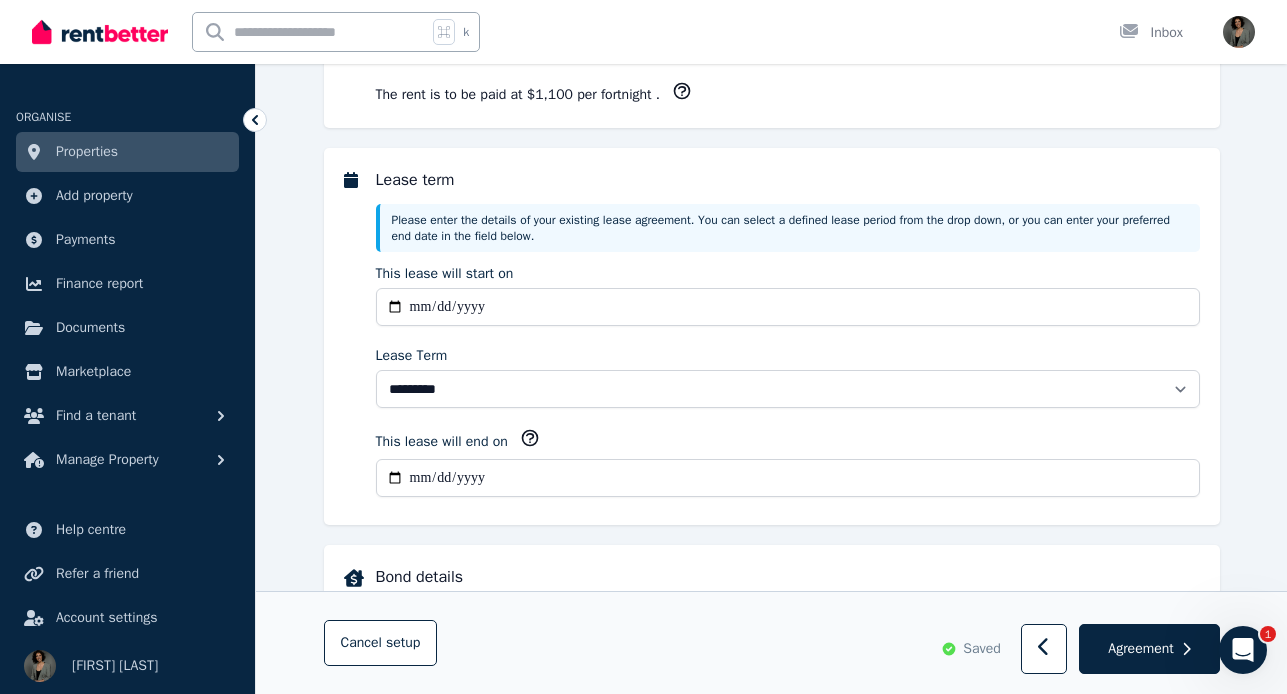 scroll, scrollTop: 460, scrollLeft: 0, axis: vertical 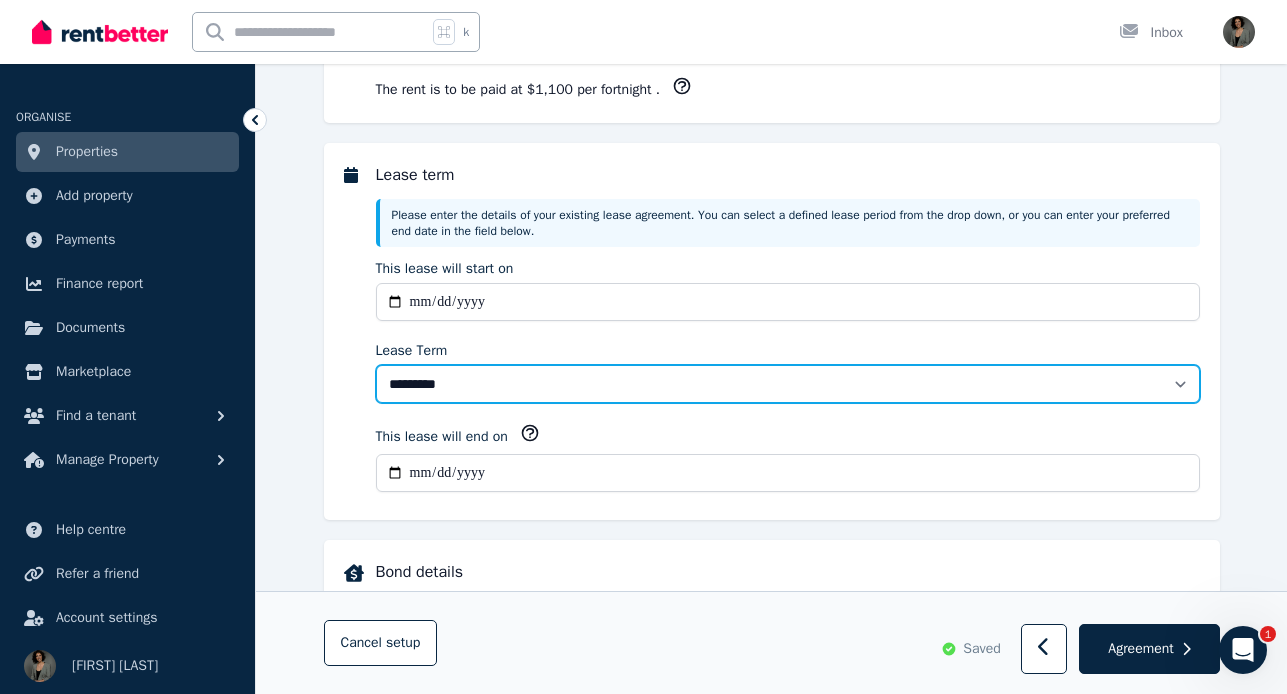 click on "******** ******** ********* ******* ******* ******* ******* ***** ********" at bounding box center (788, 384) 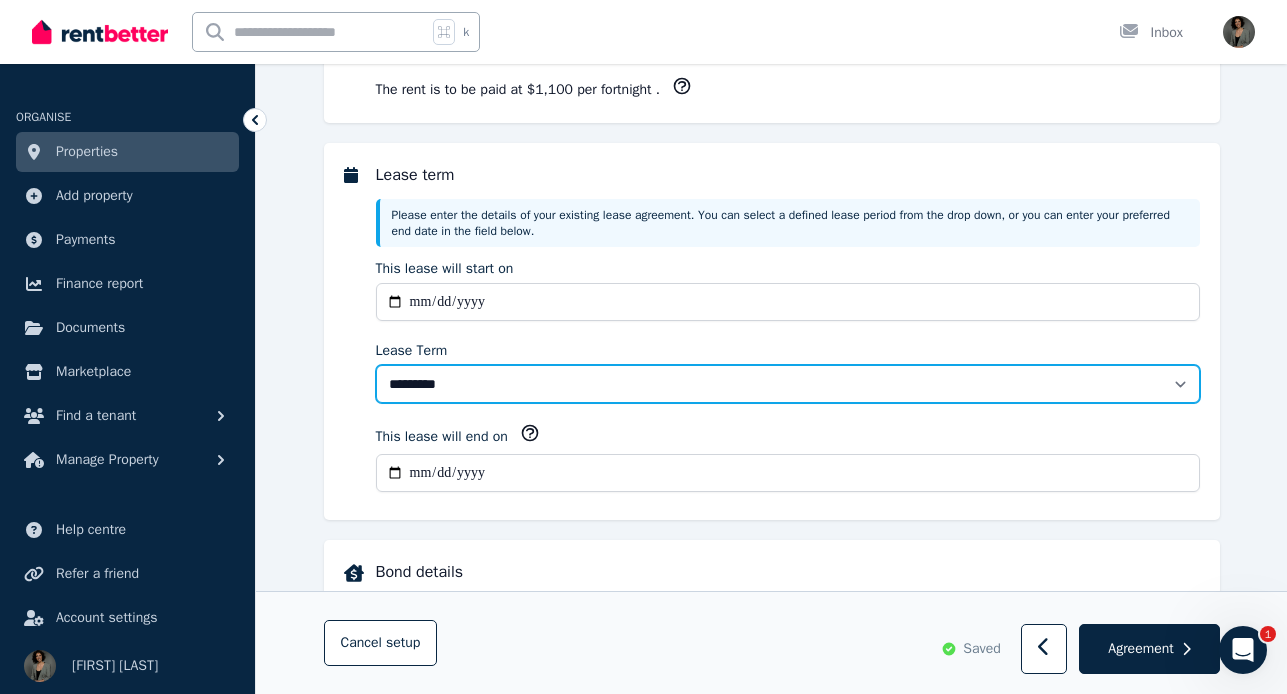 select on "**********" 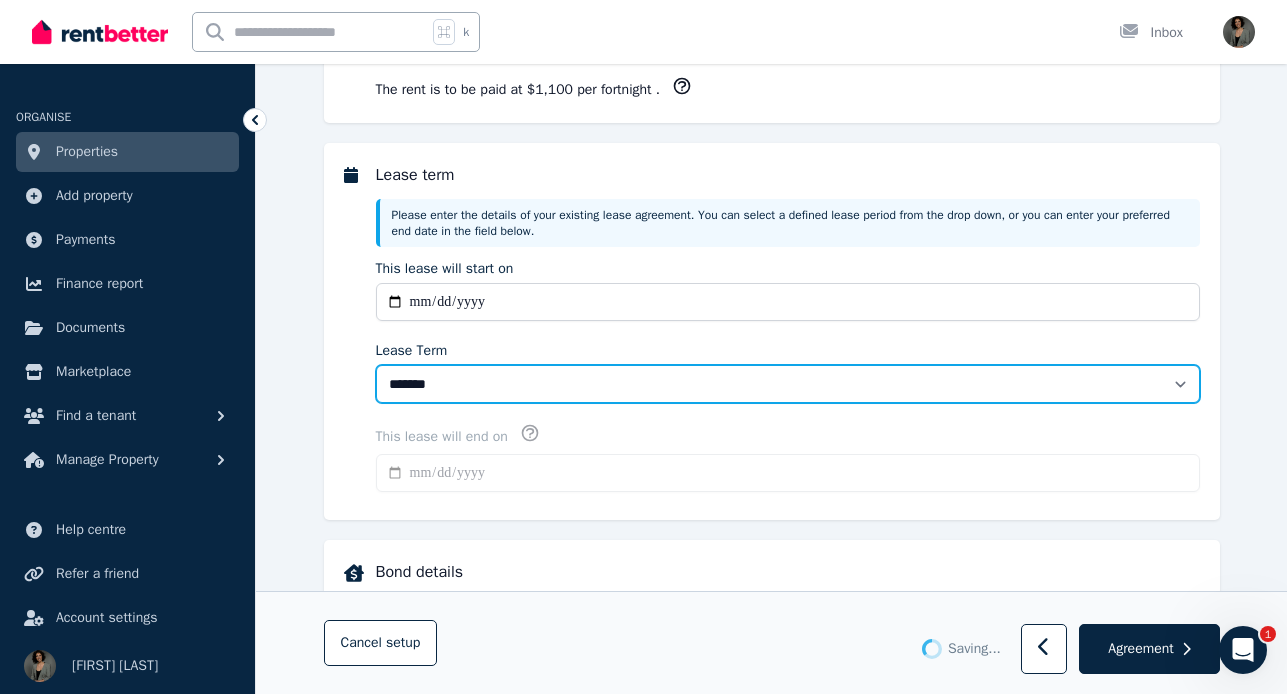 type on "**********" 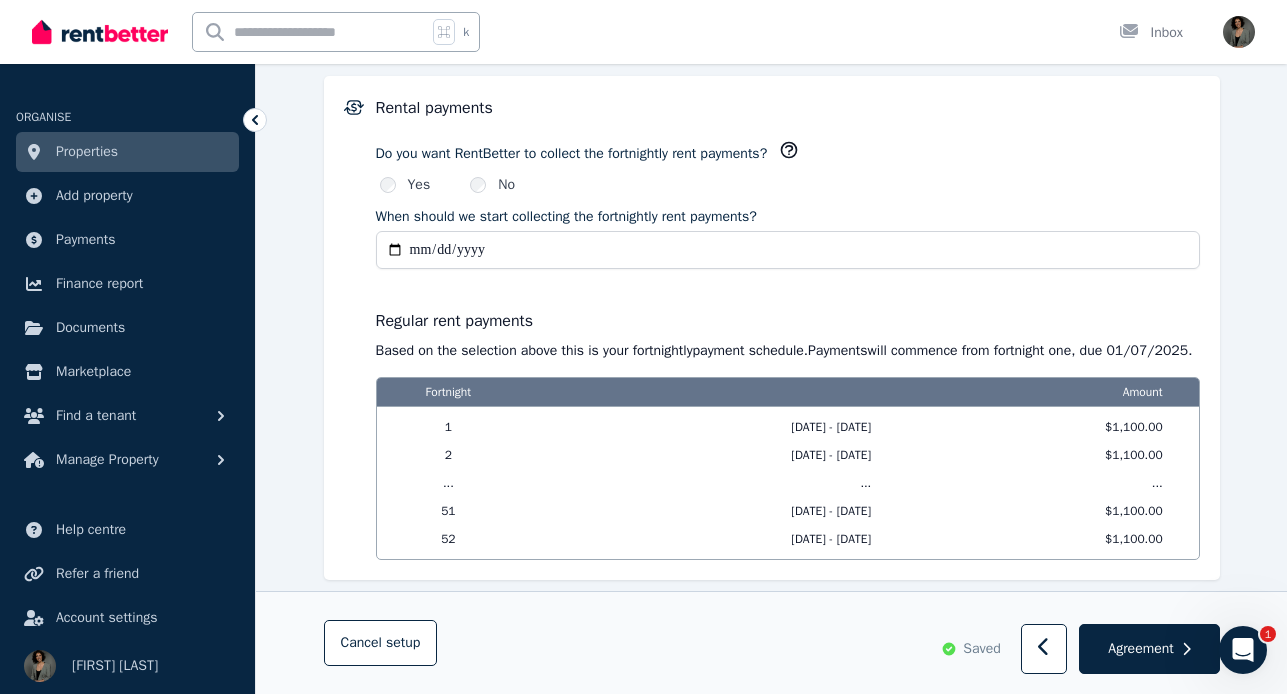scroll, scrollTop: 1469, scrollLeft: 0, axis: vertical 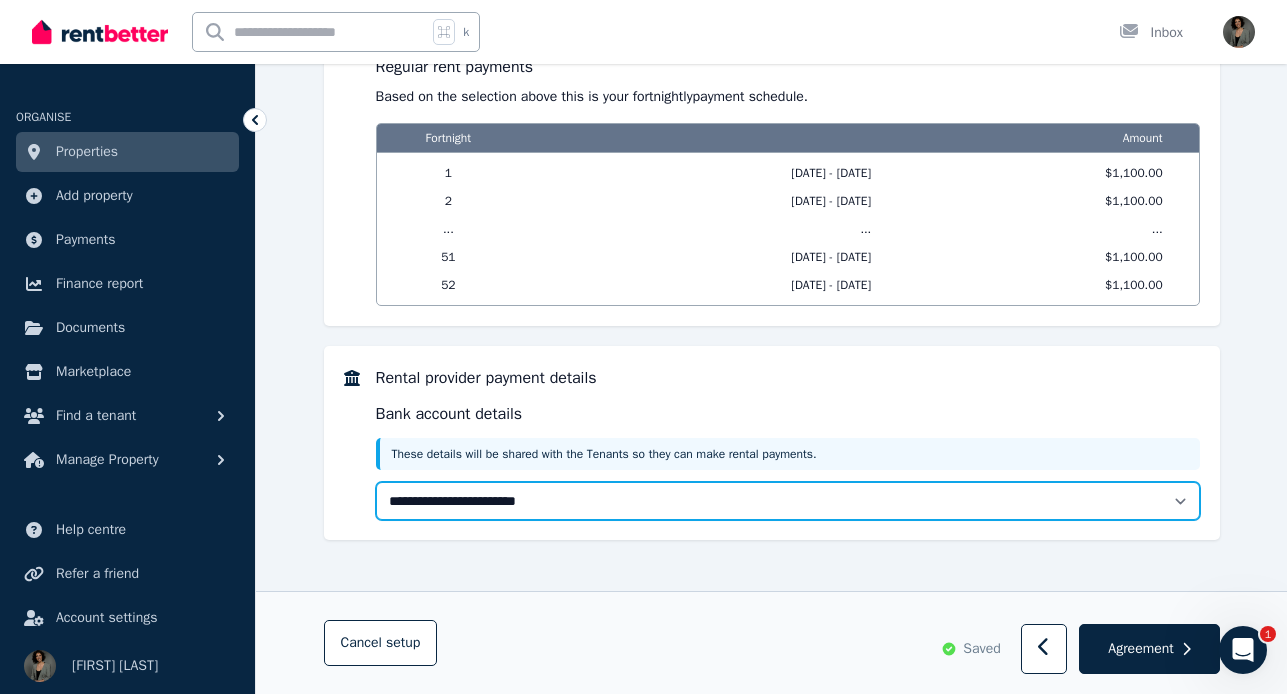 click on "**********" at bounding box center (788, 501) 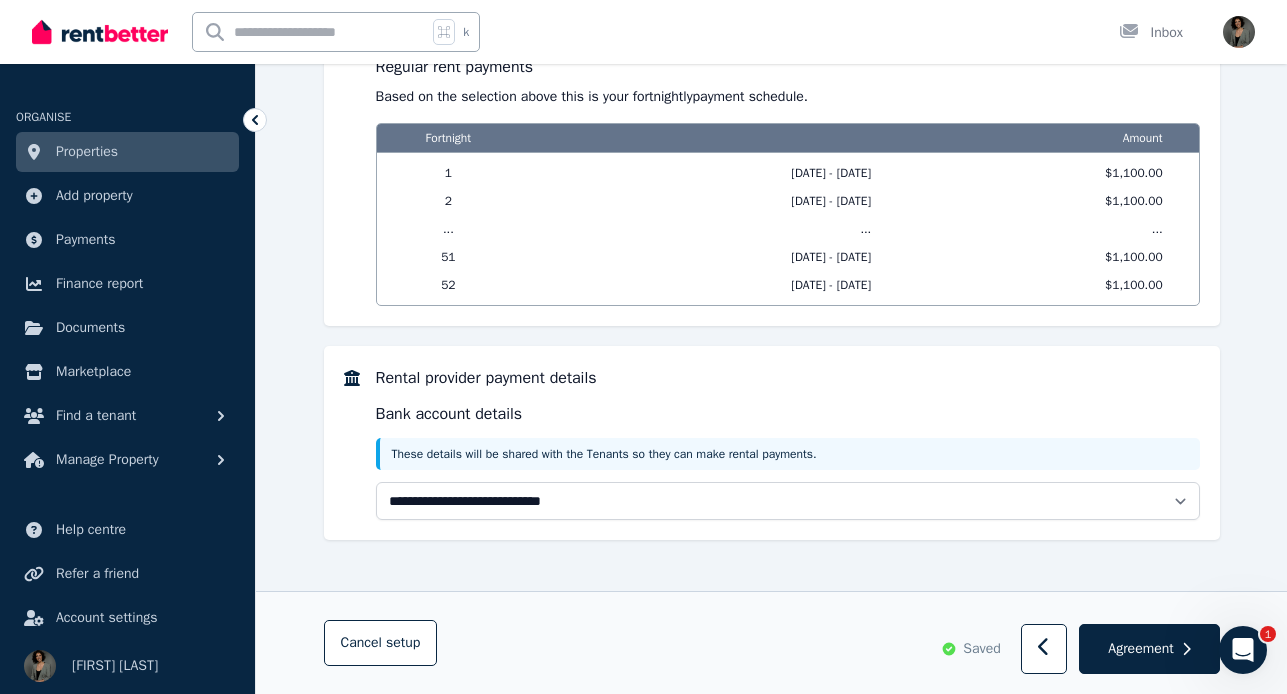 select on "**********" 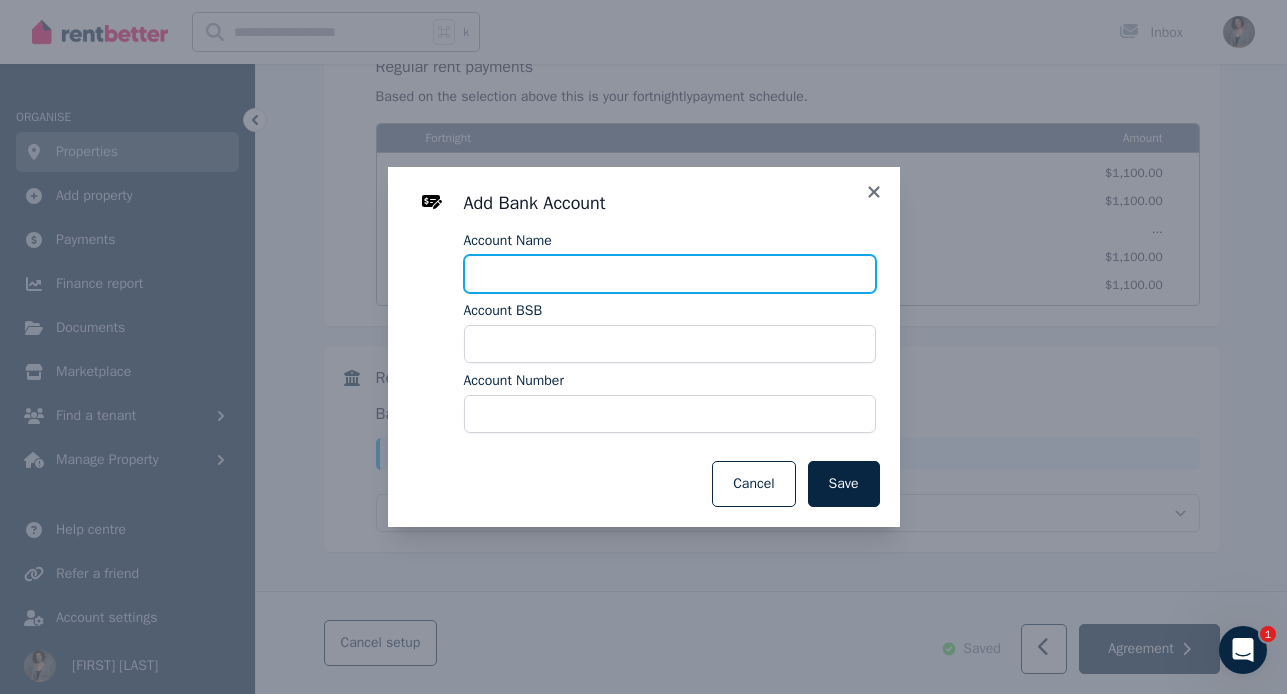 click on "Account Name" at bounding box center (670, 274) 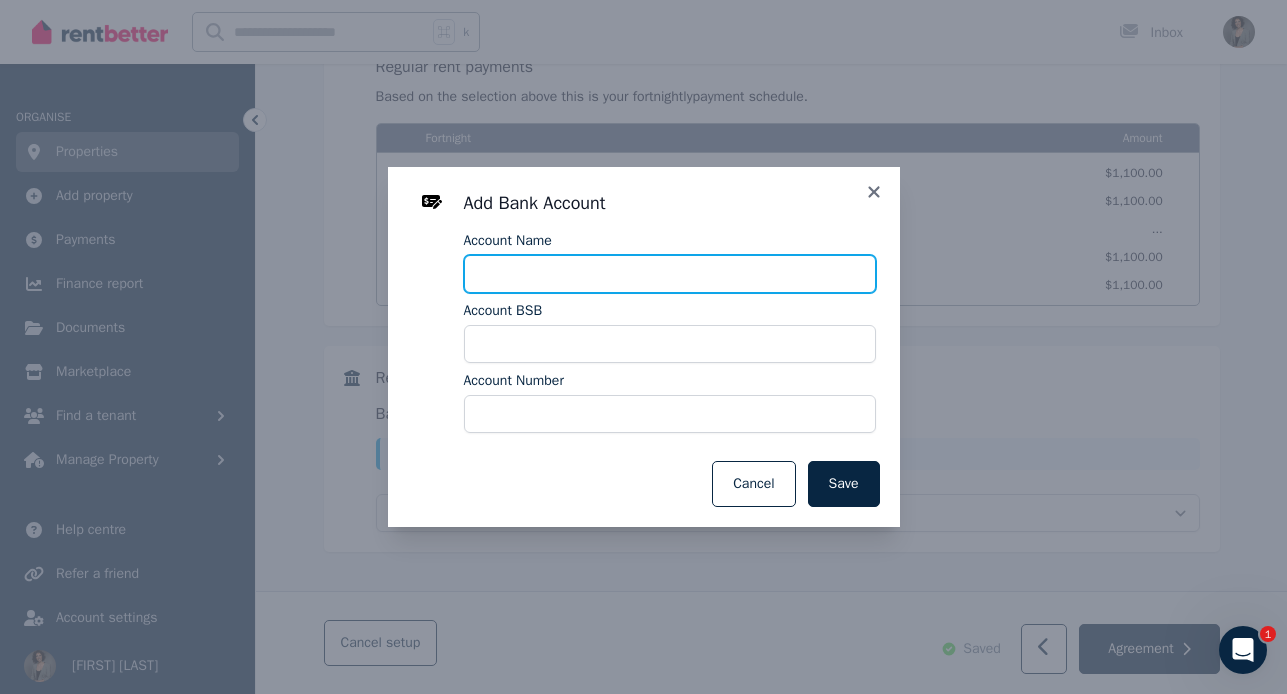 type on "**********" 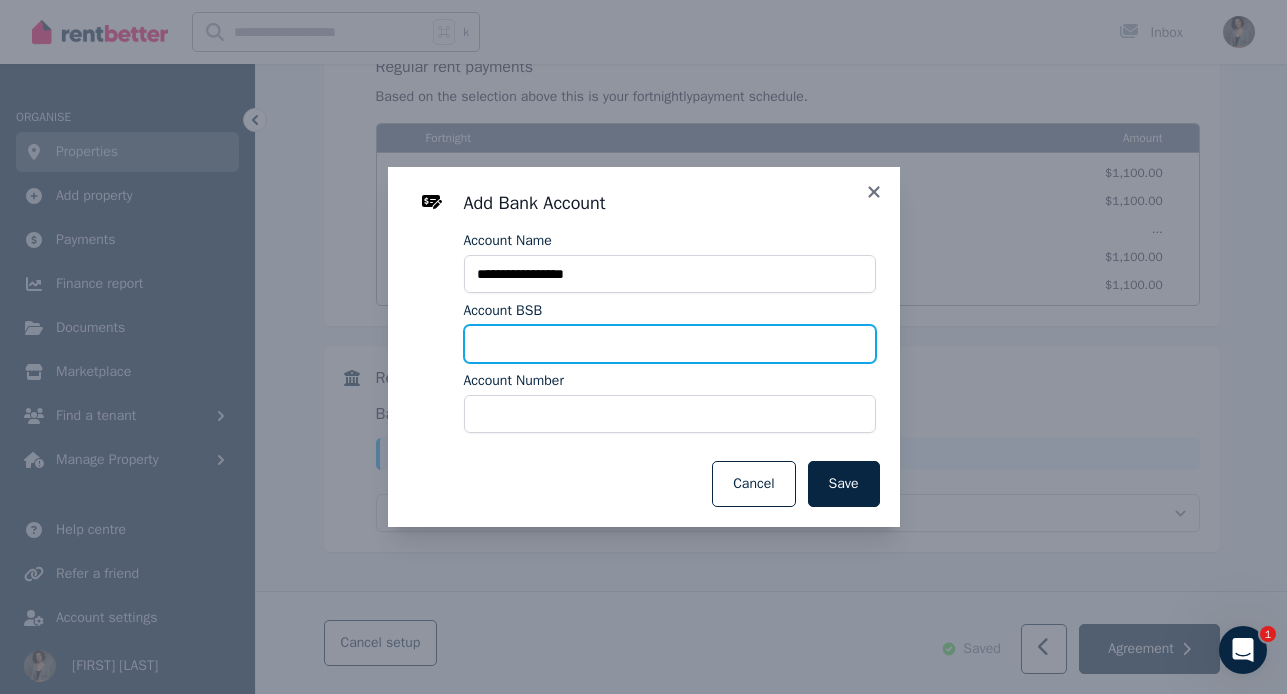 click on "Account BSB" at bounding box center [670, 344] 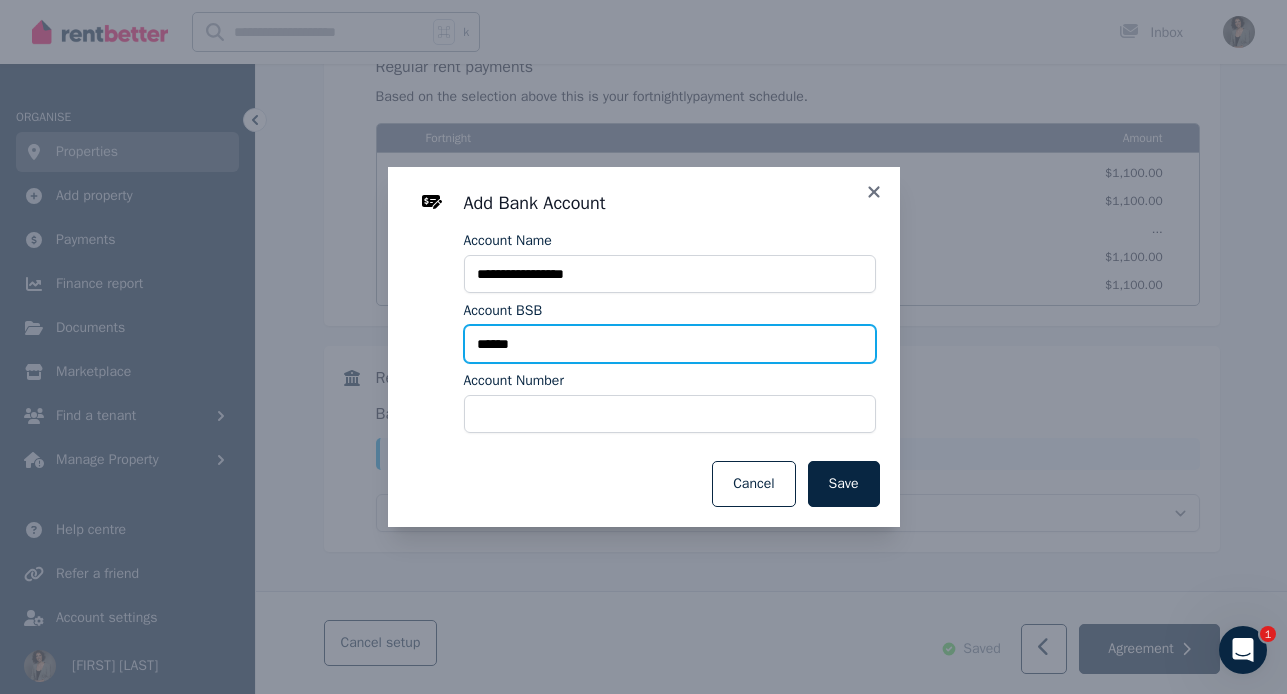 type on "******" 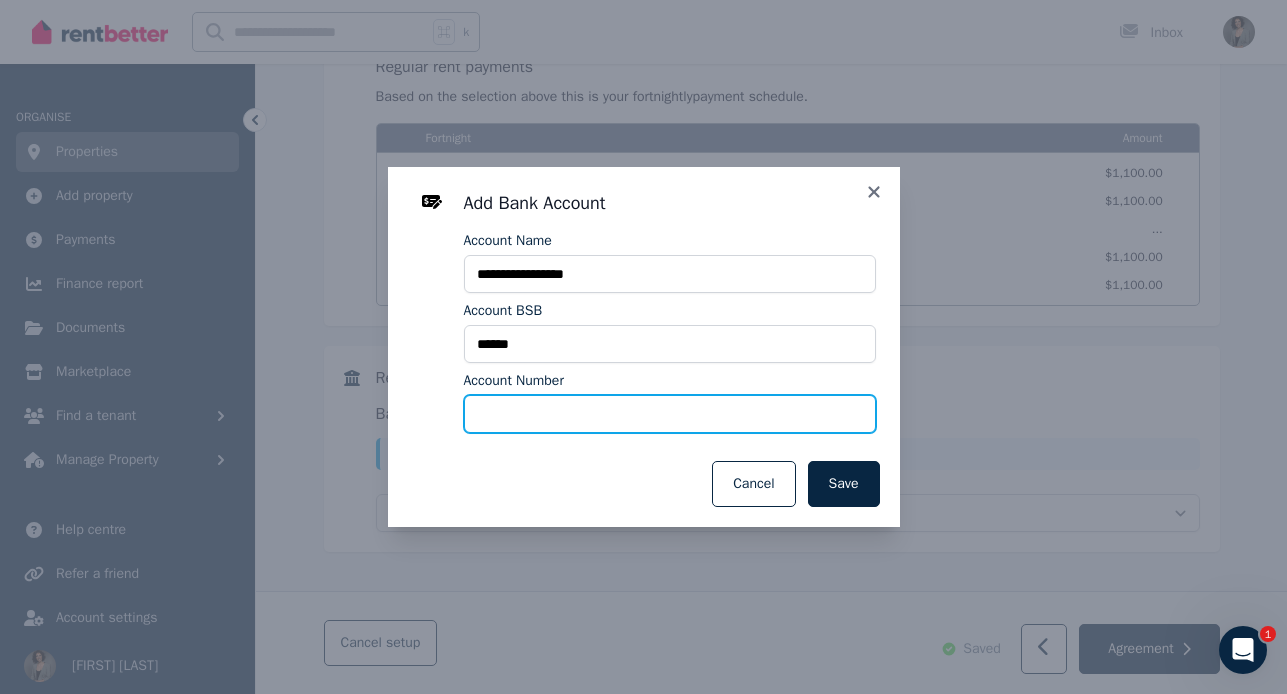 click on "Account Number" at bounding box center [670, 414] 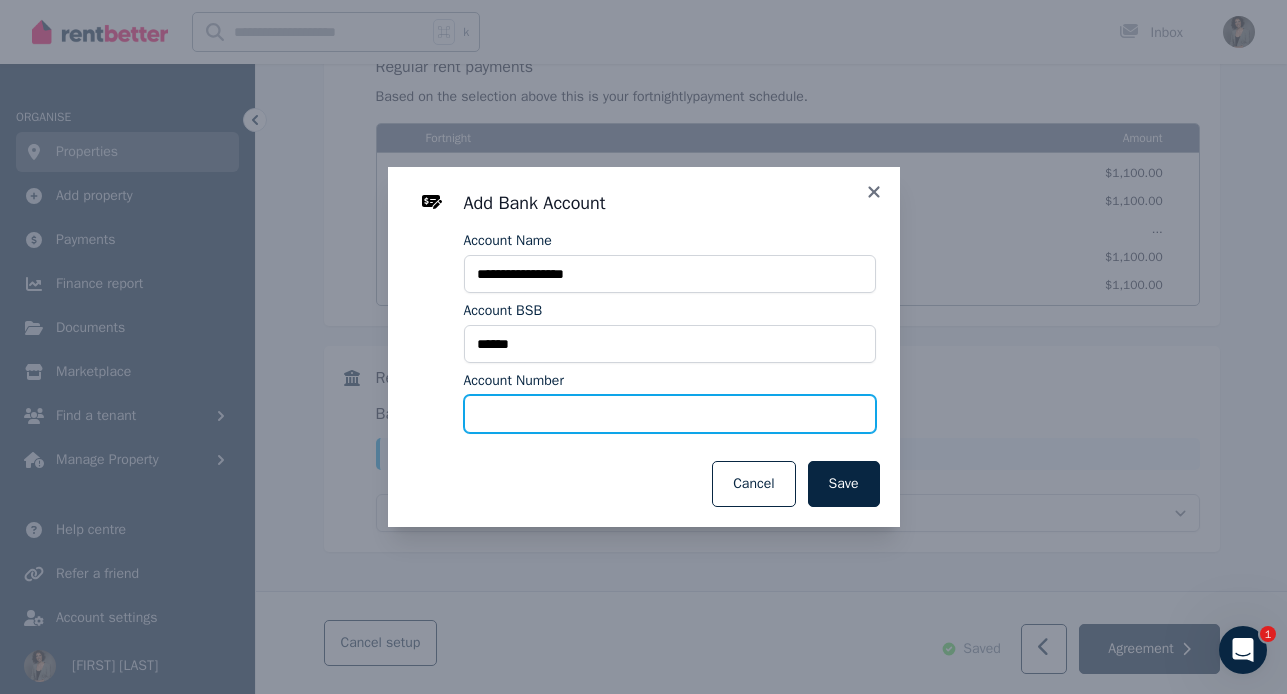 type on "*********" 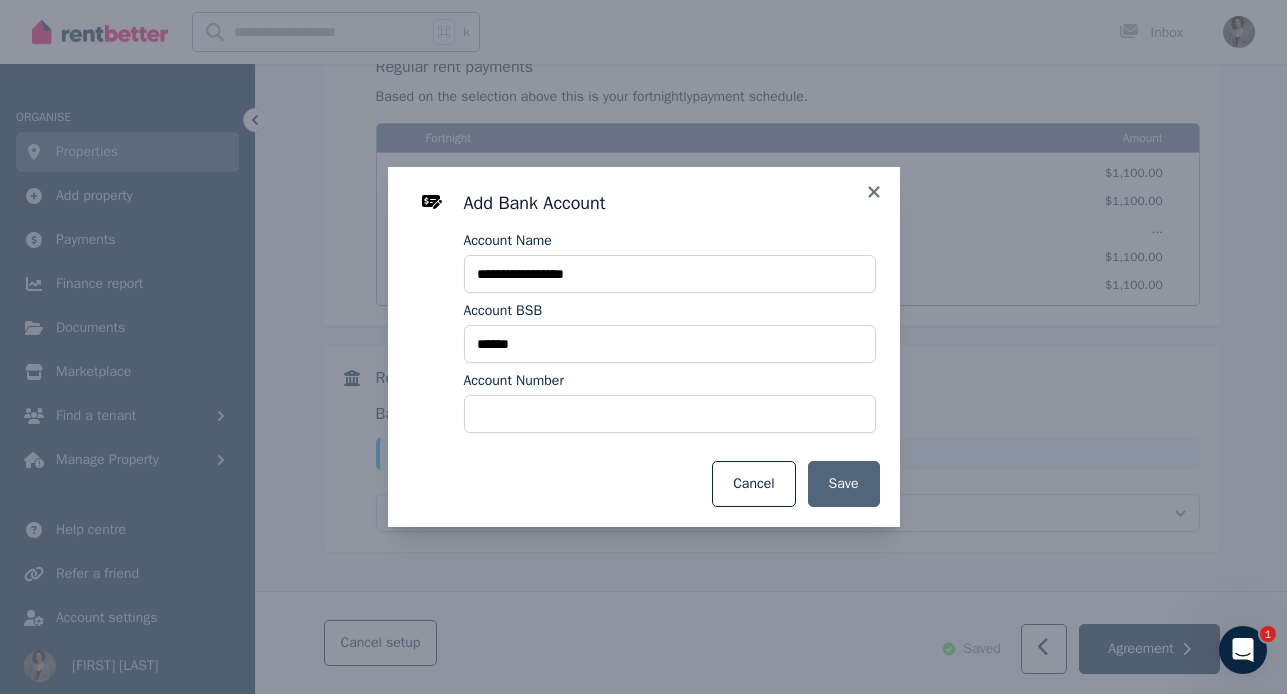click on "Save" at bounding box center (844, 484) 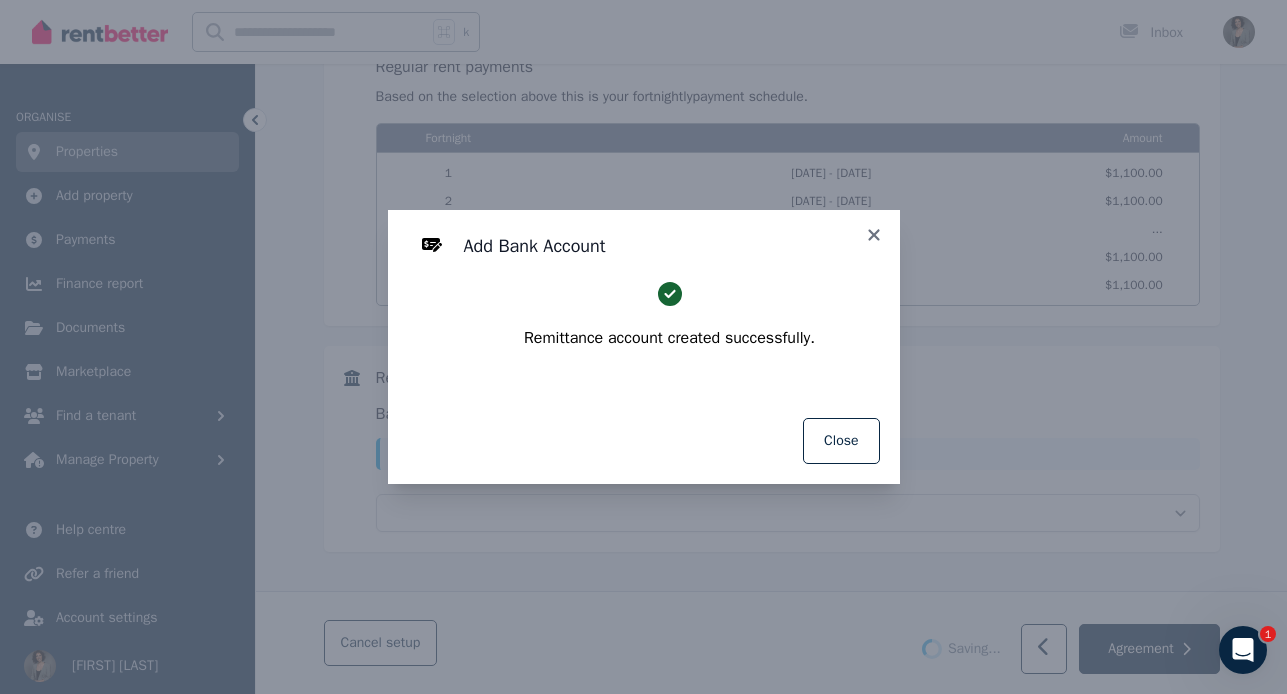 select on "**********" 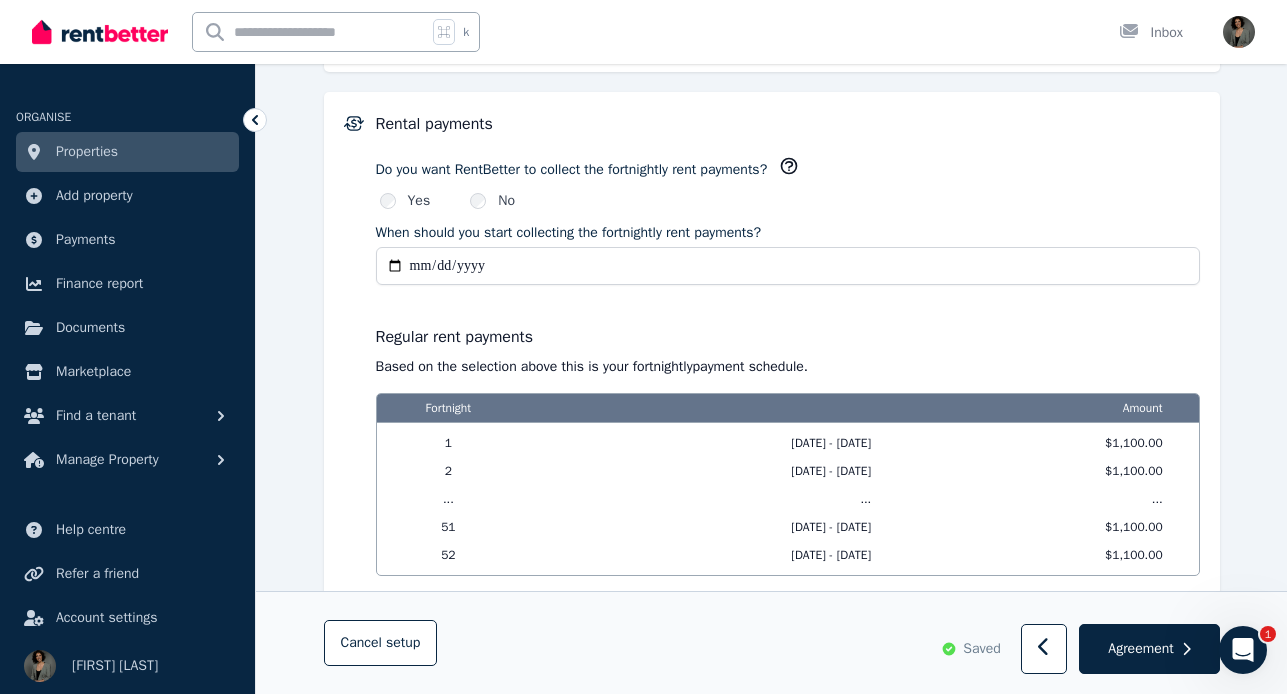 scroll, scrollTop: 1456, scrollLeft: 0, axis: vertical 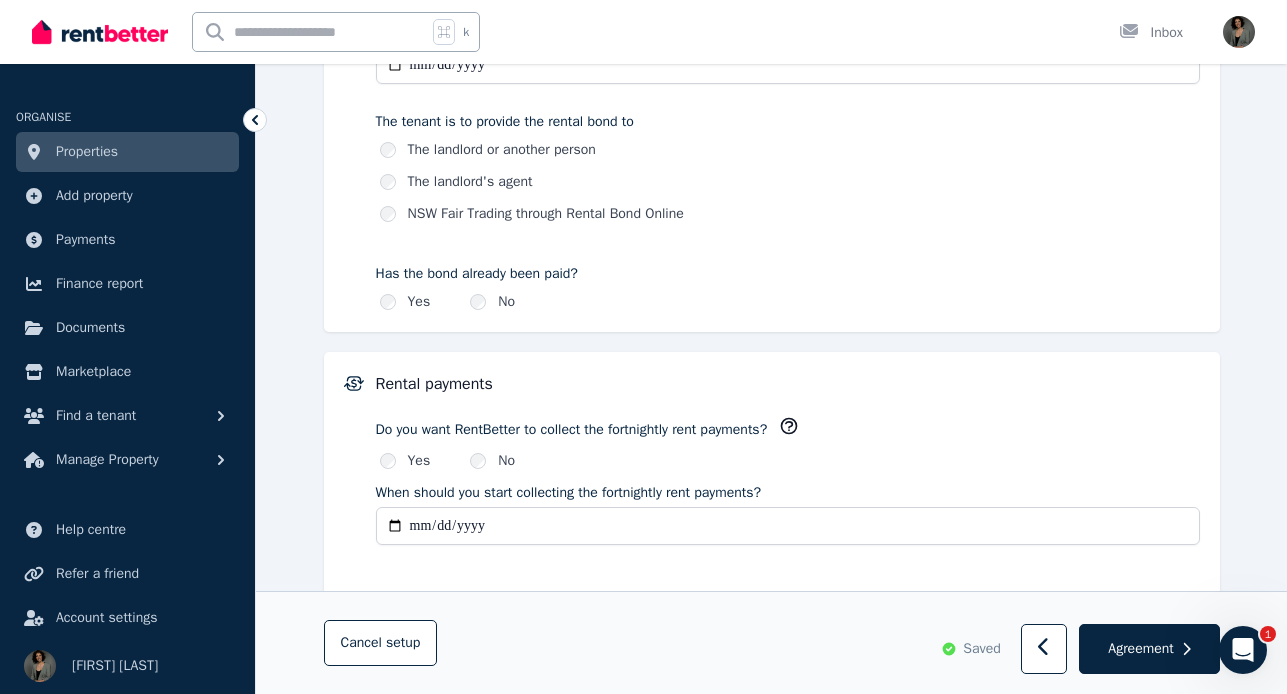 click 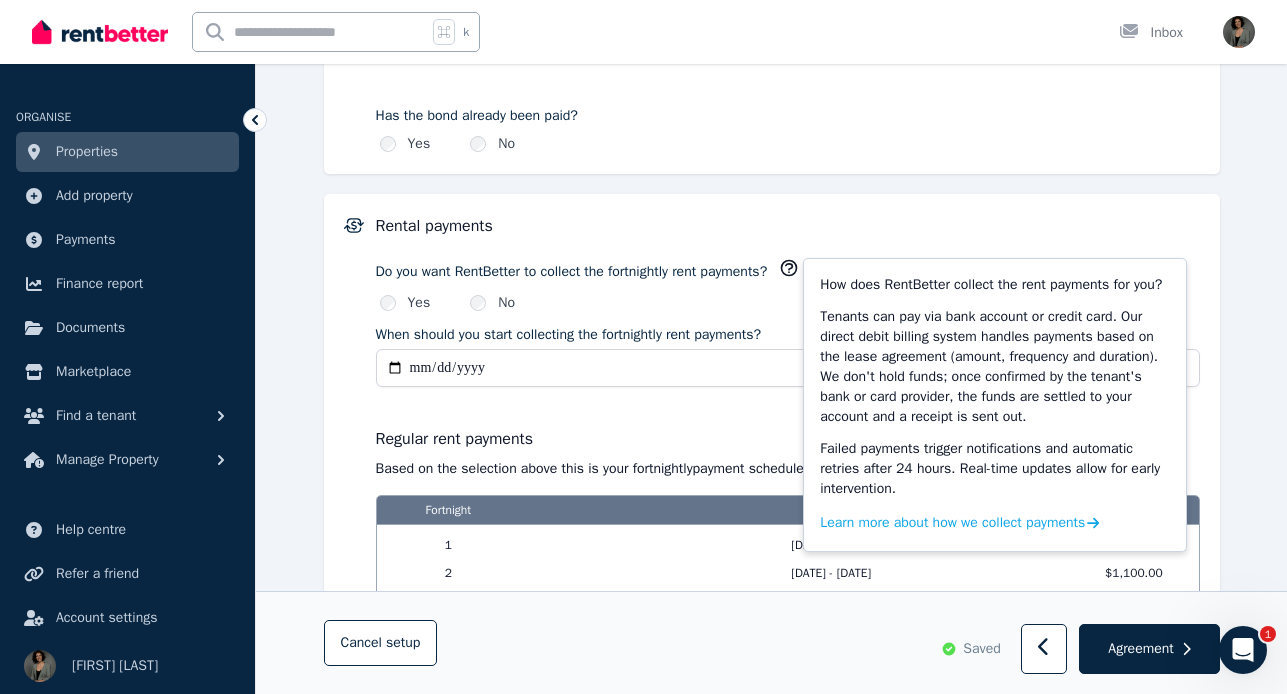 scroll, scrollTop: 1364, scrollLeft: 0, axis: vertical 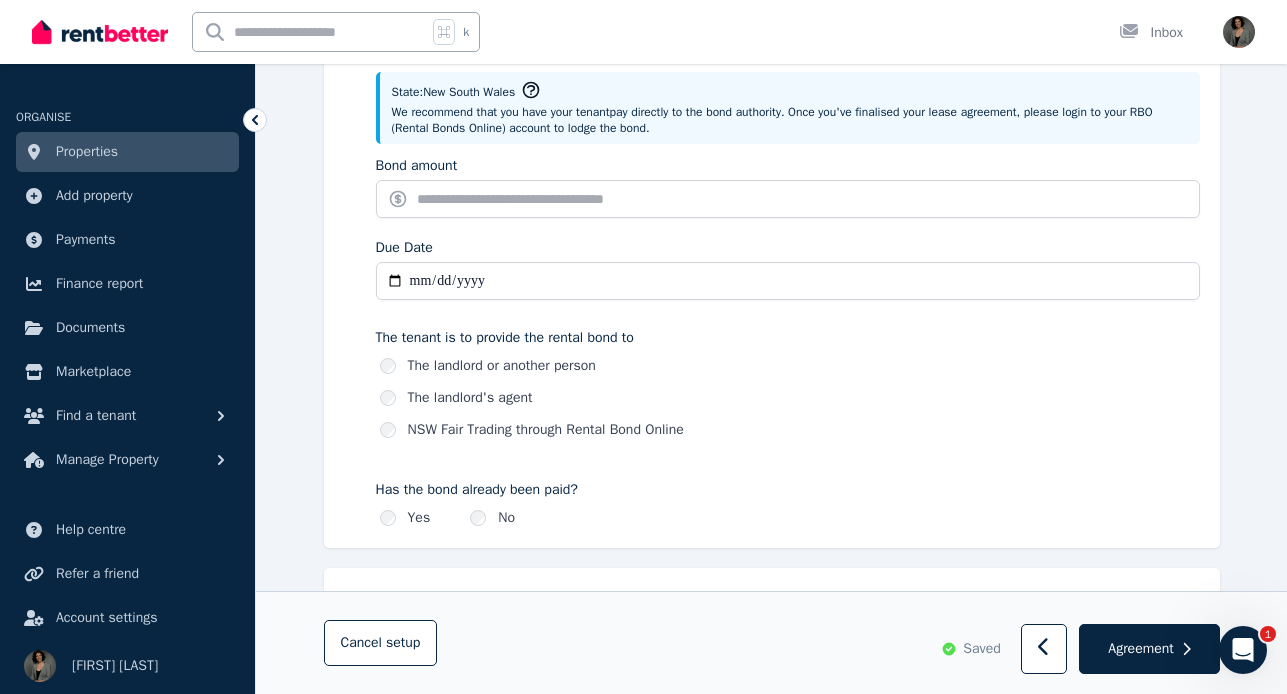 click on "Due Date" at bounding box center [788, 281] 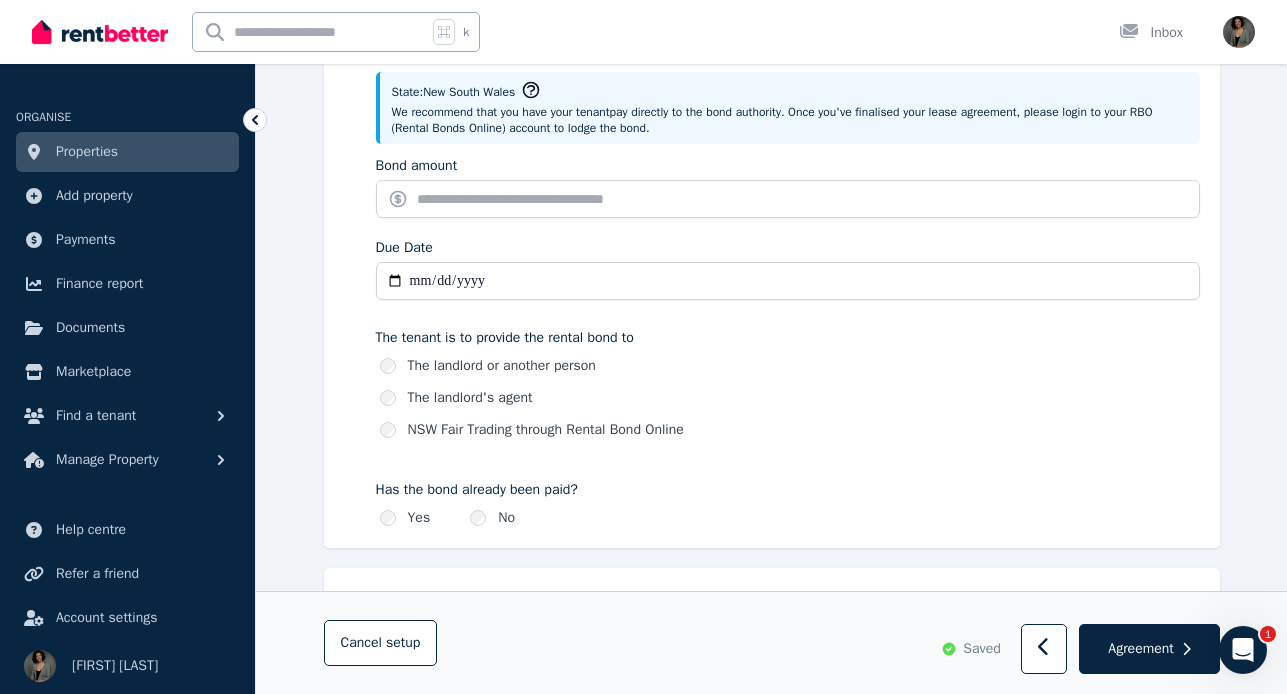 click on "Due Date" at bounding box center [788, 281] 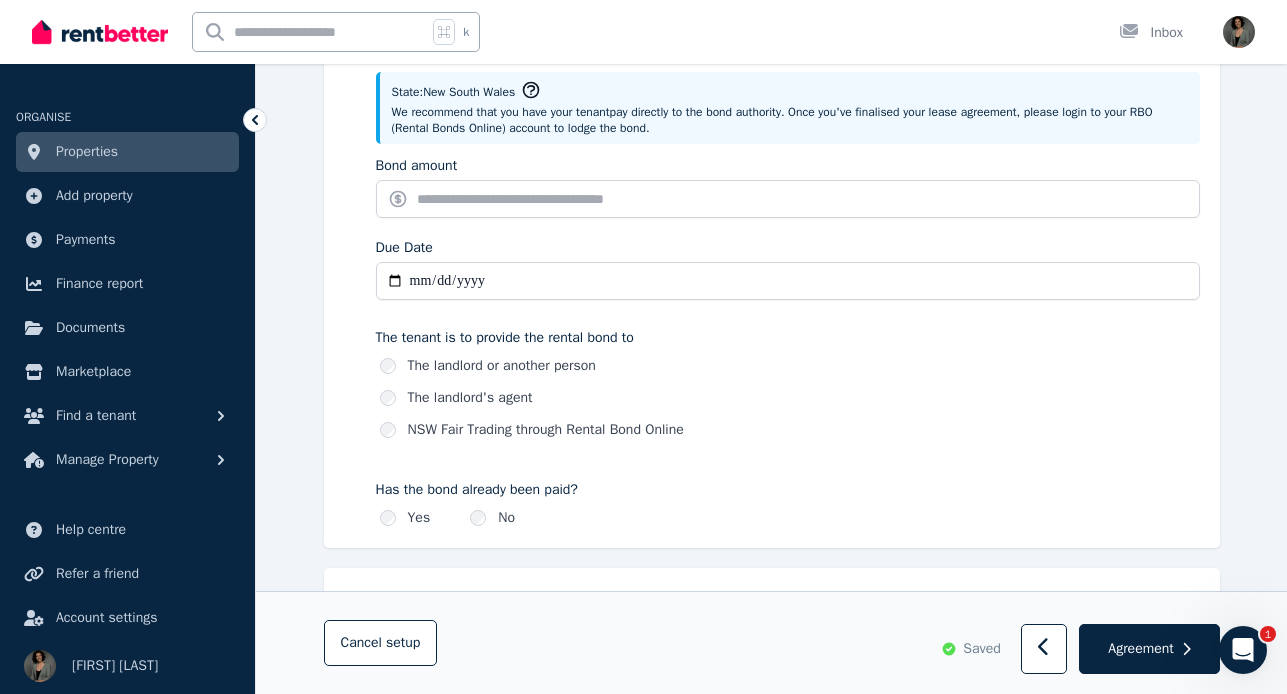 type on "**********" 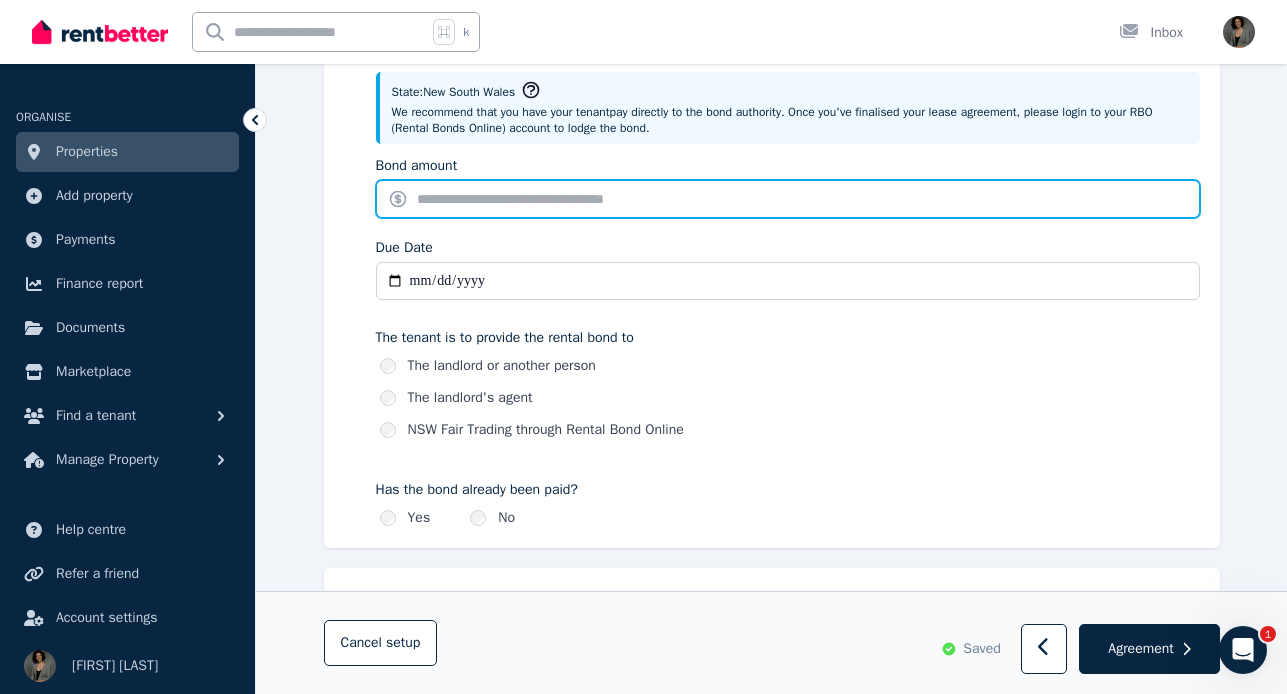 click on "Bond amount" at bounding box center [788, 199] 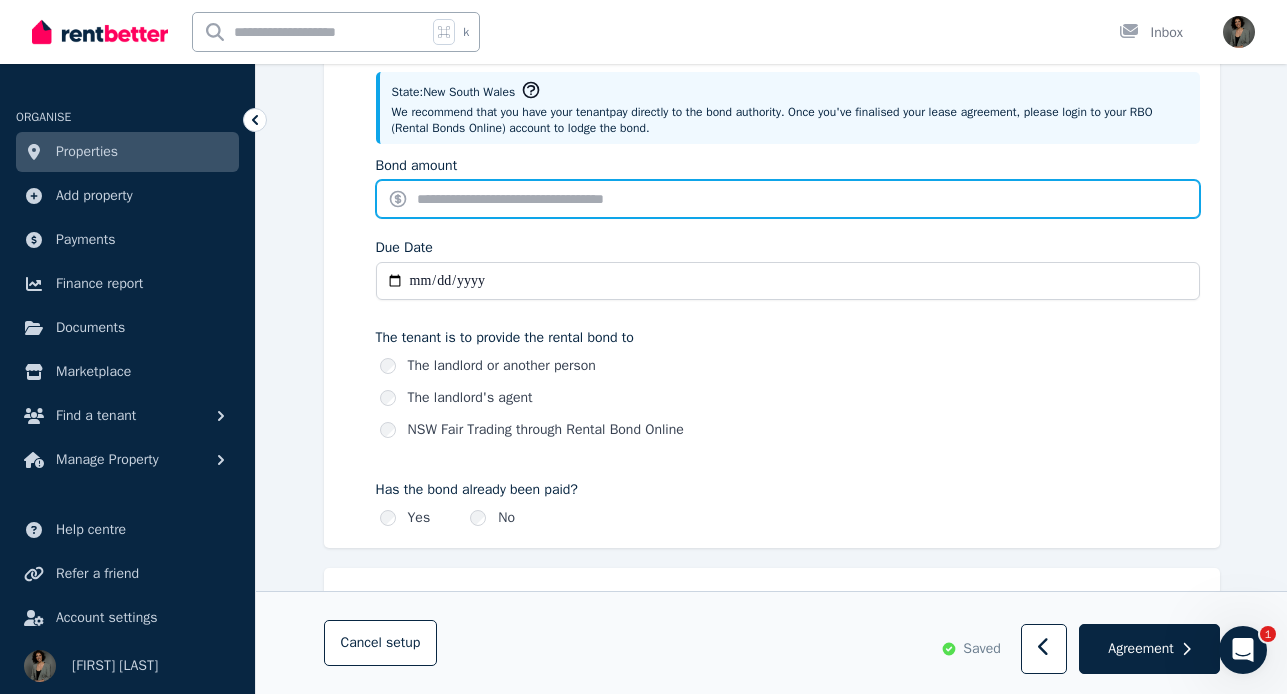 type on "*******" 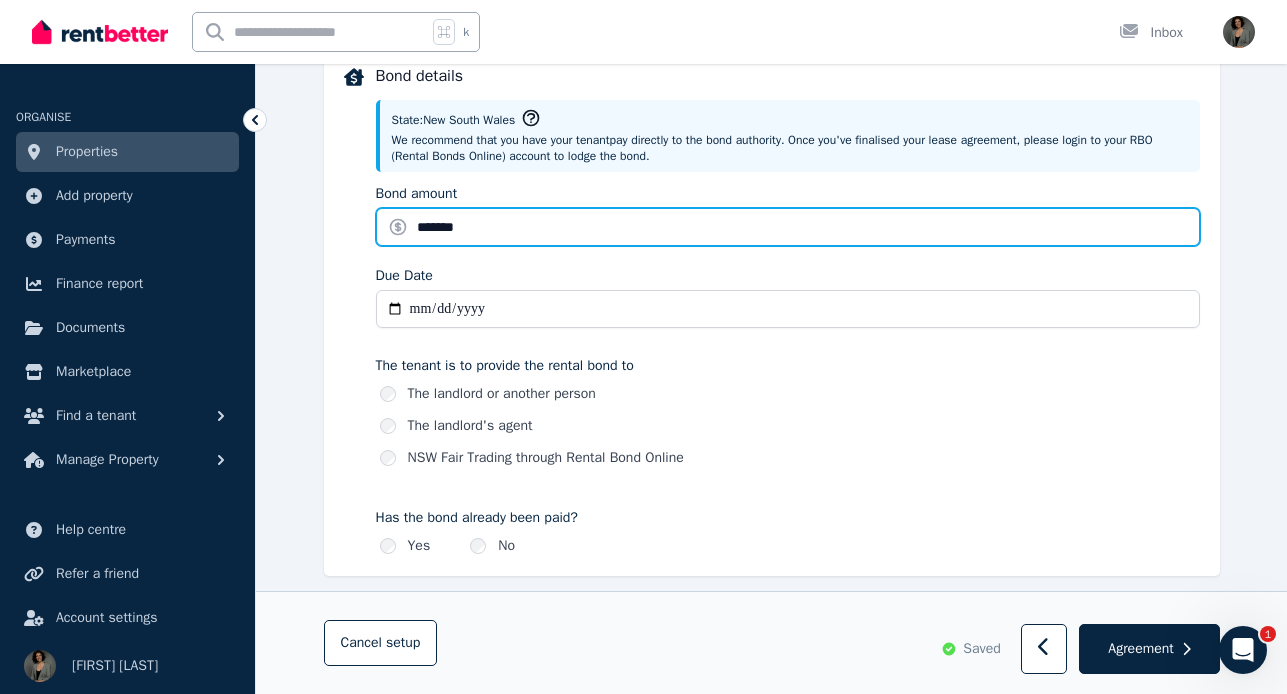 scroll, scrollTop: 953, scrollLeft: 0, axis: vertical 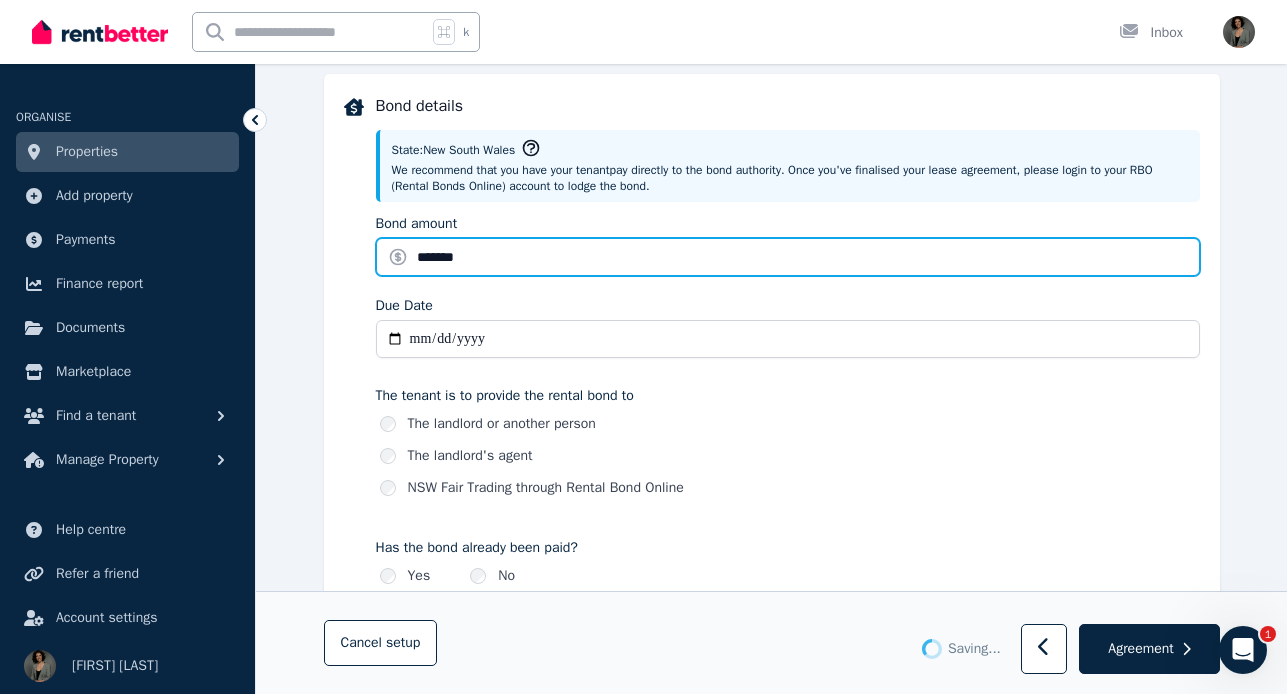 type 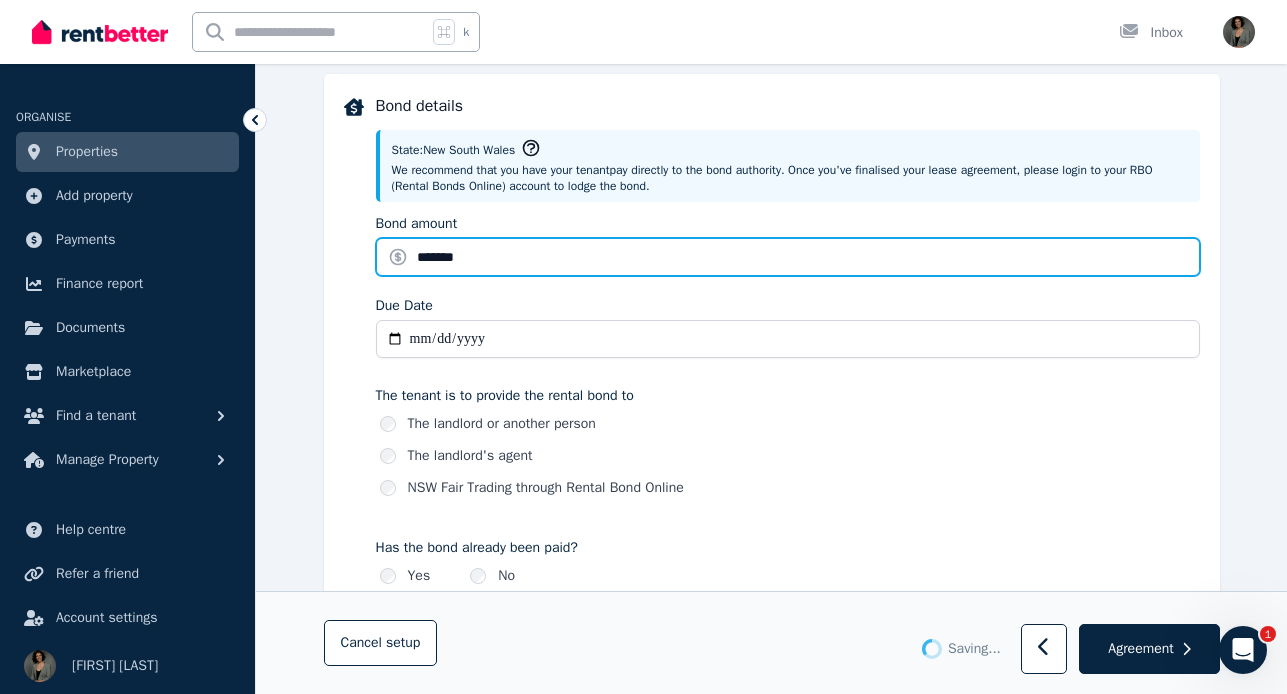 type 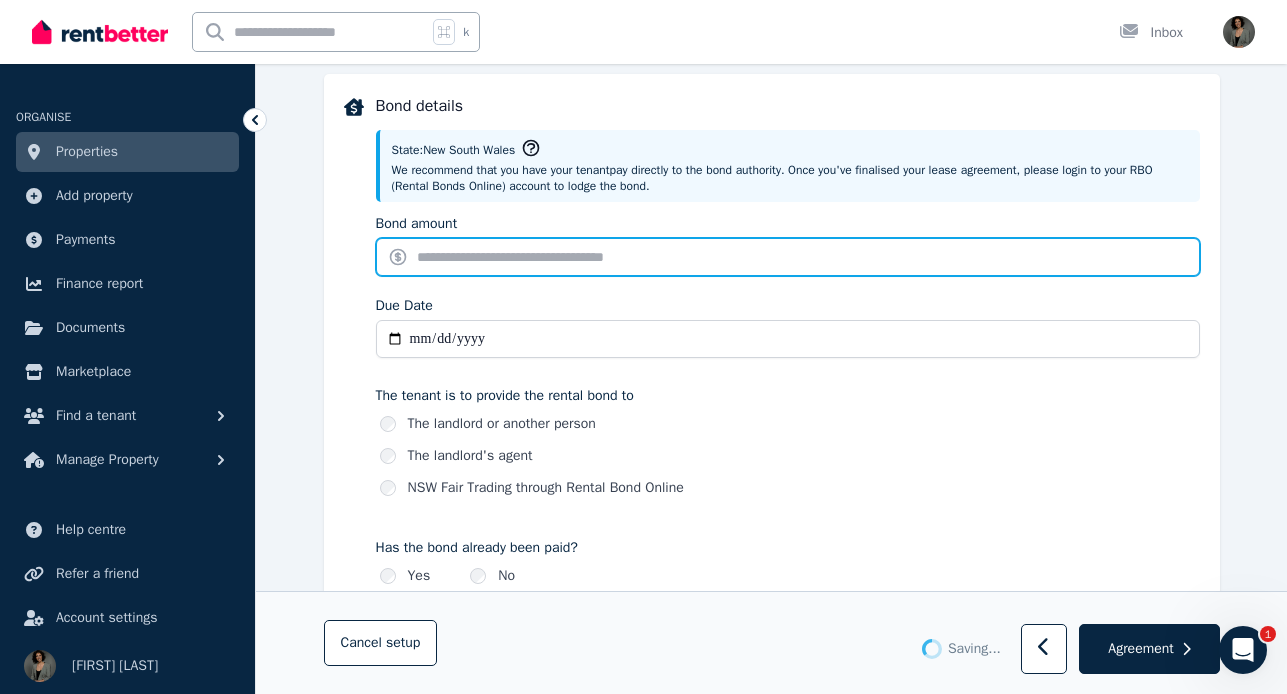 type on "*******" 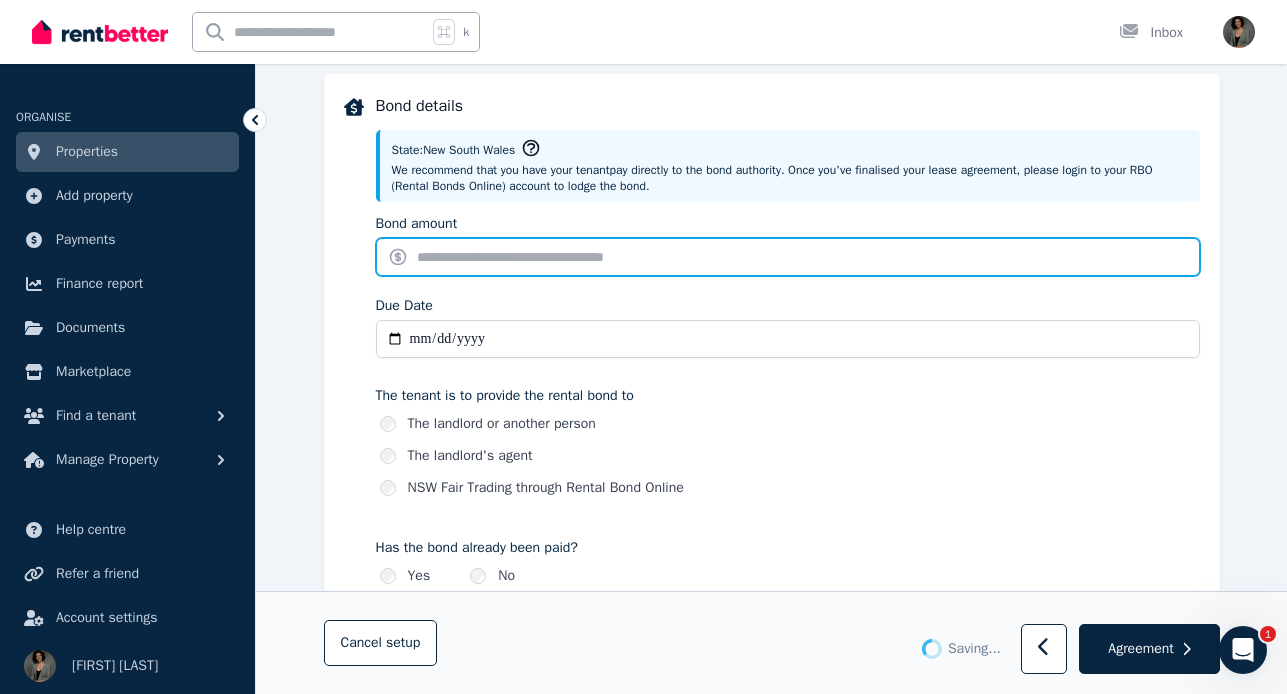 type on "**********" 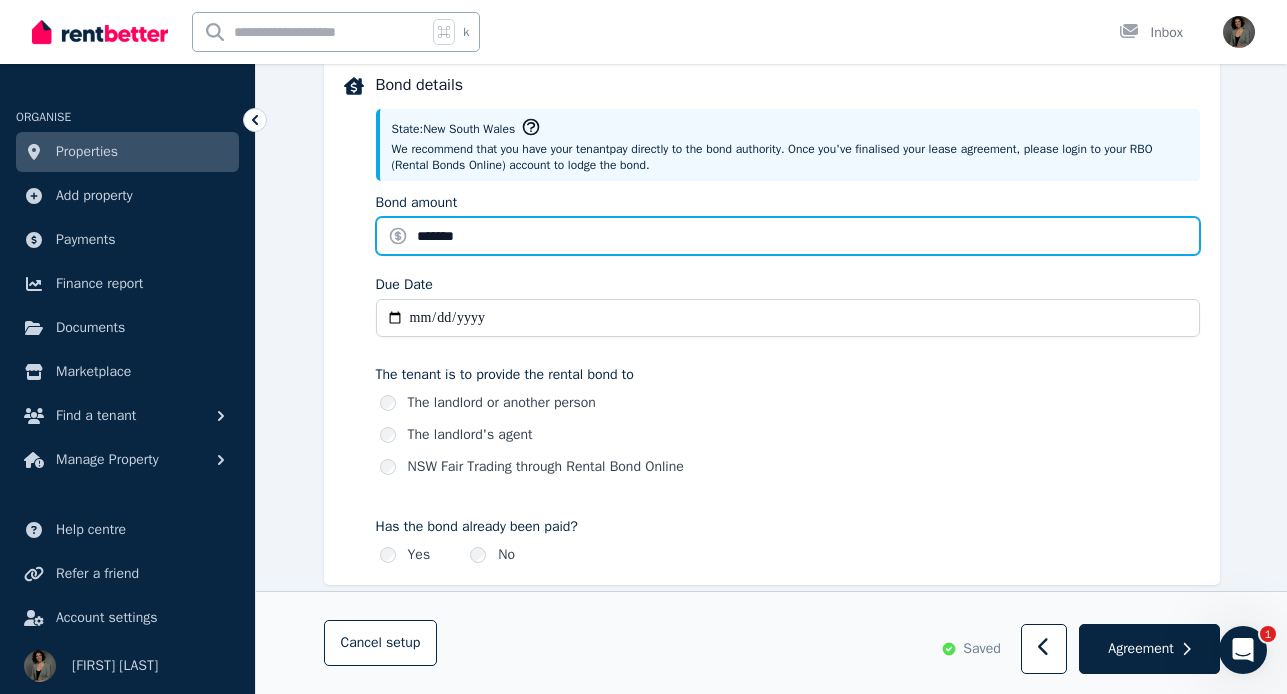 scroll, scrollTop: 949, scrollLeft: 0, axis: vertical 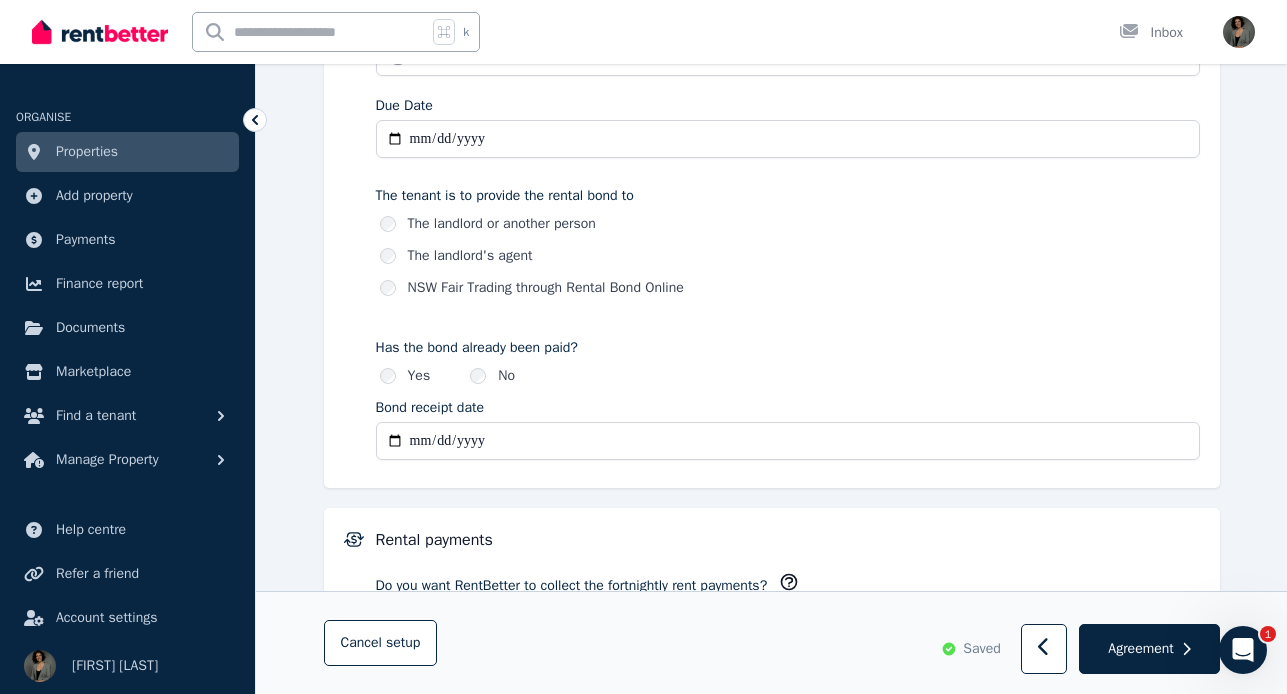 click on "**********" at bounding box center (788, 441) 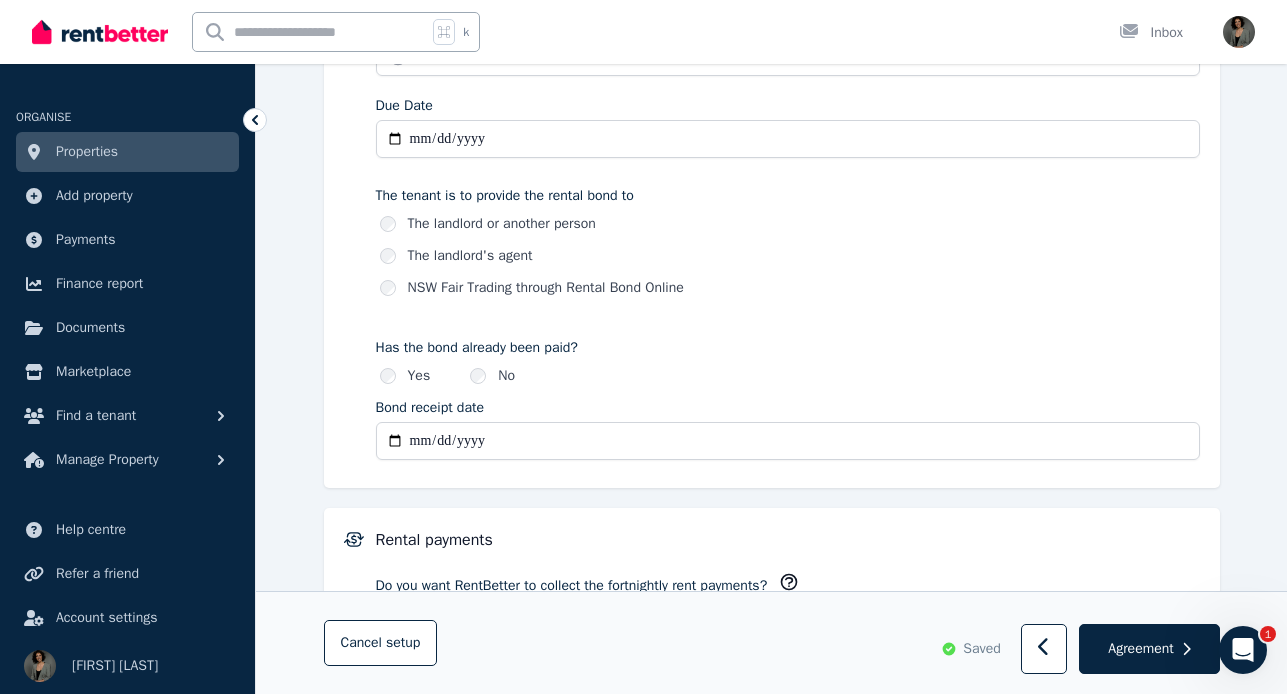 type on "**********" 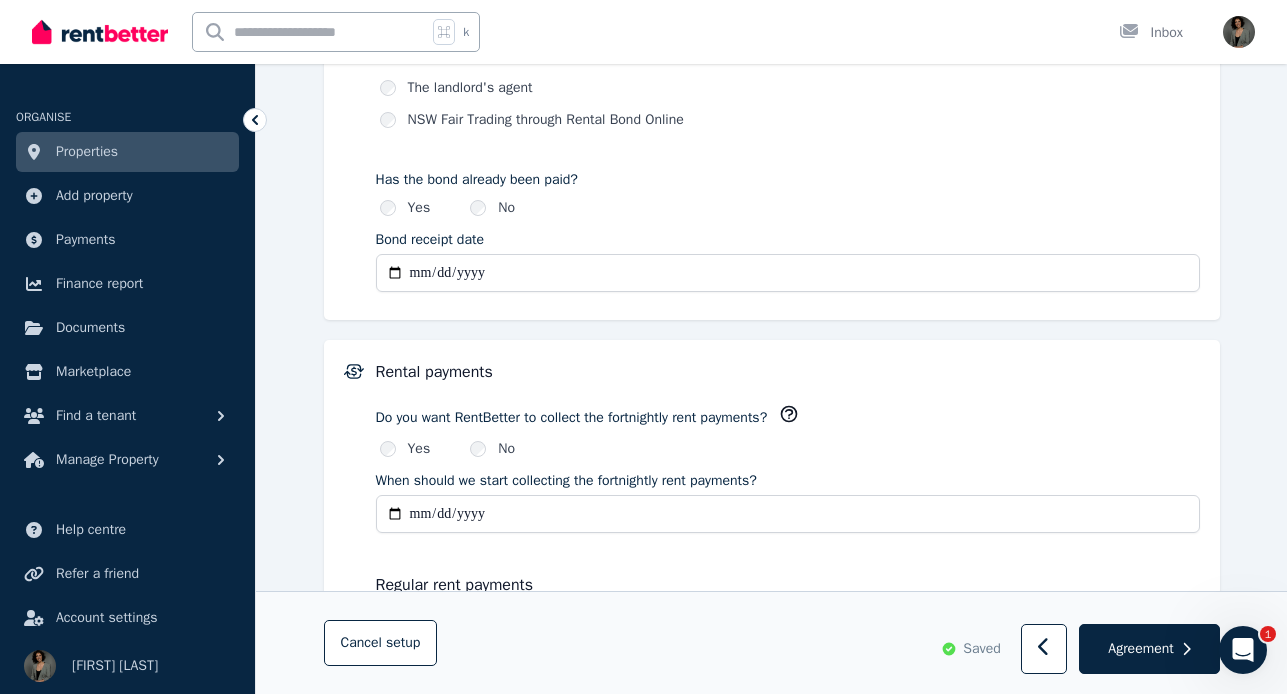 scroll, scrollTop: 1296, scrollLeft: 0, axis: vertical 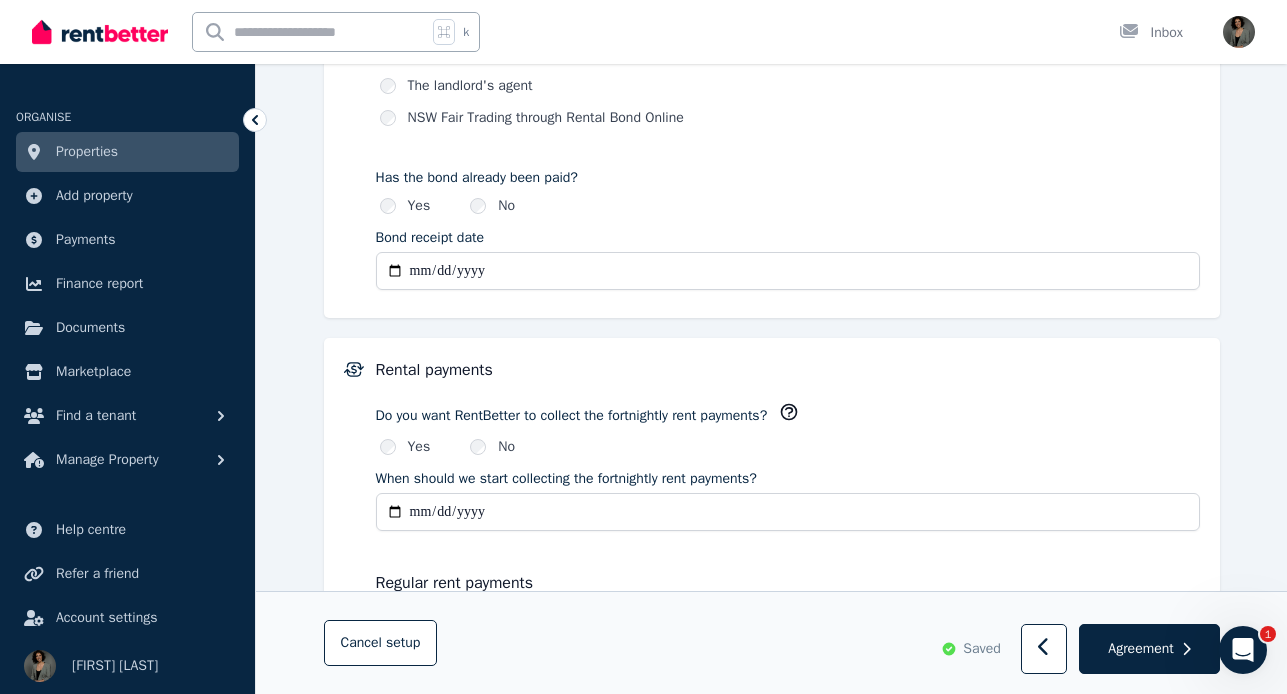 click 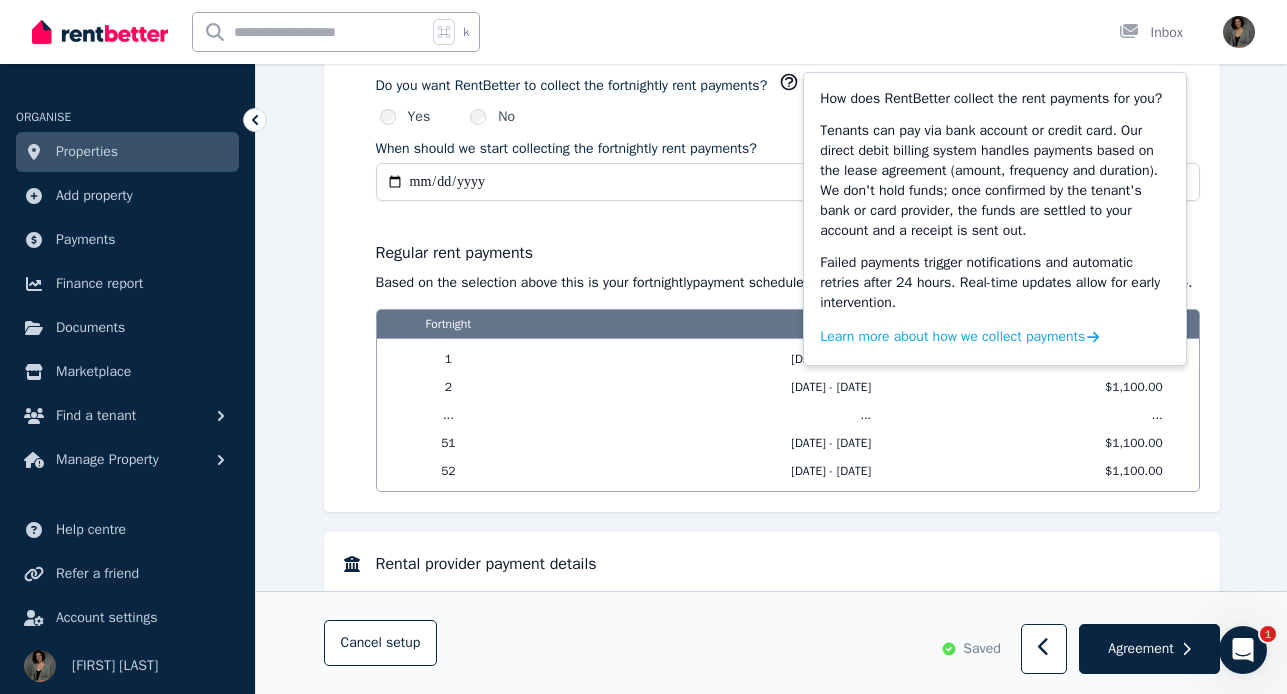 scroll, scrollTop: 1633, scrollLeft: 0, axis: vertical 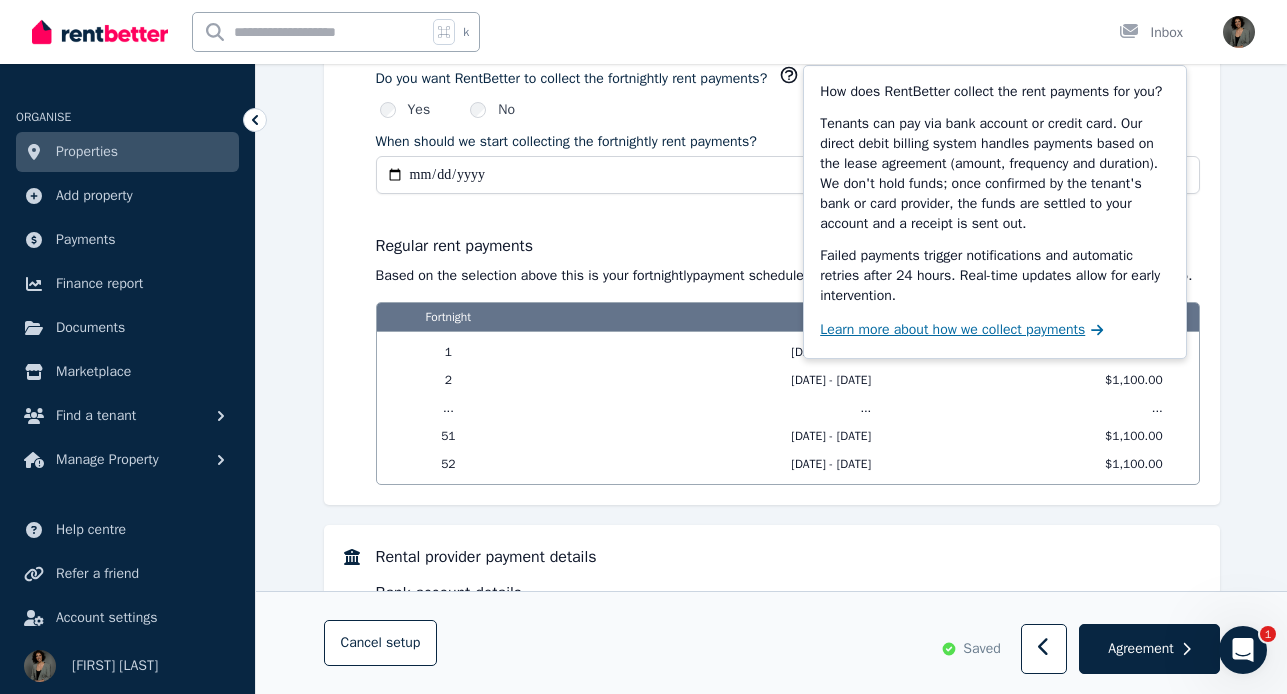 click on "Learn more about how we collect payments" at bounding box center [952, 330] 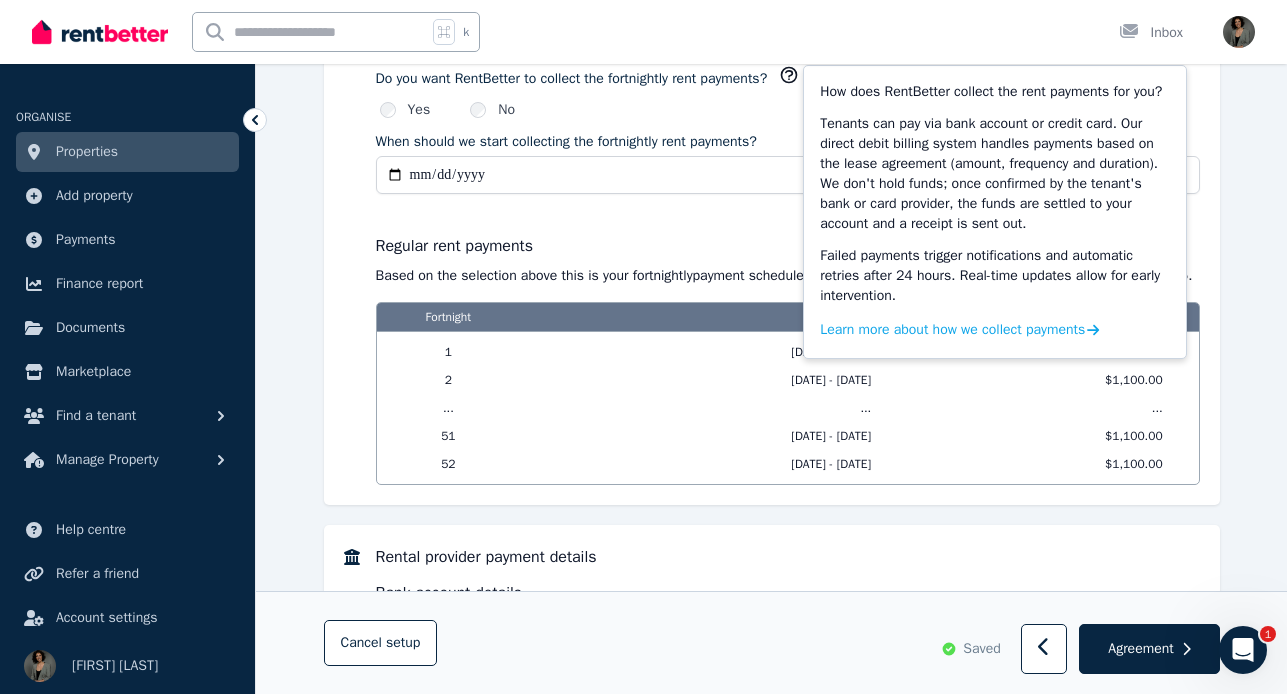 click on "Regular rent payments" at bounding box center [788, 246] 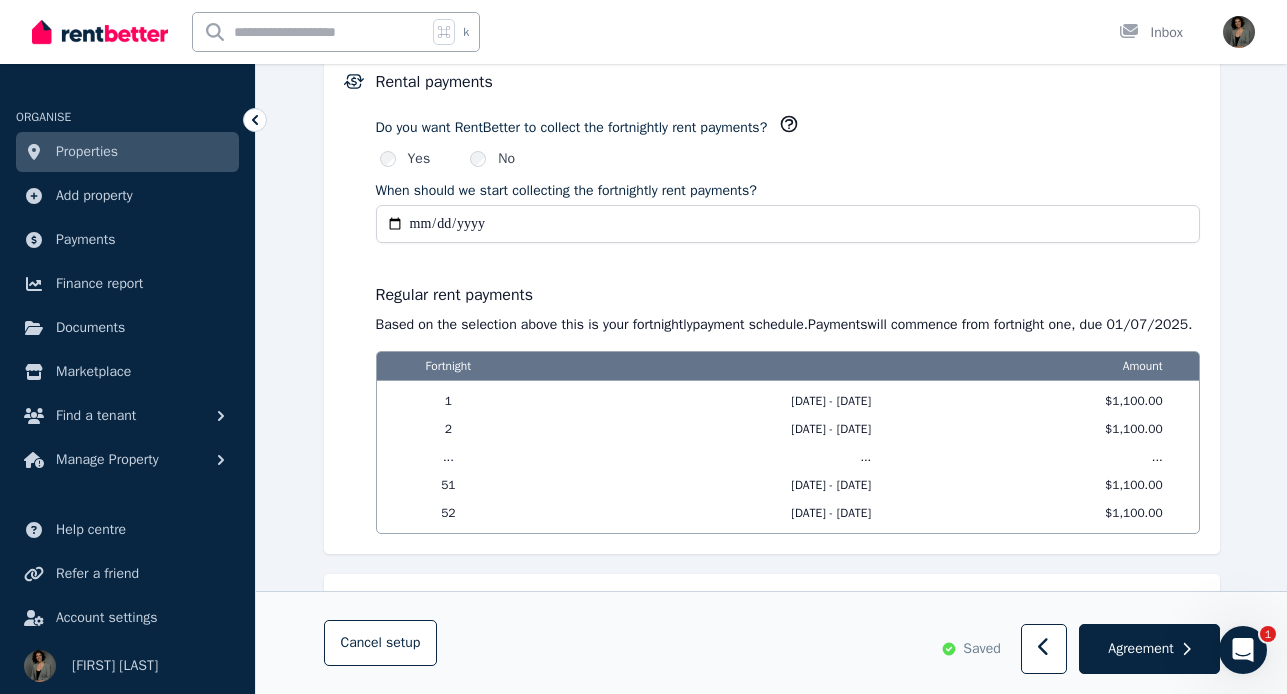 scroll, scrollTop: 1574, scrollLeft: 0, axis: vertical 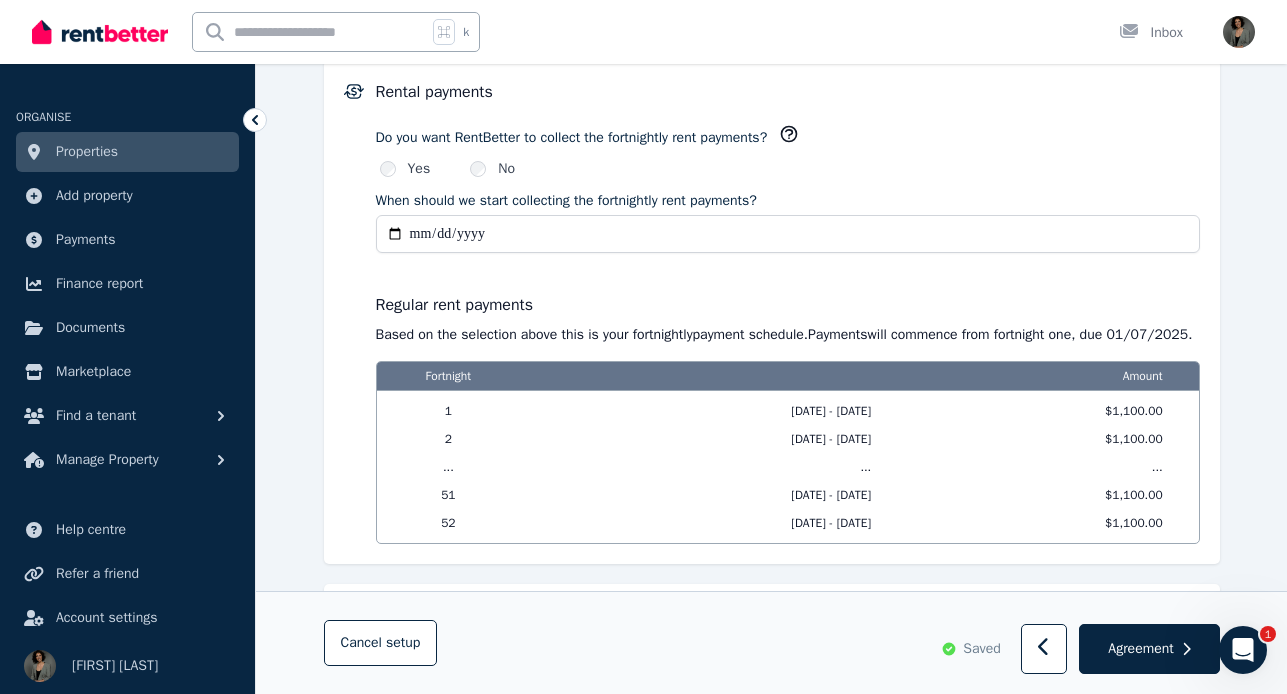 click on "**********" at bounding box center [788, 234] 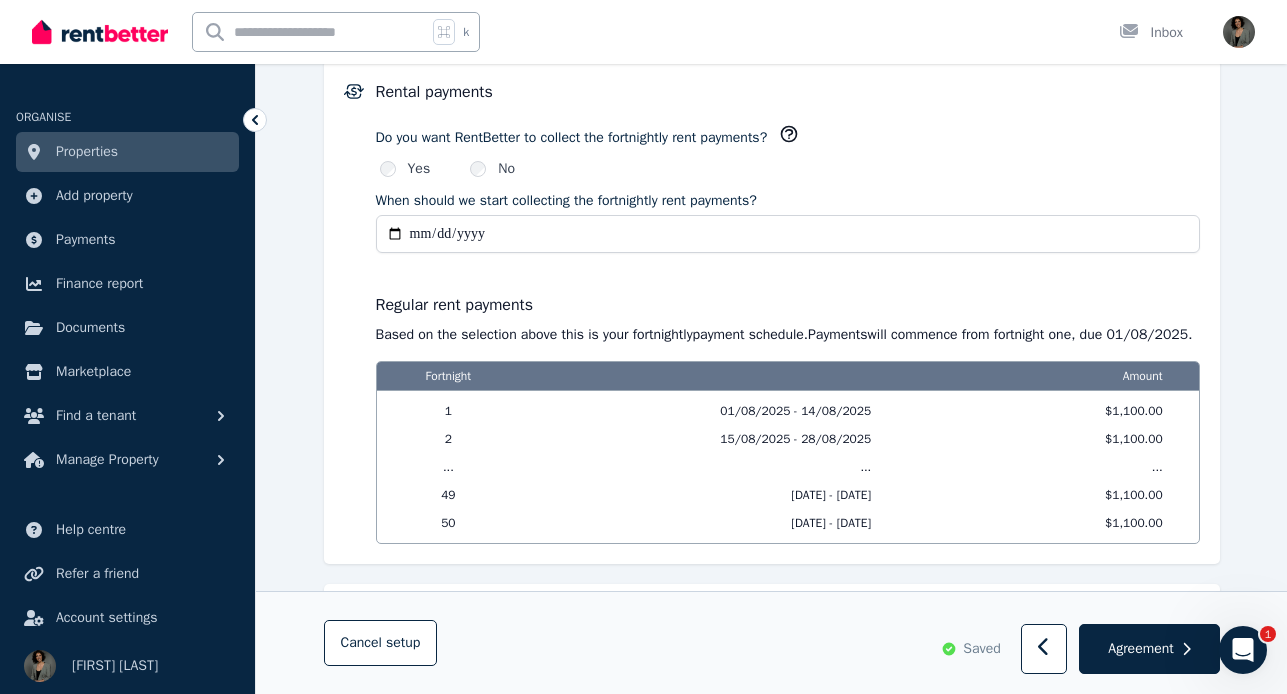 type on "**********" 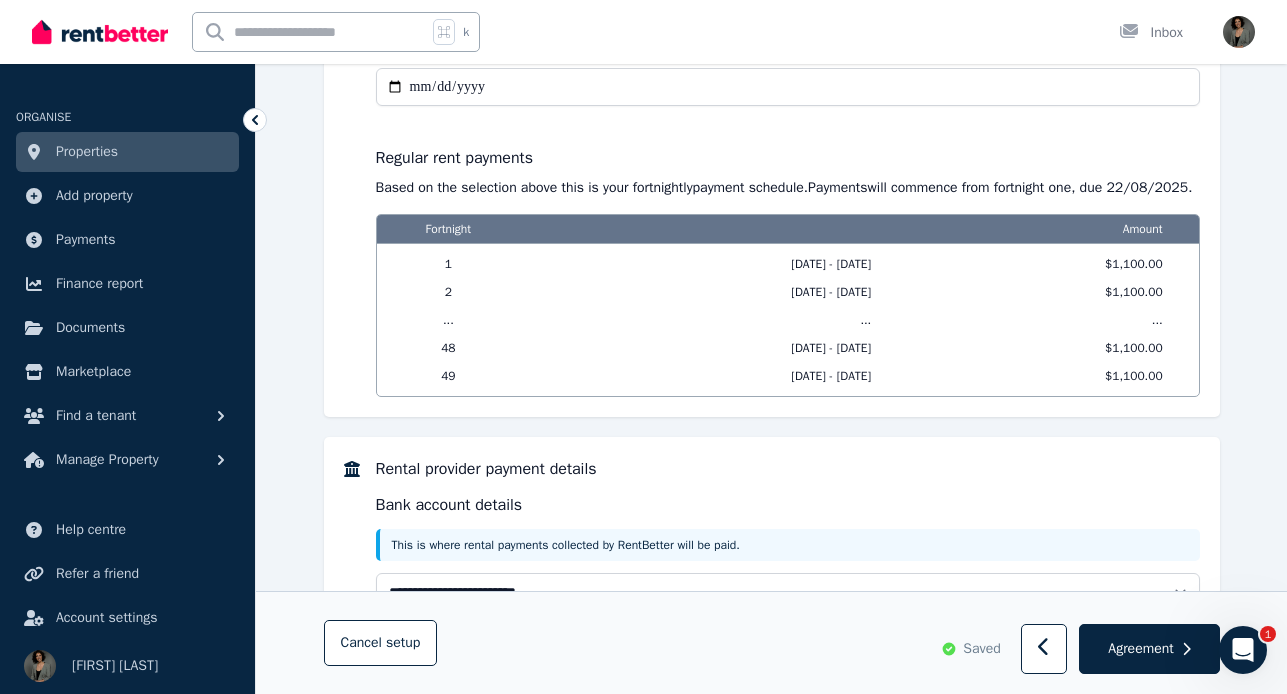 scroll, scrollTop: 1832, scrollLeft: 0, axis: vertical 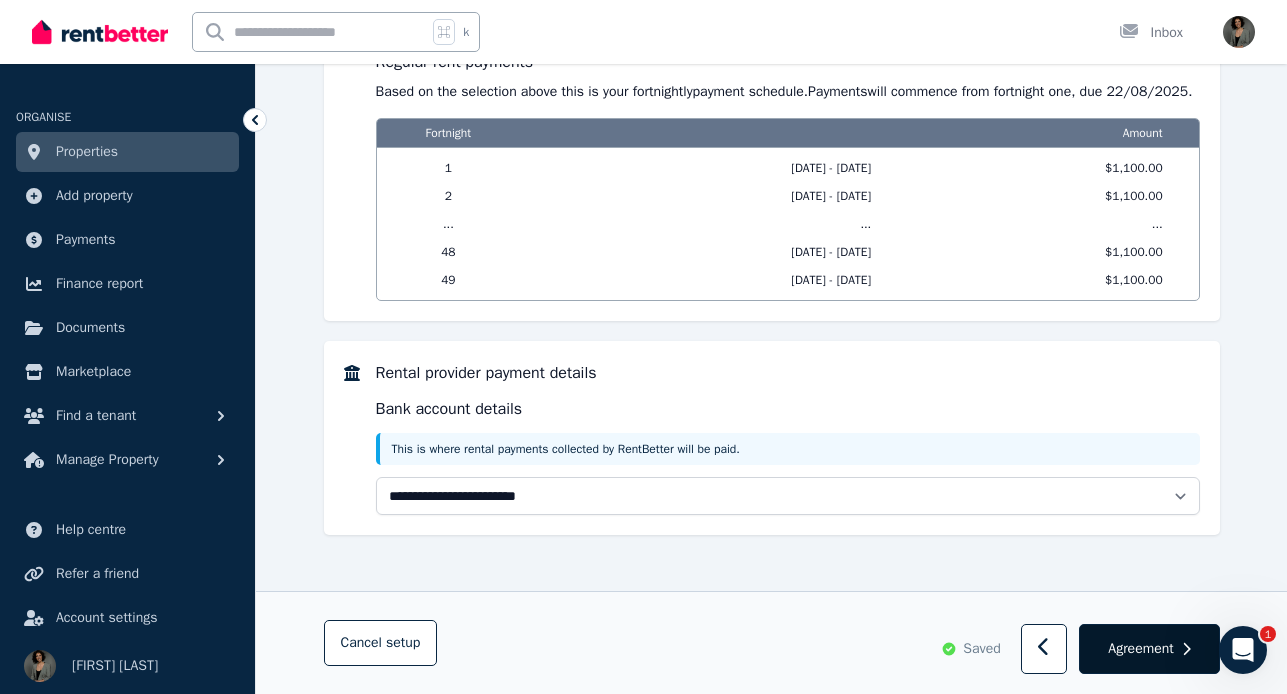 click on "Agreement" at bounding box center (1140, 649) 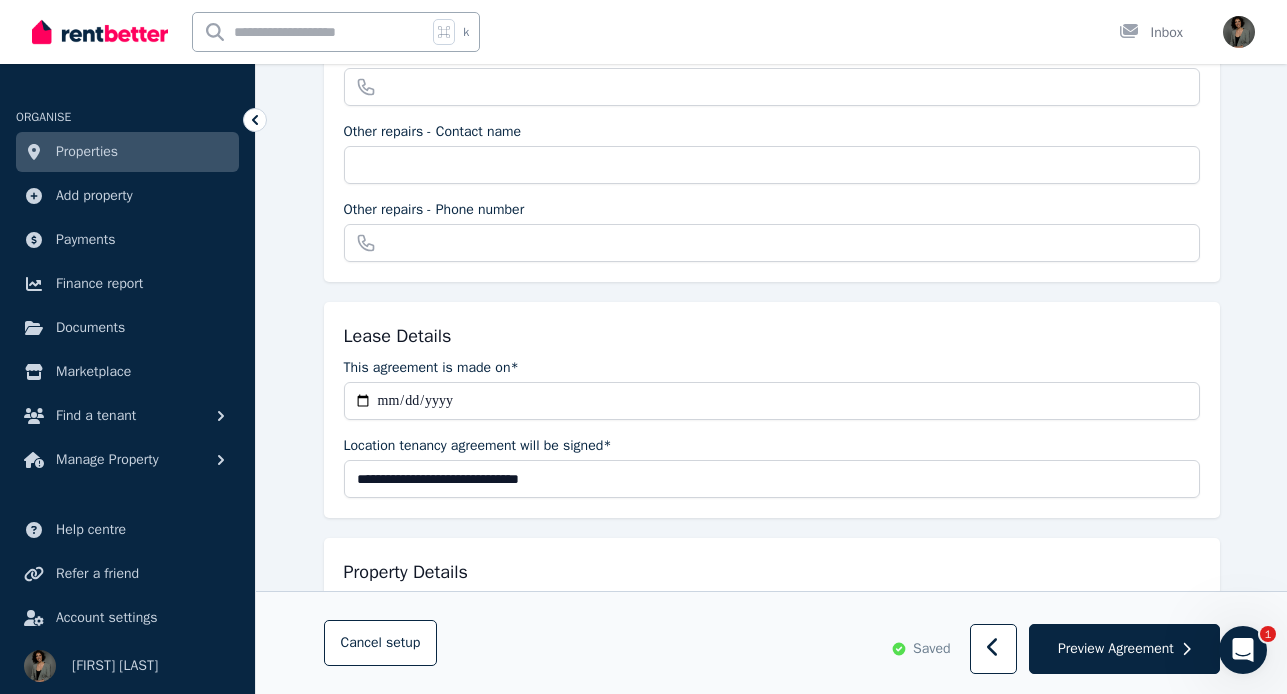 scroll, scrollTop: 600, scrollLeft: 0, axis: vertical 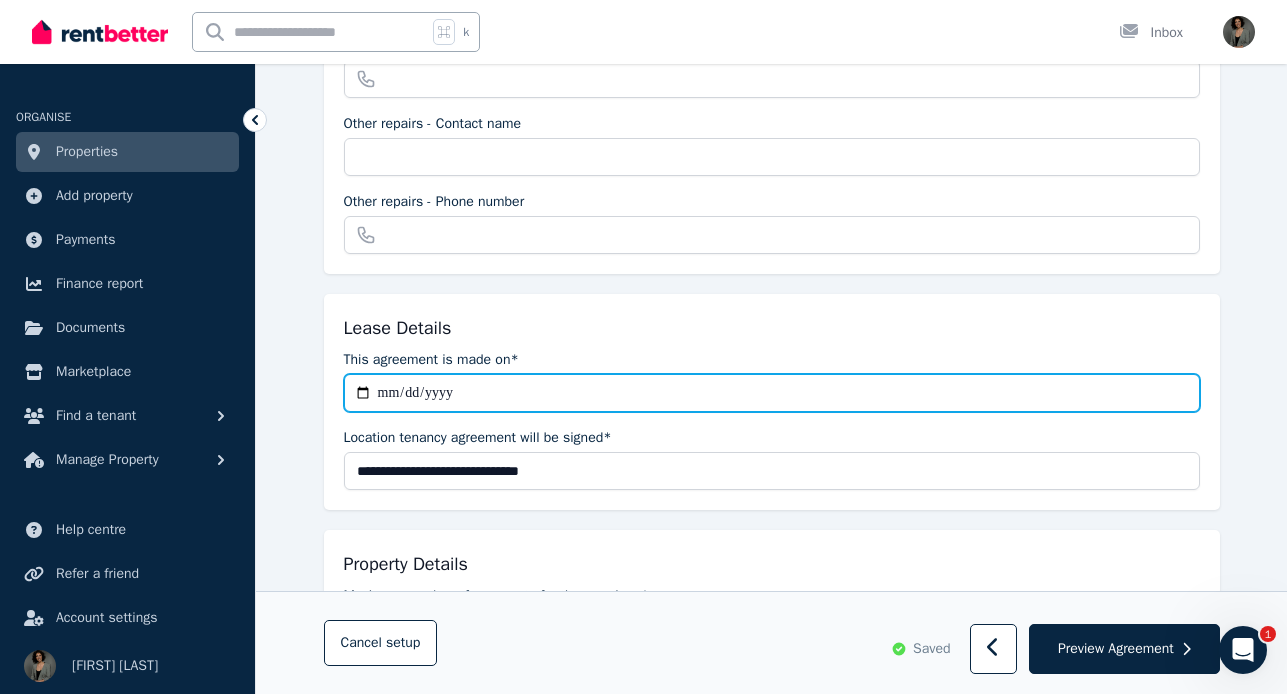 click on "**********" at bounding box center [772, 393] 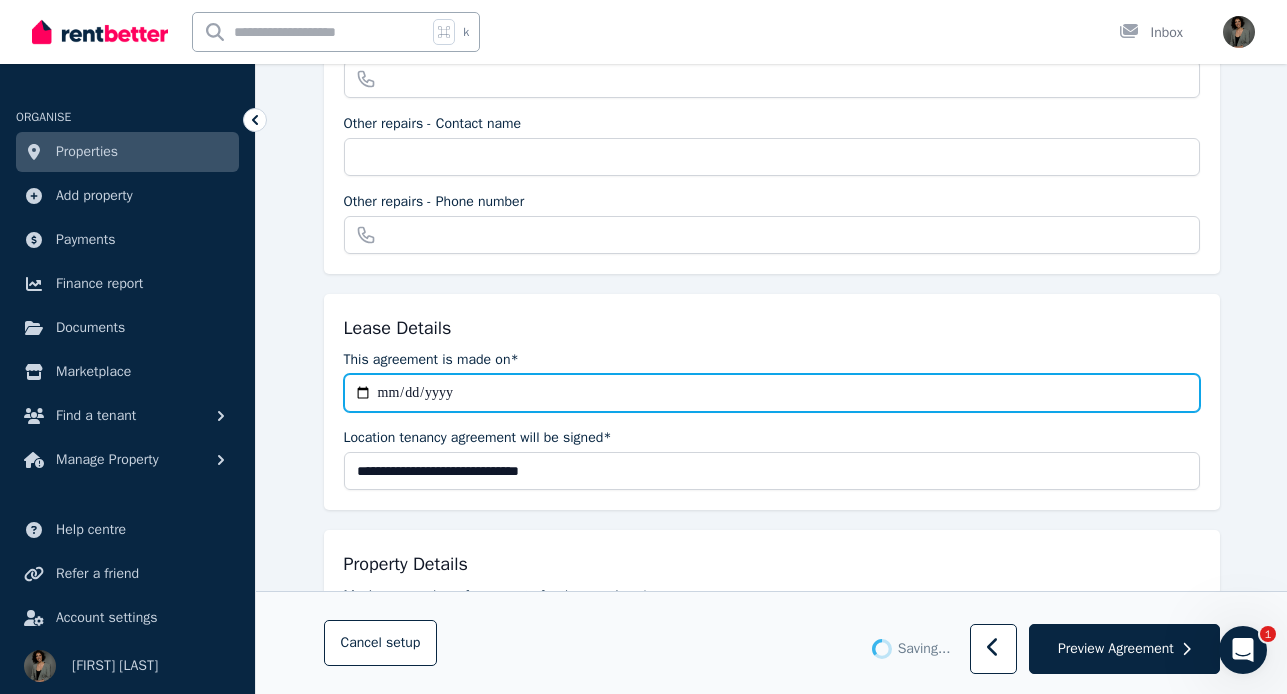 type on "**********" 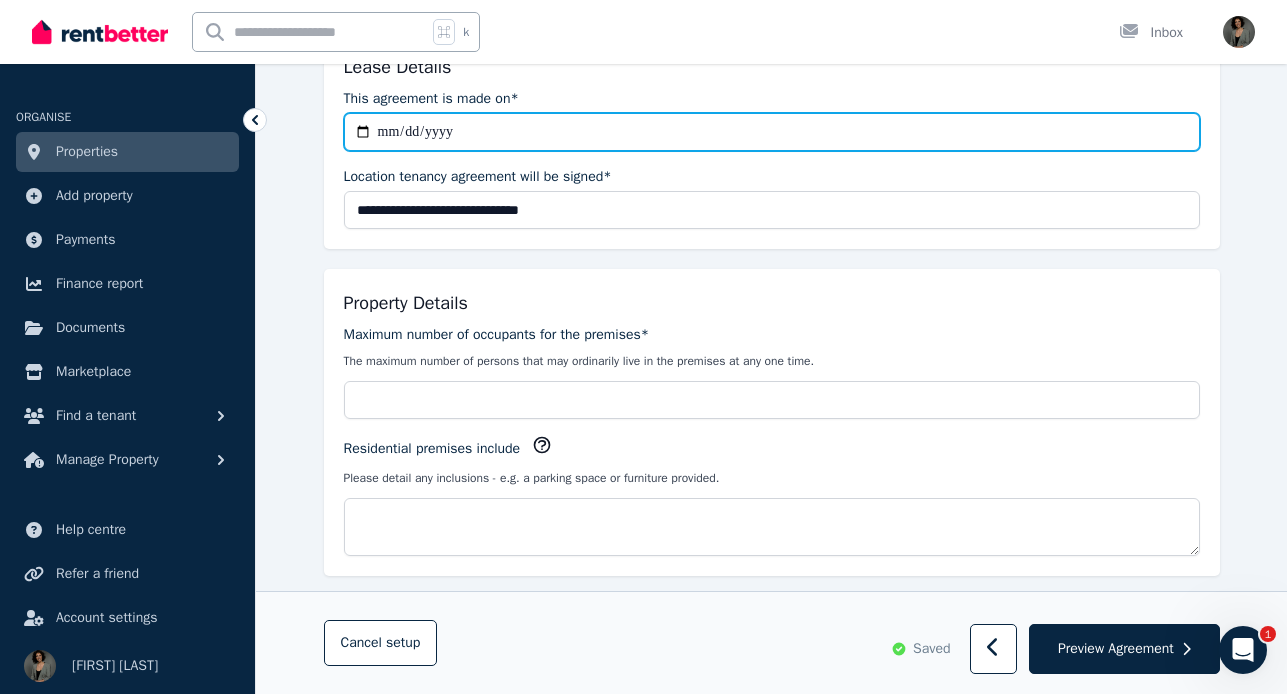 scroll, scrollTop: 869, scrollLeft: 0, axis: vertical 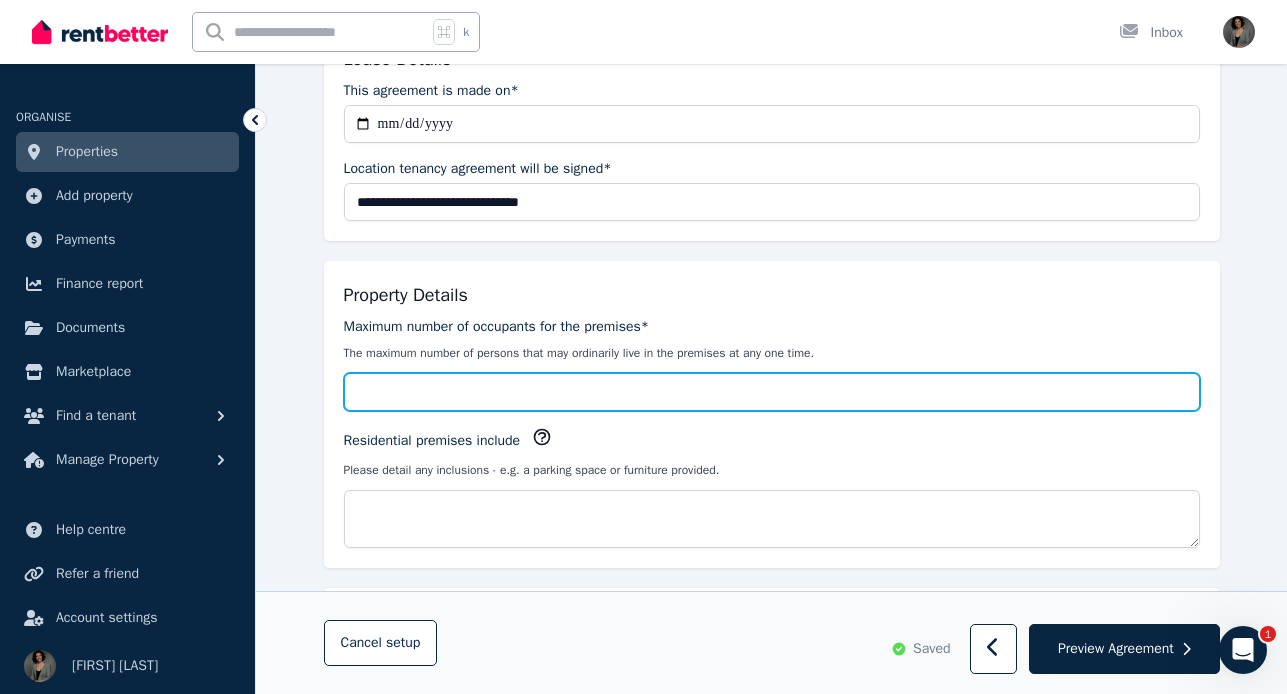click on "Maximum number of occupants for the premises*" at bounding box center (772, 392) 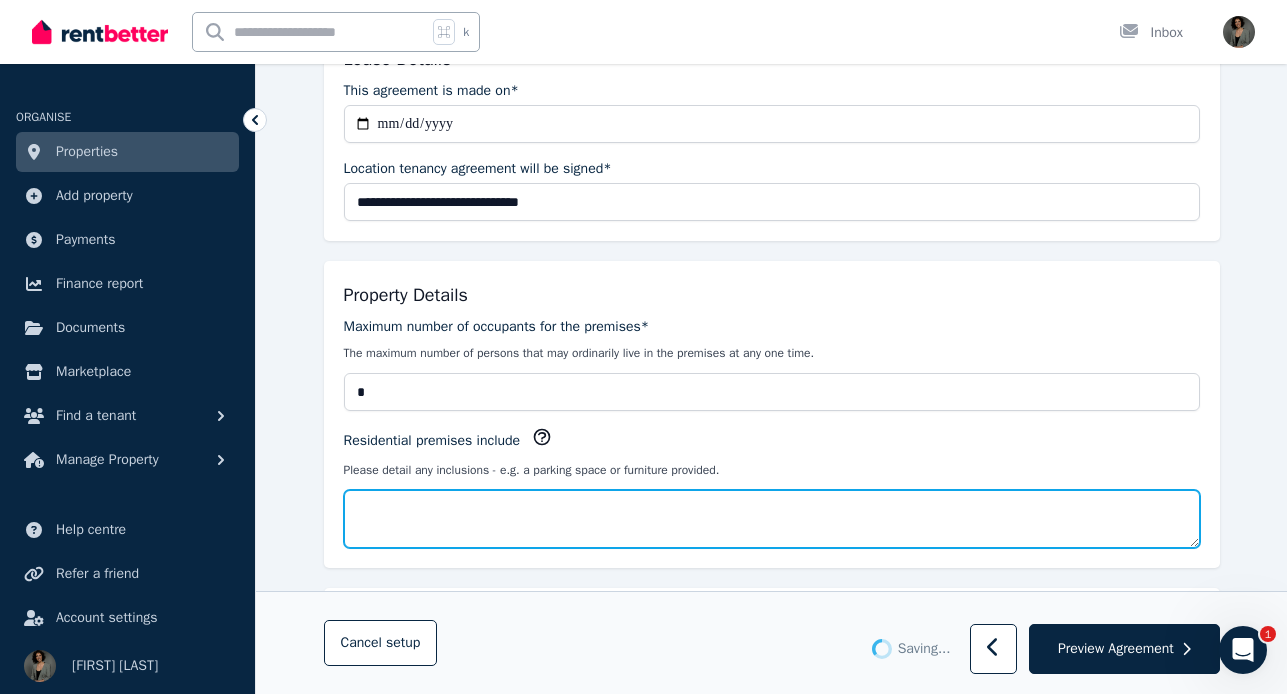 click on "Residential premises include" at bounding box center [772, 519] 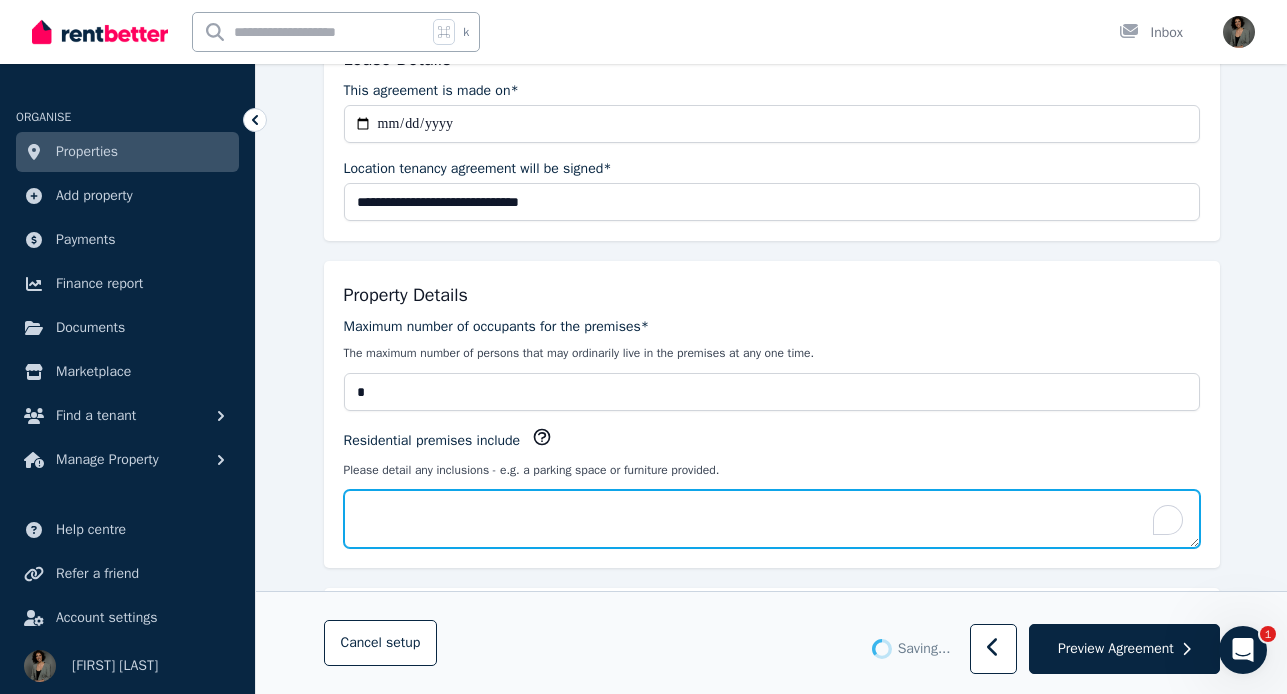 type on "*" 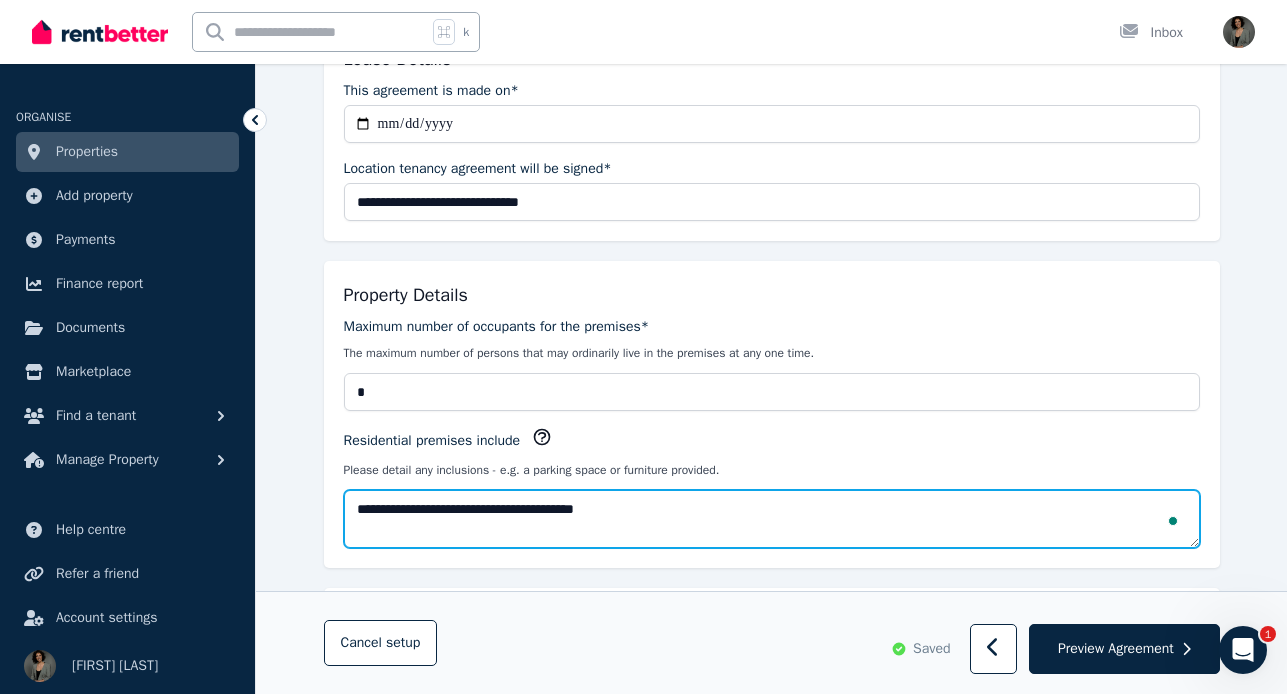 type on "**********" 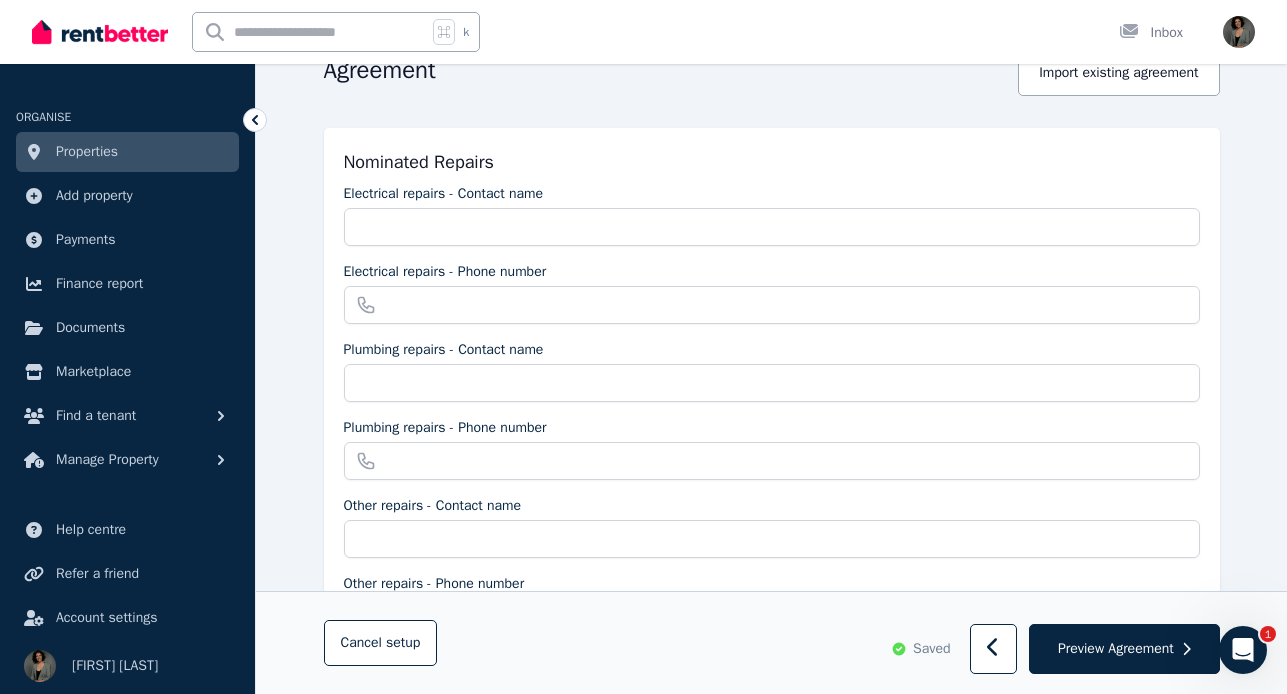 scroll, scrollTop: 215, scrollLeft: 0, axis: vertical 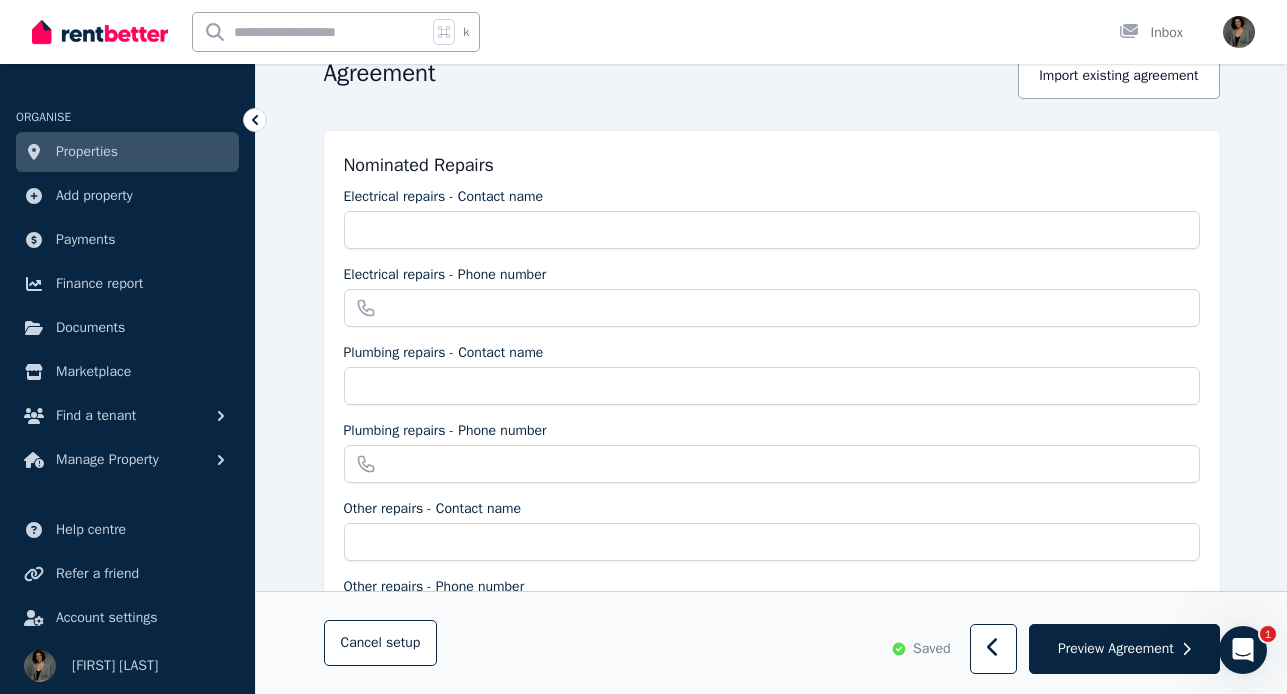 type on "**********" 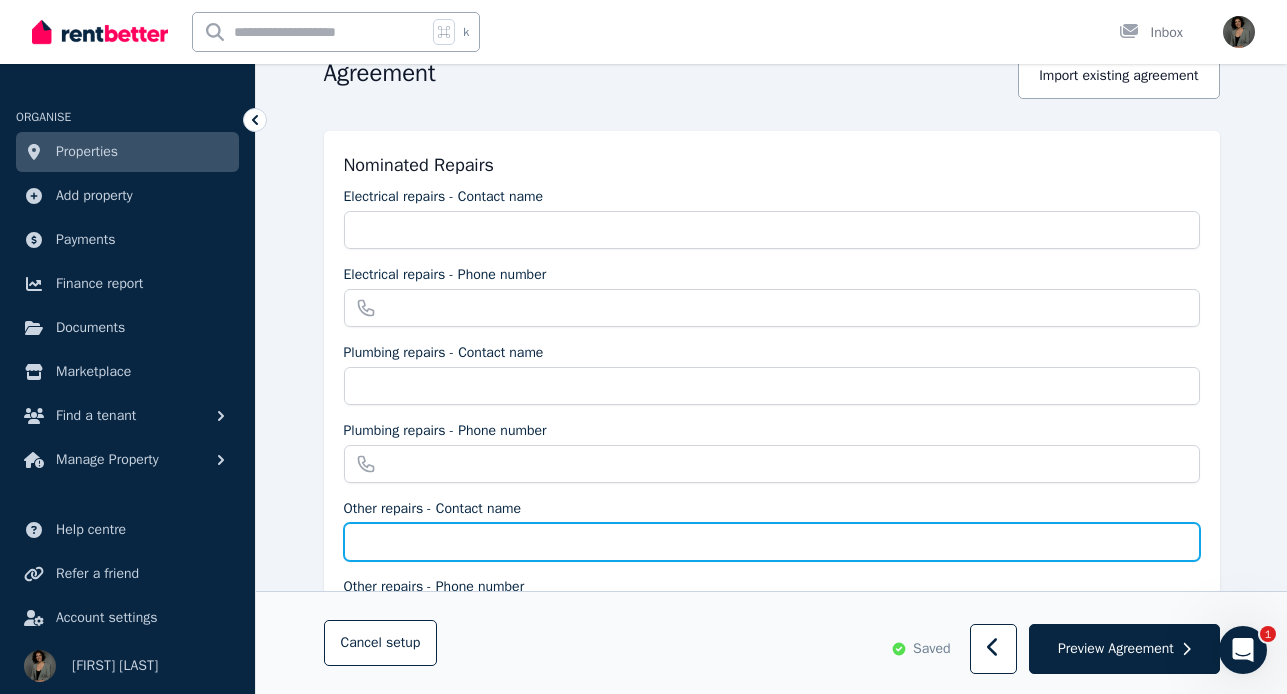 click on "Other repairs - Contact name" at bounding box center [772, 542] 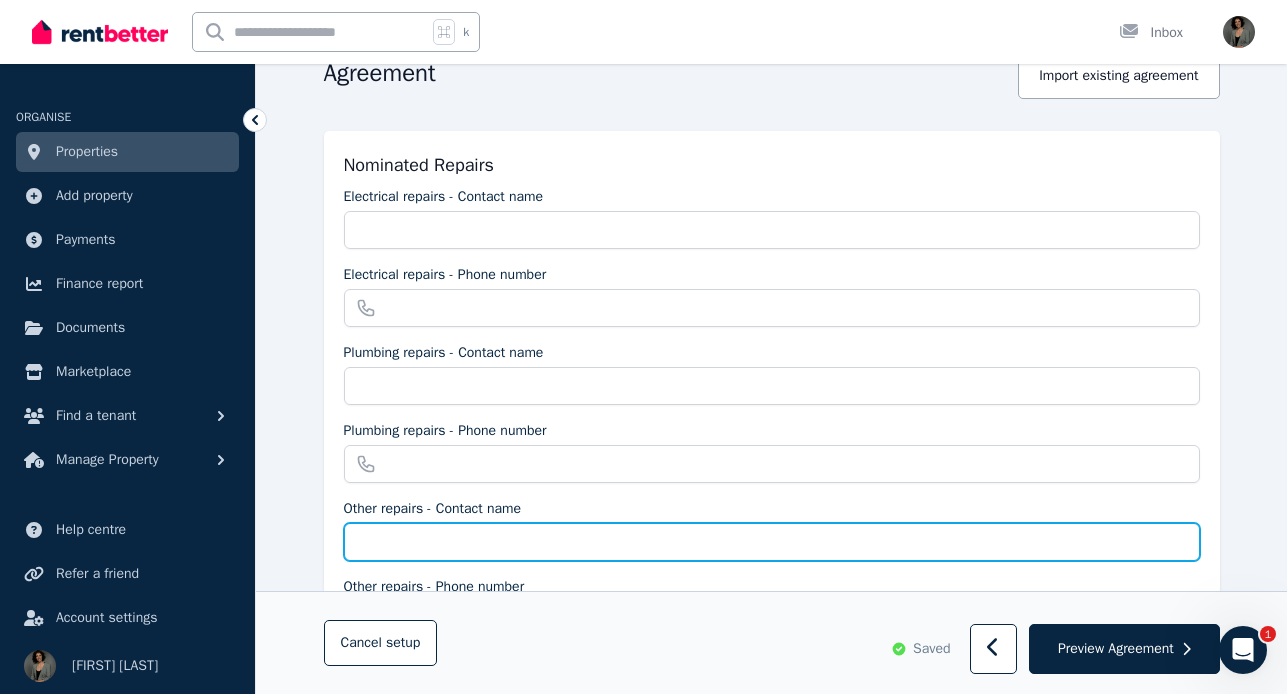 type on "**********" 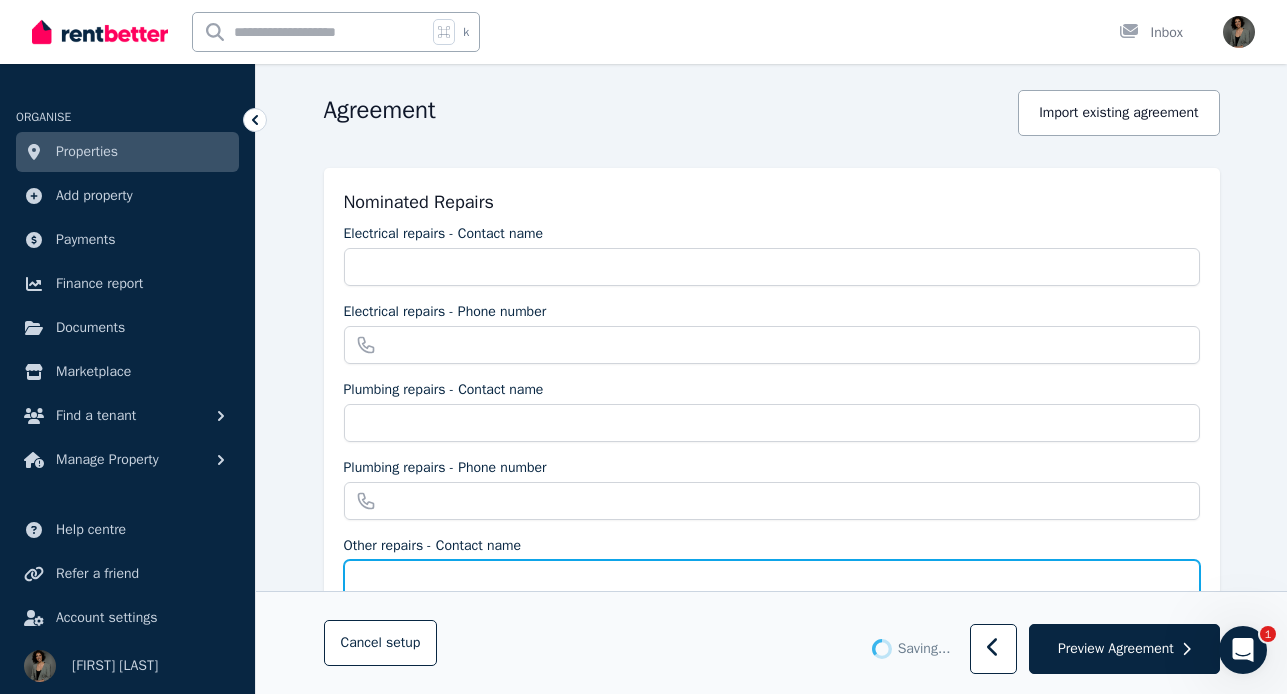 type on "**********" 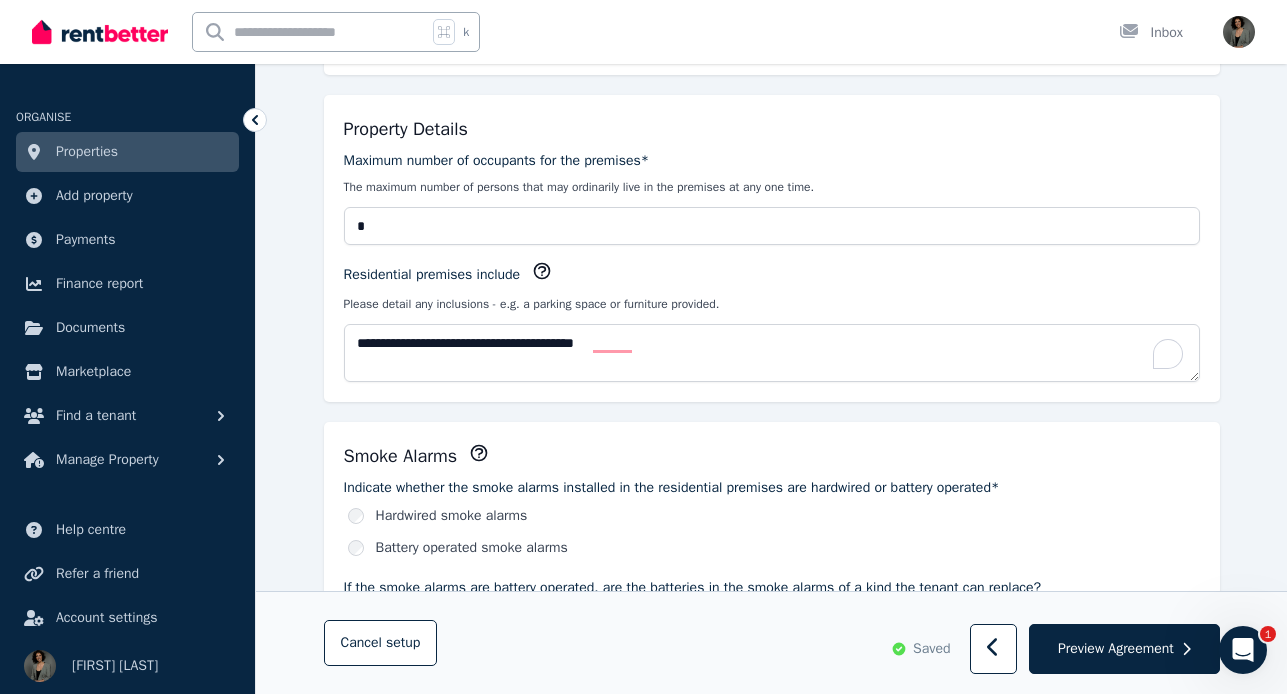 scroll, scrollTop: 1041, scrollLeft: 0, axis: vertical 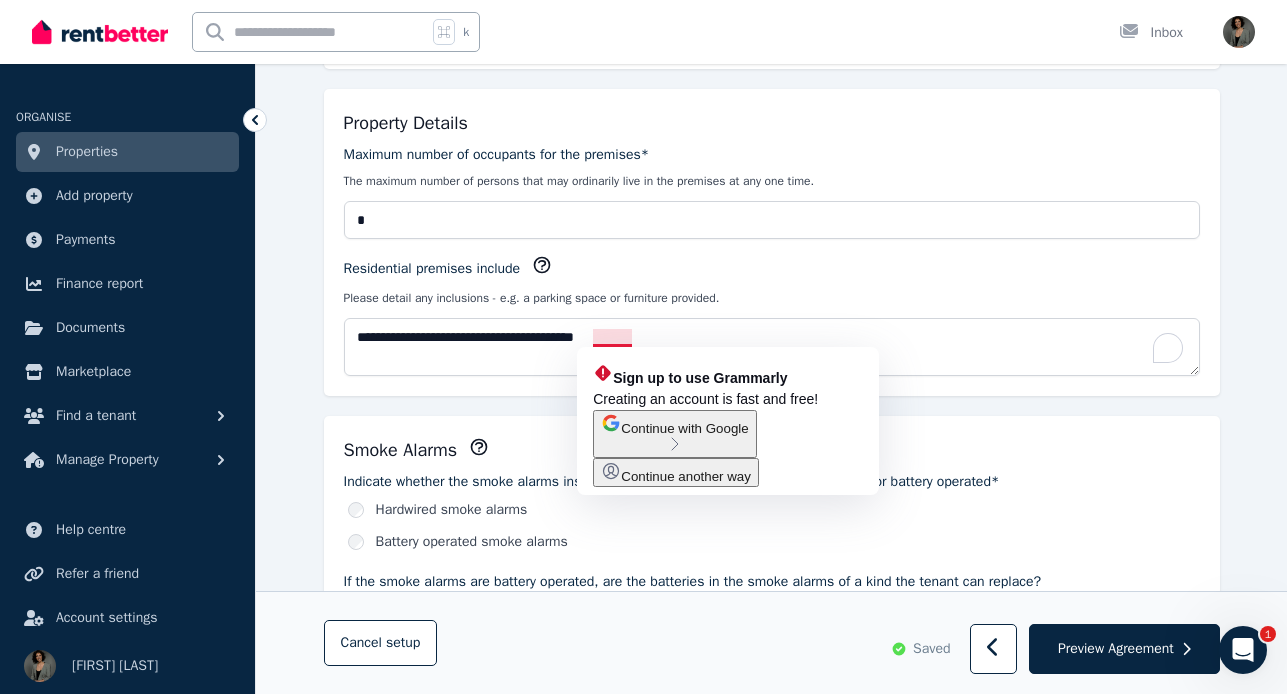 click on "Smoke Alarms Indicate whether the smoke alarms installed in the residential premises are hardwired or battery operated* Hardwired smoke alarms Battery operated smoke alarms If the smoke alarms are battery operated, are the batteries in the smoke alarms of a kind the tenant can replace? Yes No If yes, specify the type of battery that needs to be used if the battery in the smoke alarm needs to be replaced If the smoke alarms are hardwired, are the back-up batteries in the smoke alarms of a kind the tenant can replace? Yes No If yes, specify the type of back-up battery that needs to be used if the back-up battery in the smoke alarm needs to be replaced If the Strata Schemes Management Act 2015 applies to the residential premises, is the owners corporation of the strata scheme responsible for the repair and replacement of smoke alarms in the residential premises? Yes No" at bounding box center [772, 688] 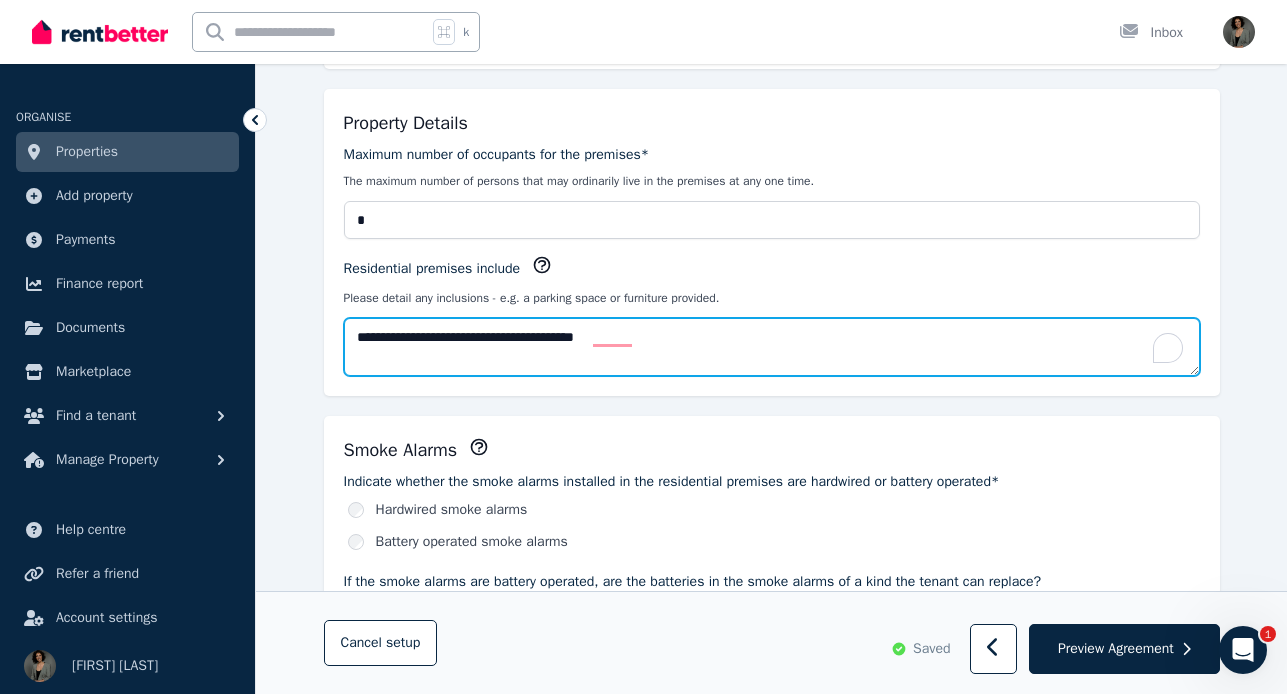 click on "**********" at bounding box center [772, 347] 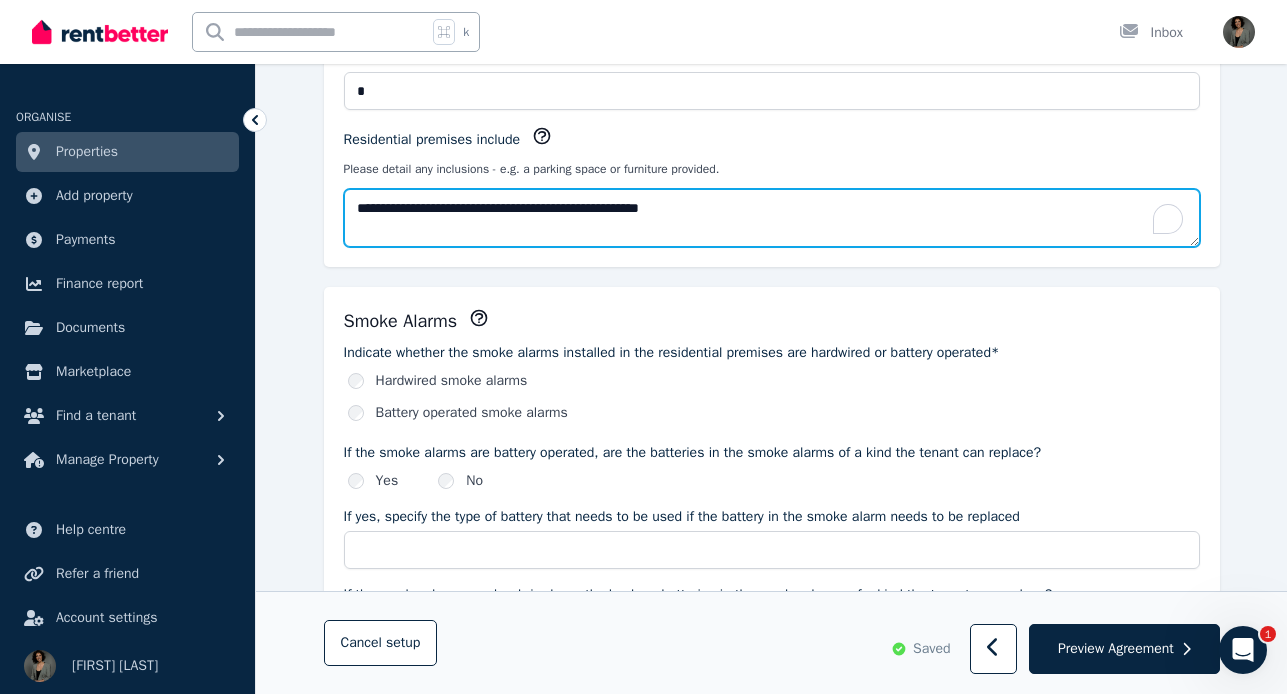 scroll, scrollTop: 1177, scrollLeft: 0, axis: vertical 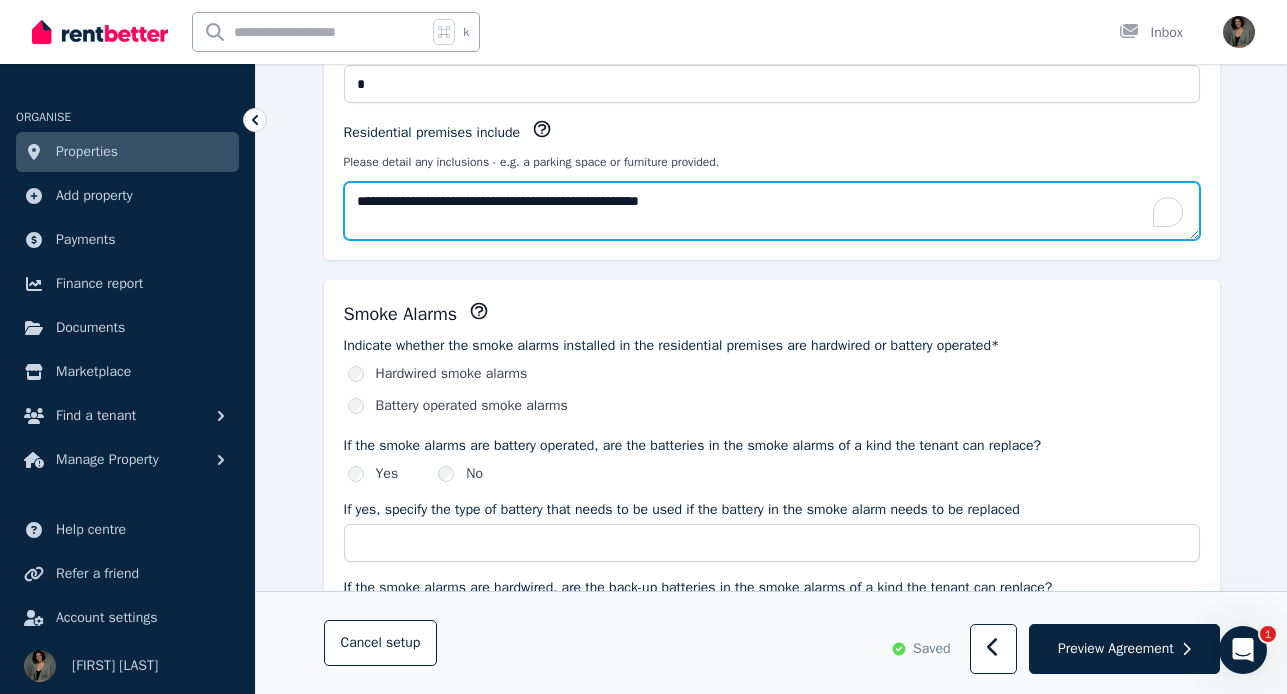 type on "**********" 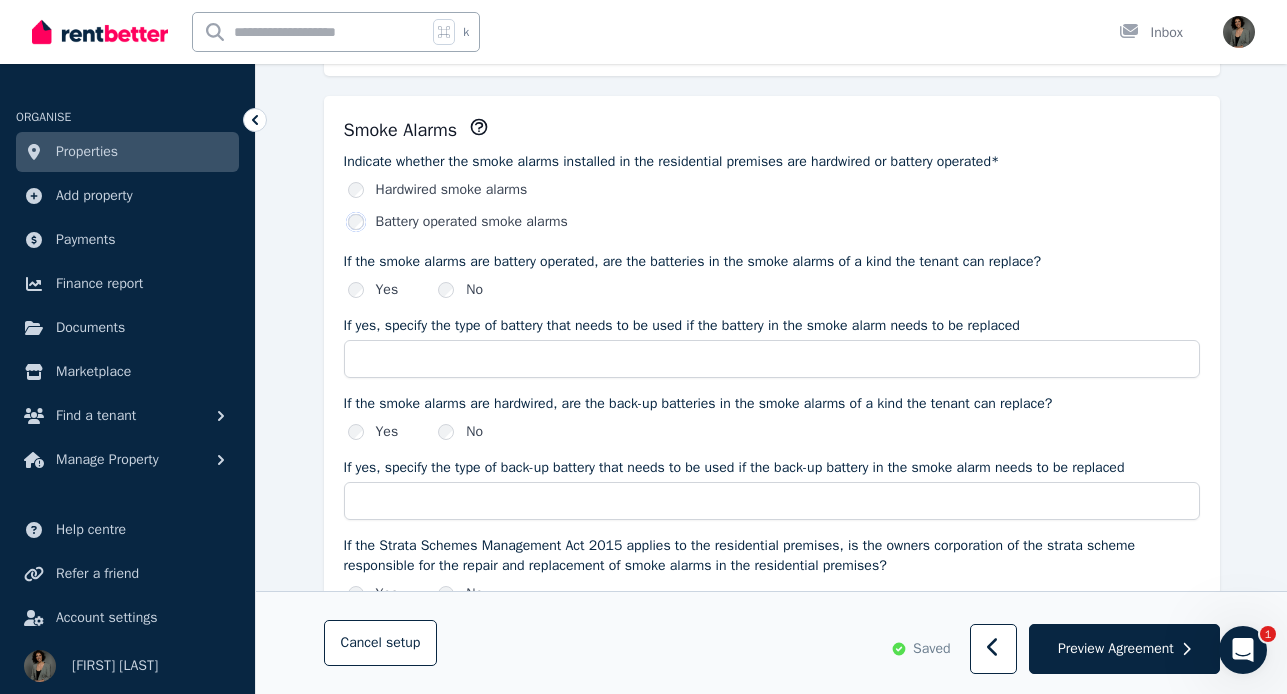 scroll, scrollTop: 1364, scrollLeft: 0, axis: vertical 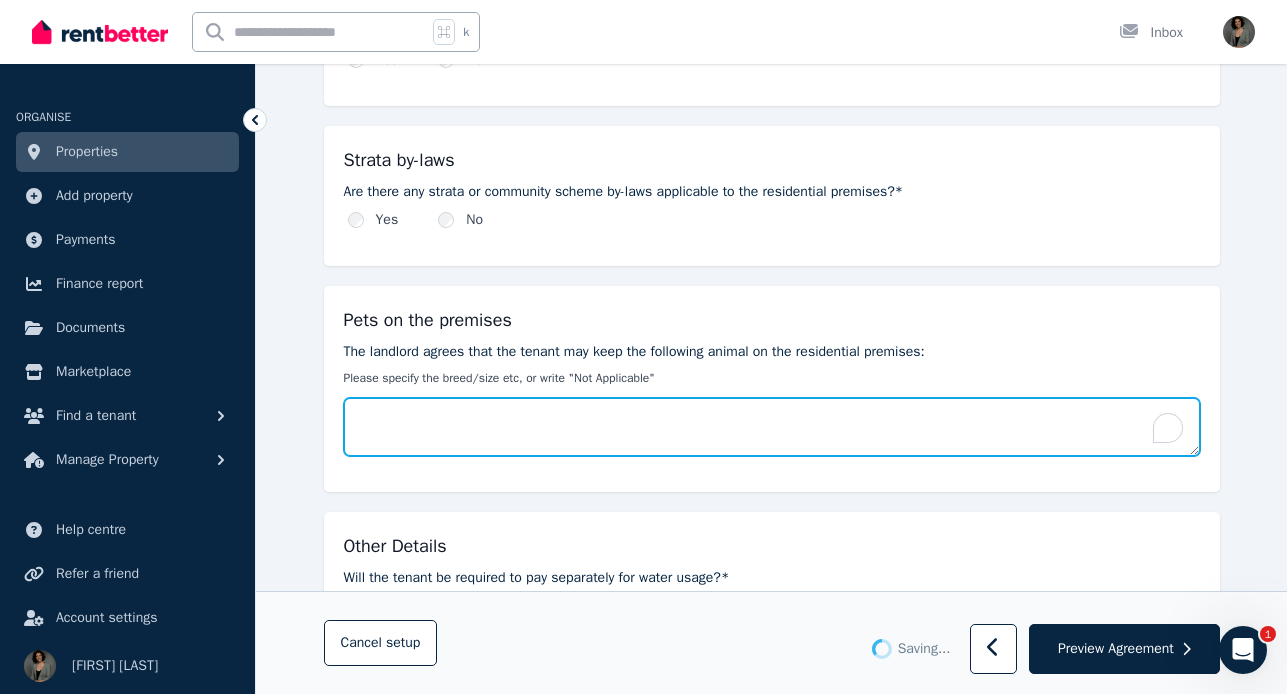 click on "The landlord agrees that the tenant may keep the following animal on the residential premises:" at bounding box center [772, 427] 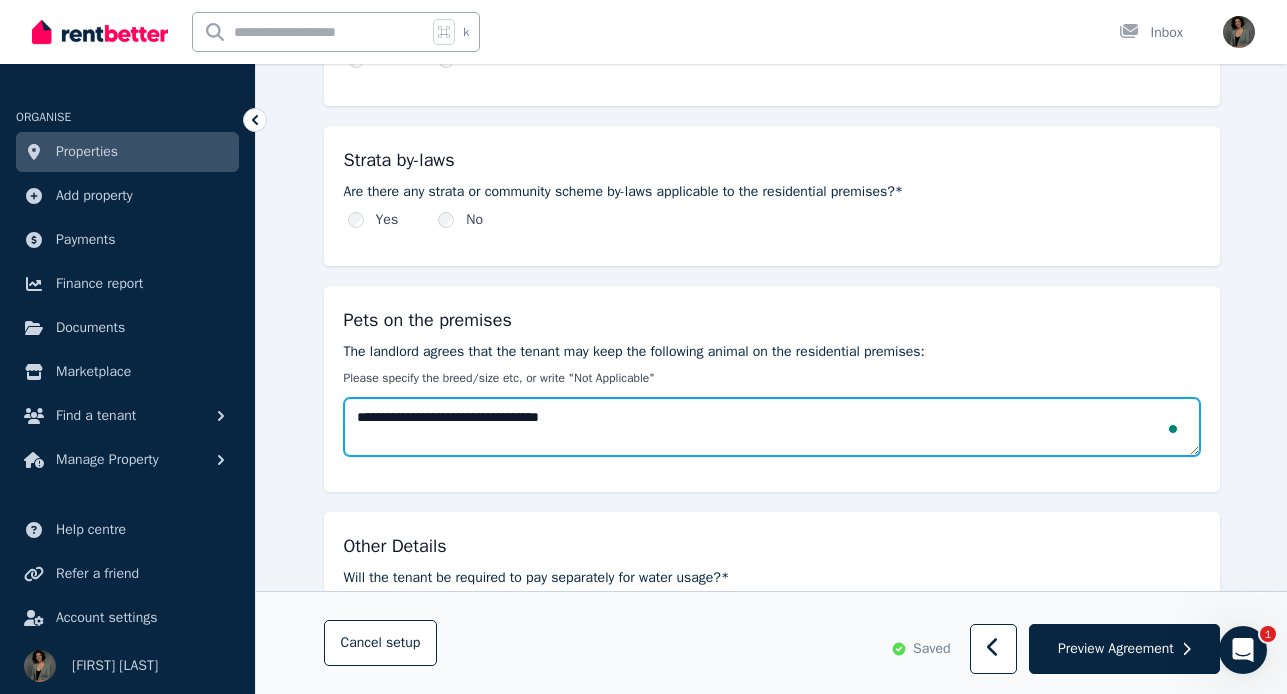 type on "**********" 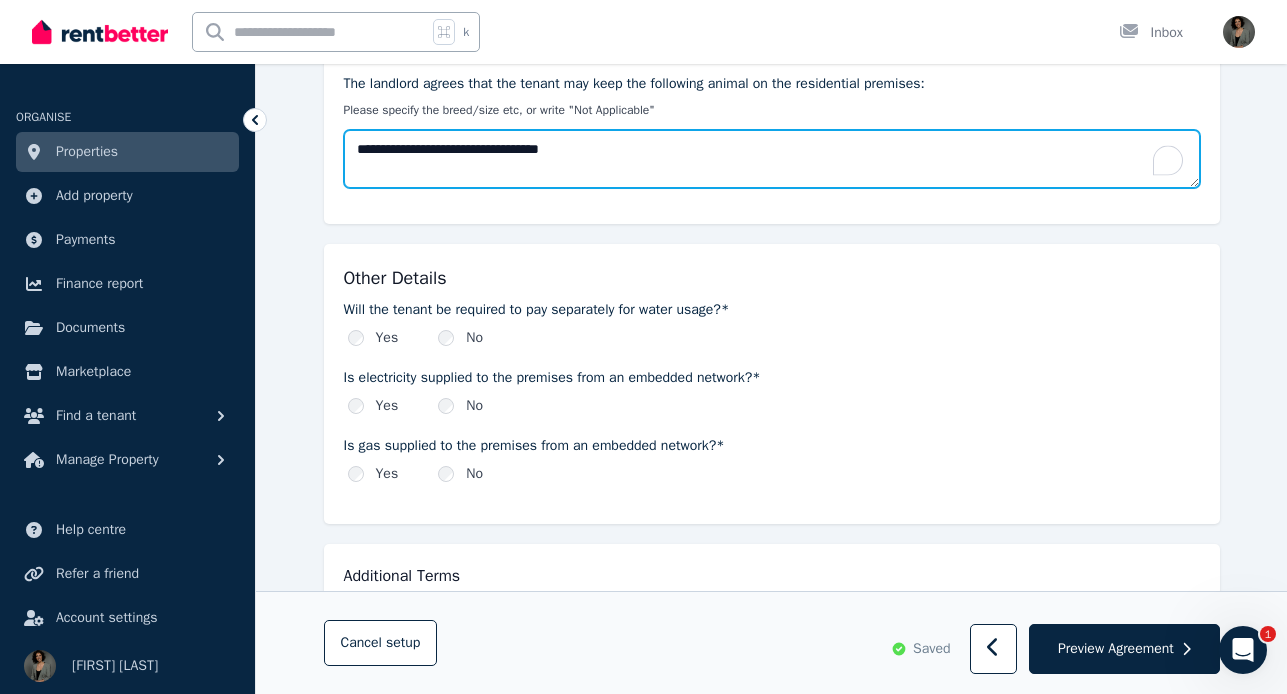 scroll, scrollTop: 2164, scrollLeft: 0, axis: vertical 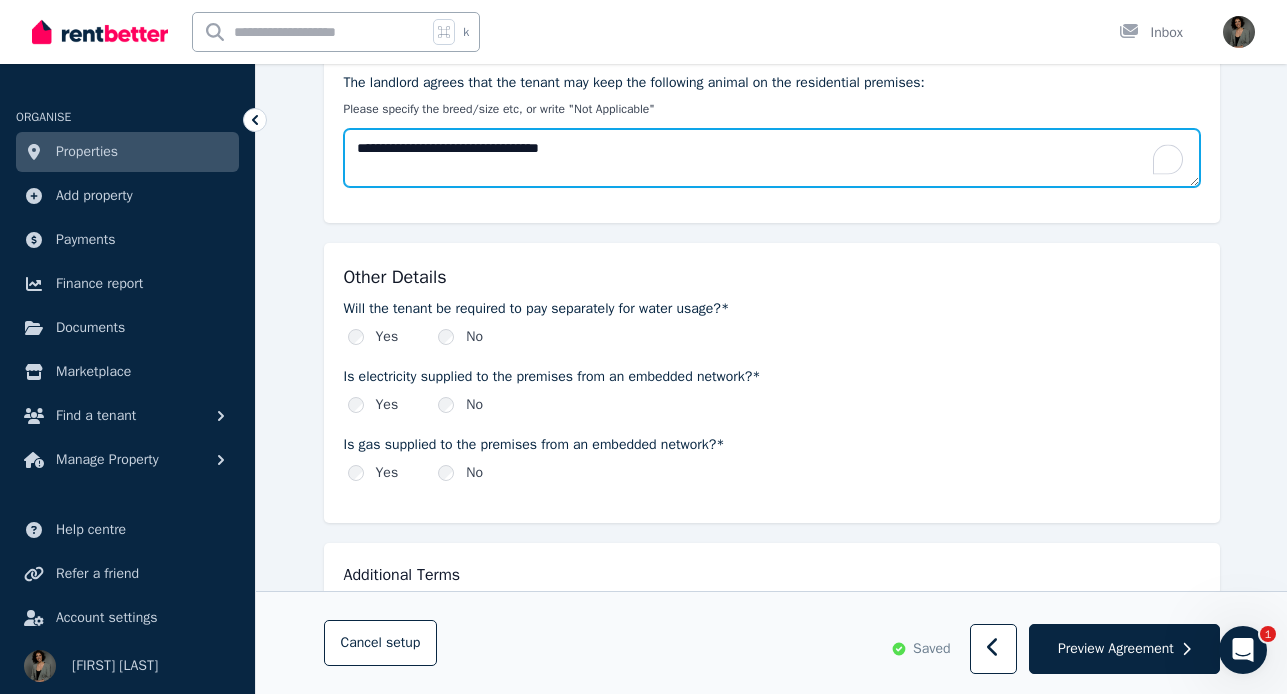 type on "**********" 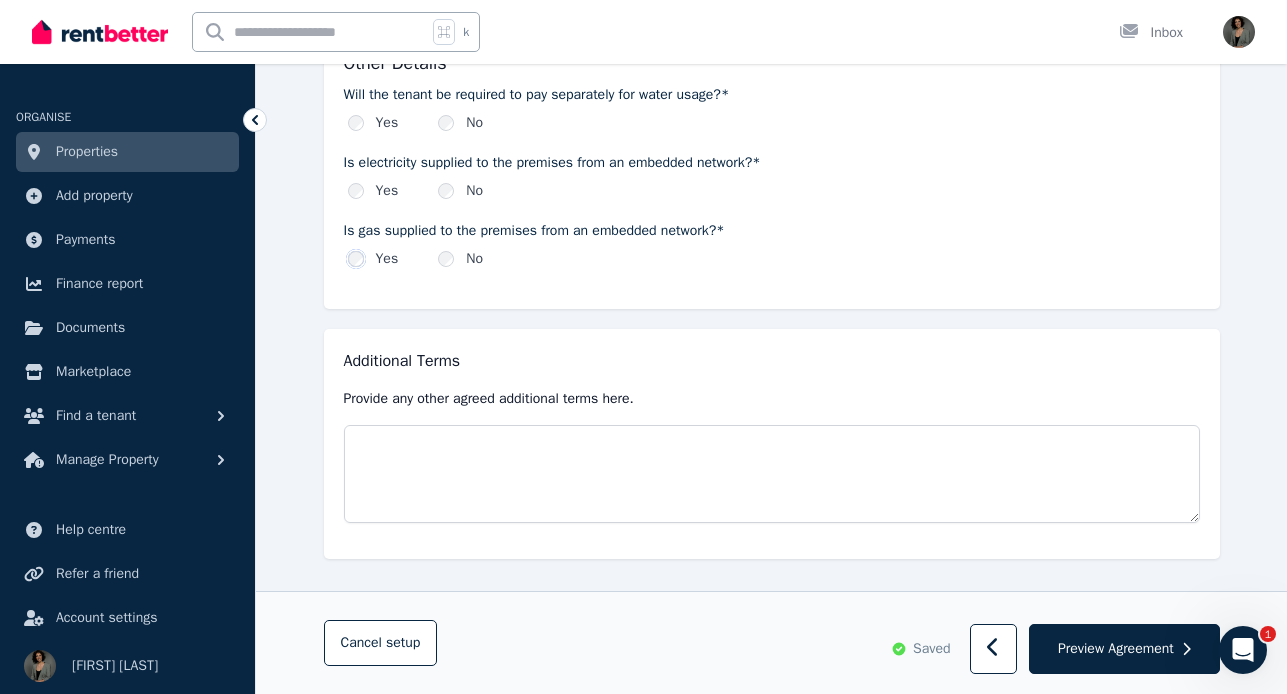 scroll, scrollTop: 2399, scrollLeft: 0, axis: vertical 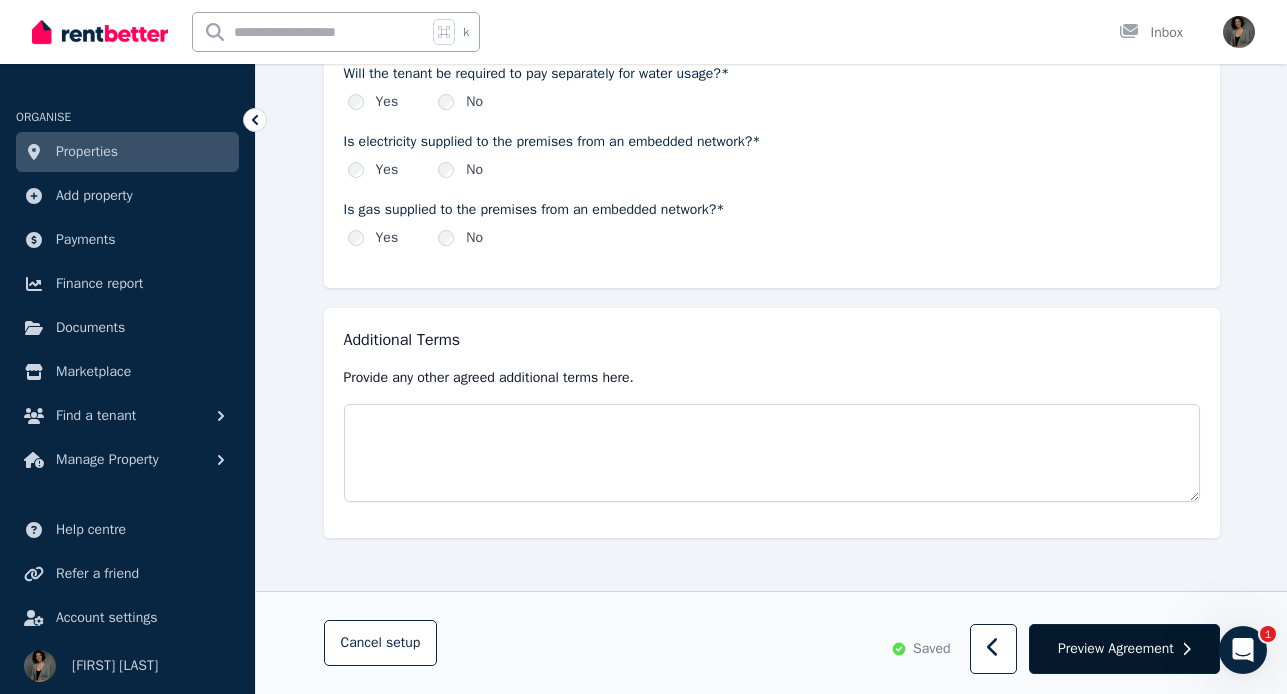 click on "Preview Agreement" at bounding box center (1116, 649) 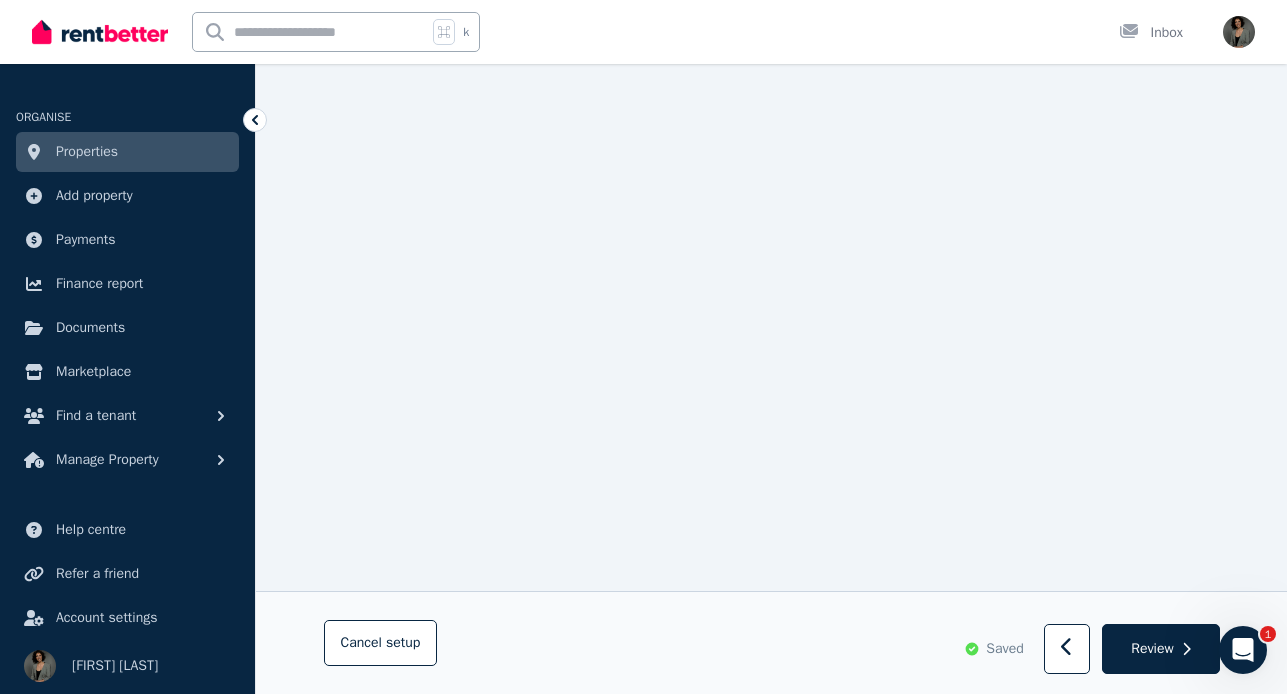 scroll, scrollTop: 7049, scrollLeft: 0, axis: vertical 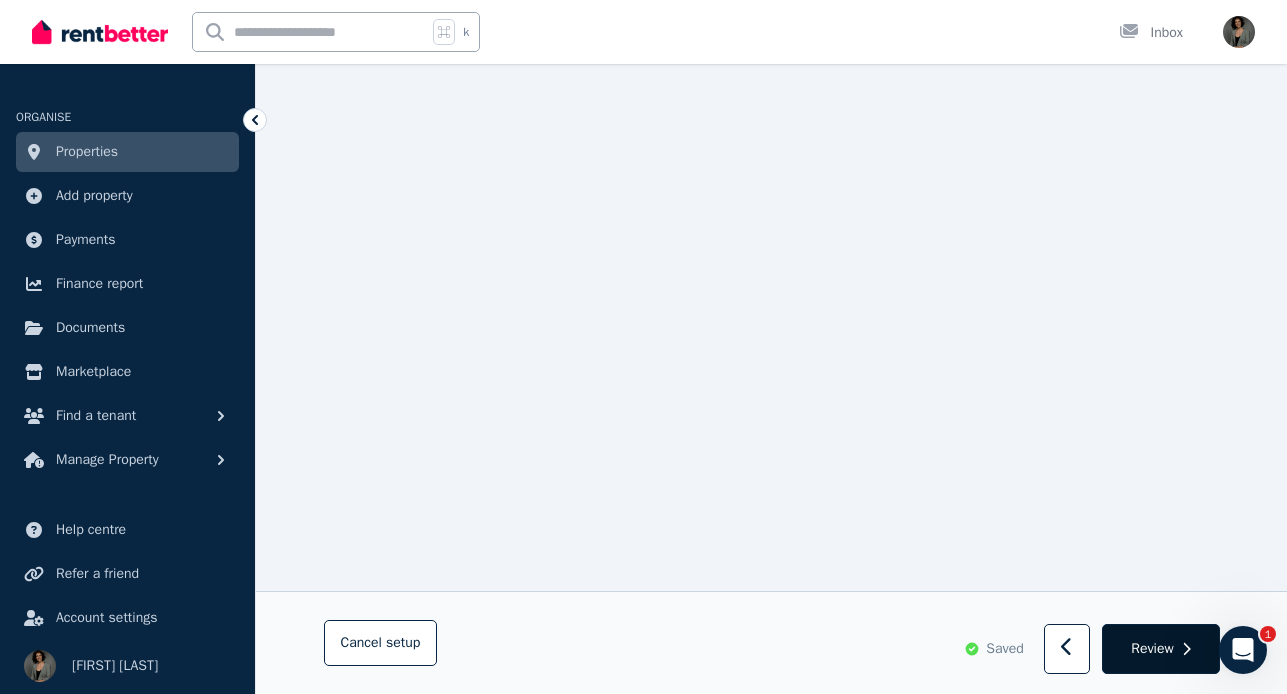 click on "Review" at bounding box center (1152, 649) 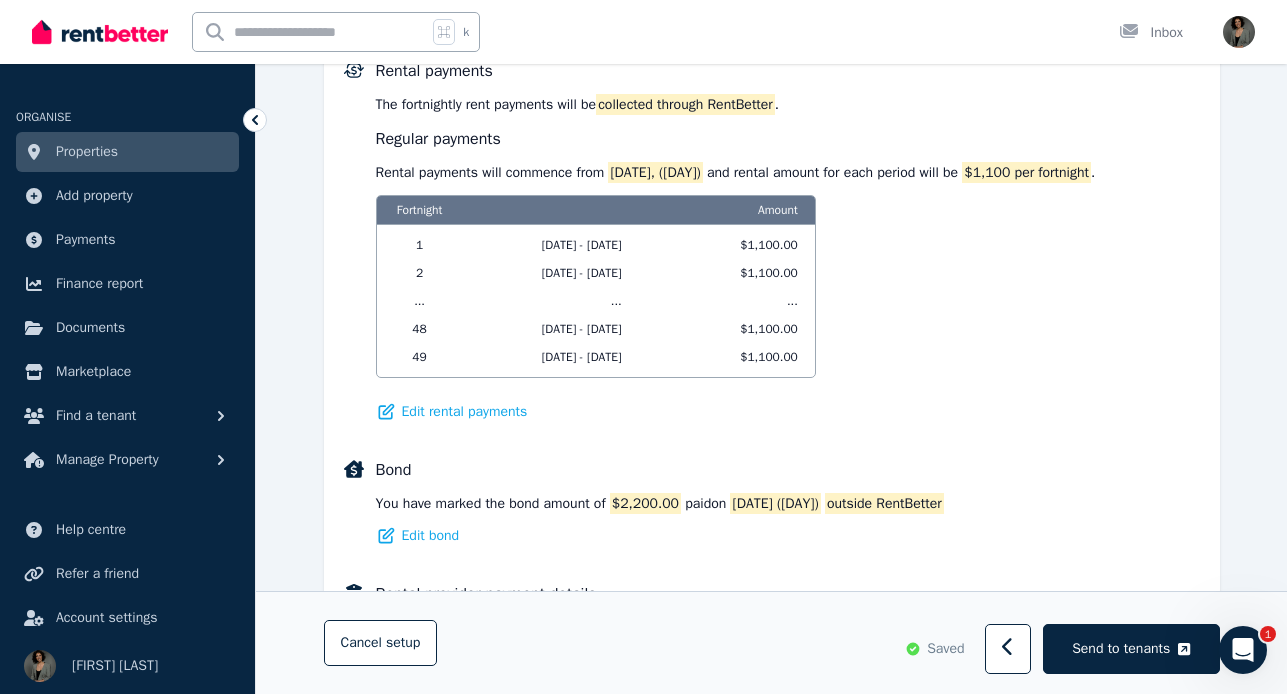 scroll, scrollTop: 964, scrollLeft: 0, axis: vertical 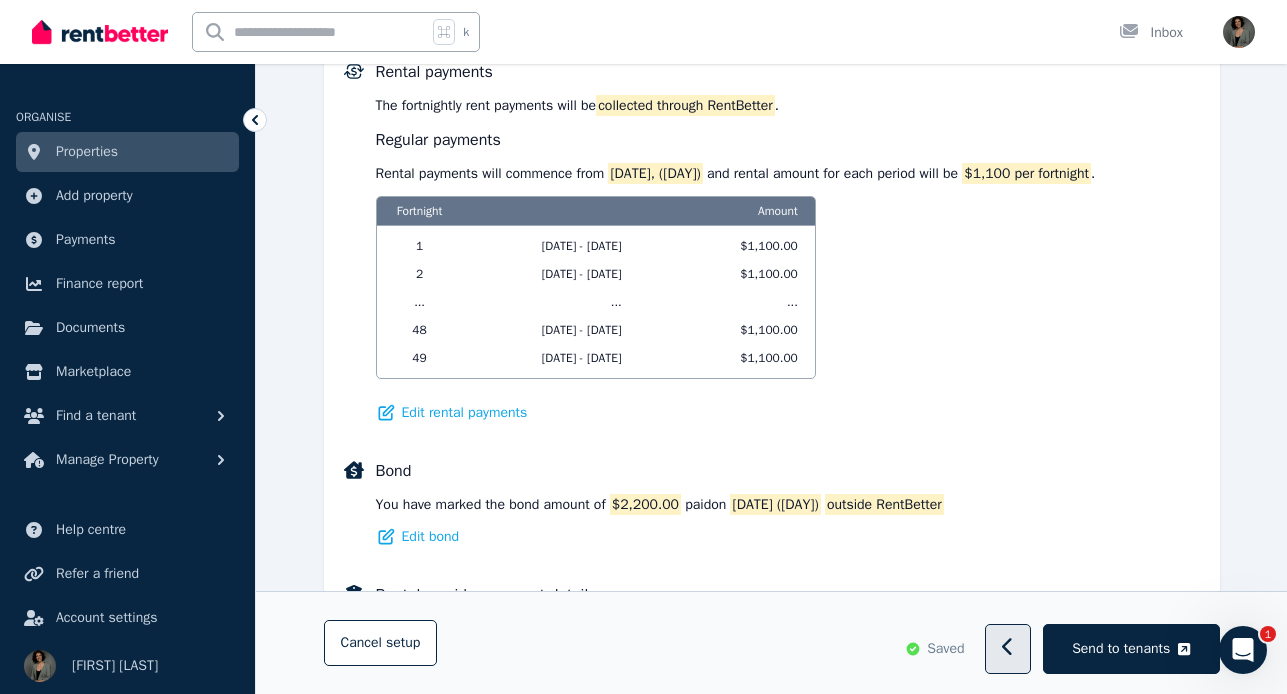 click at bounding box center (1008, 650) 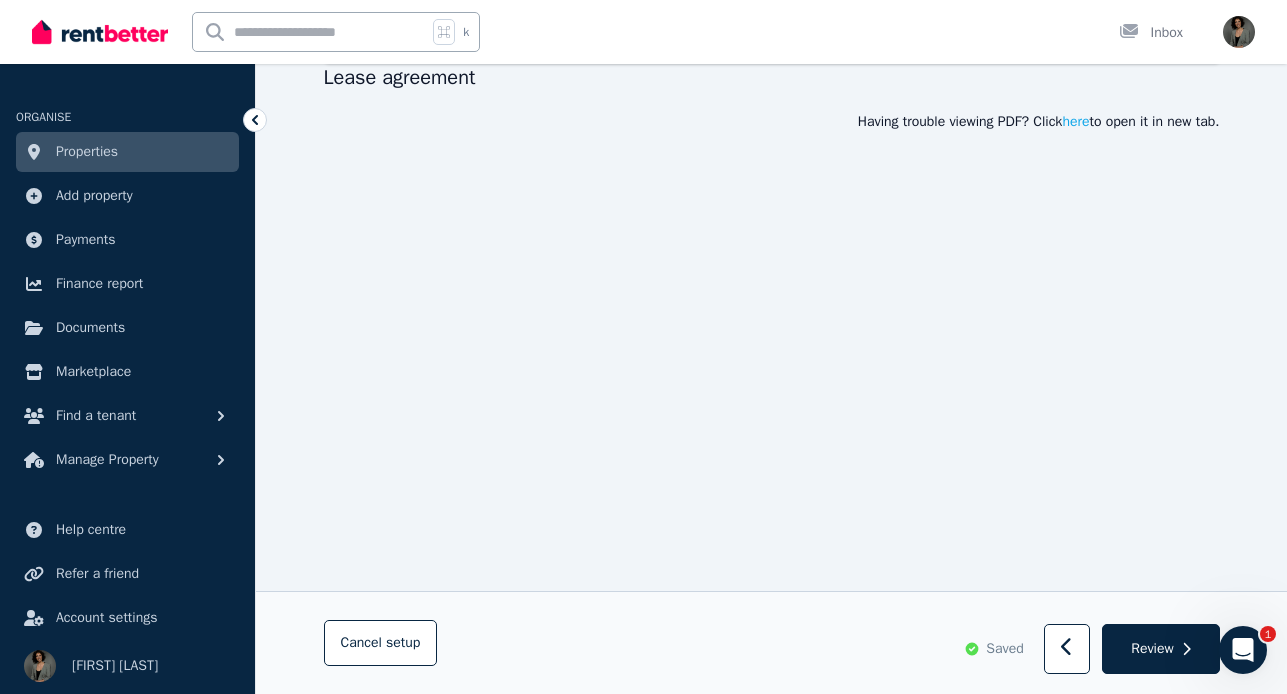 scroll, scrollTop: 312, scrollLeft: 0, axis: vertical 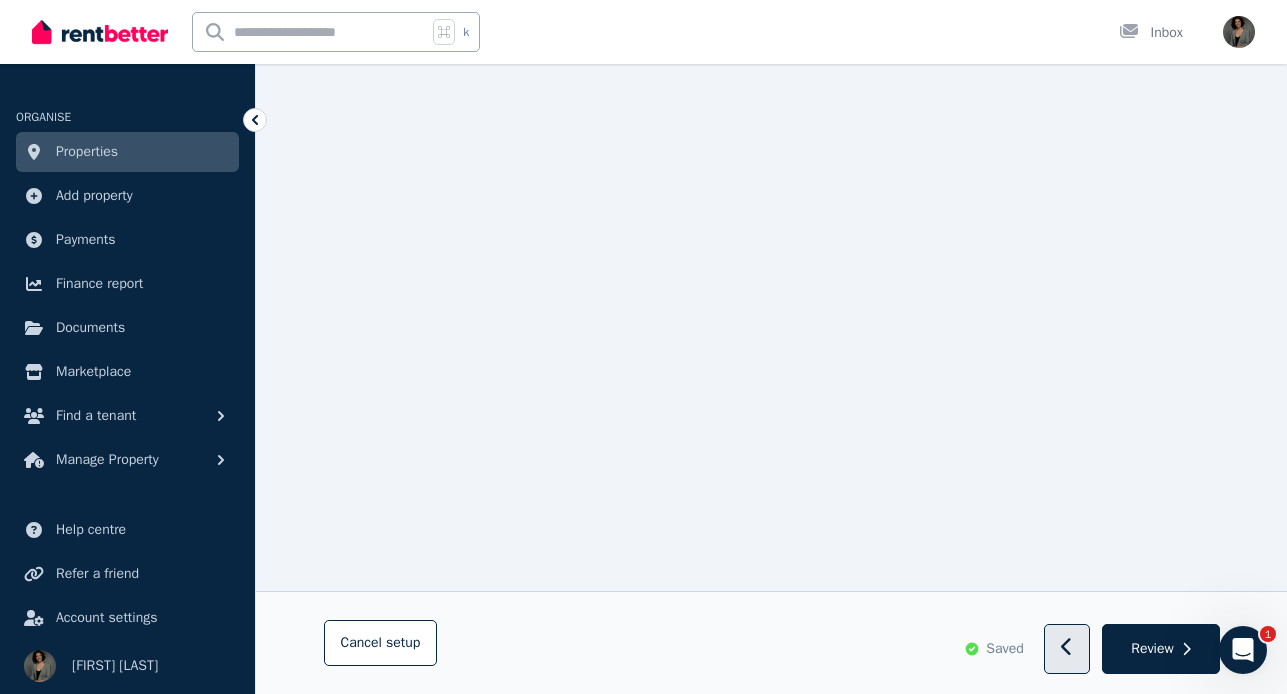 click at bounding box center [1067, 650] 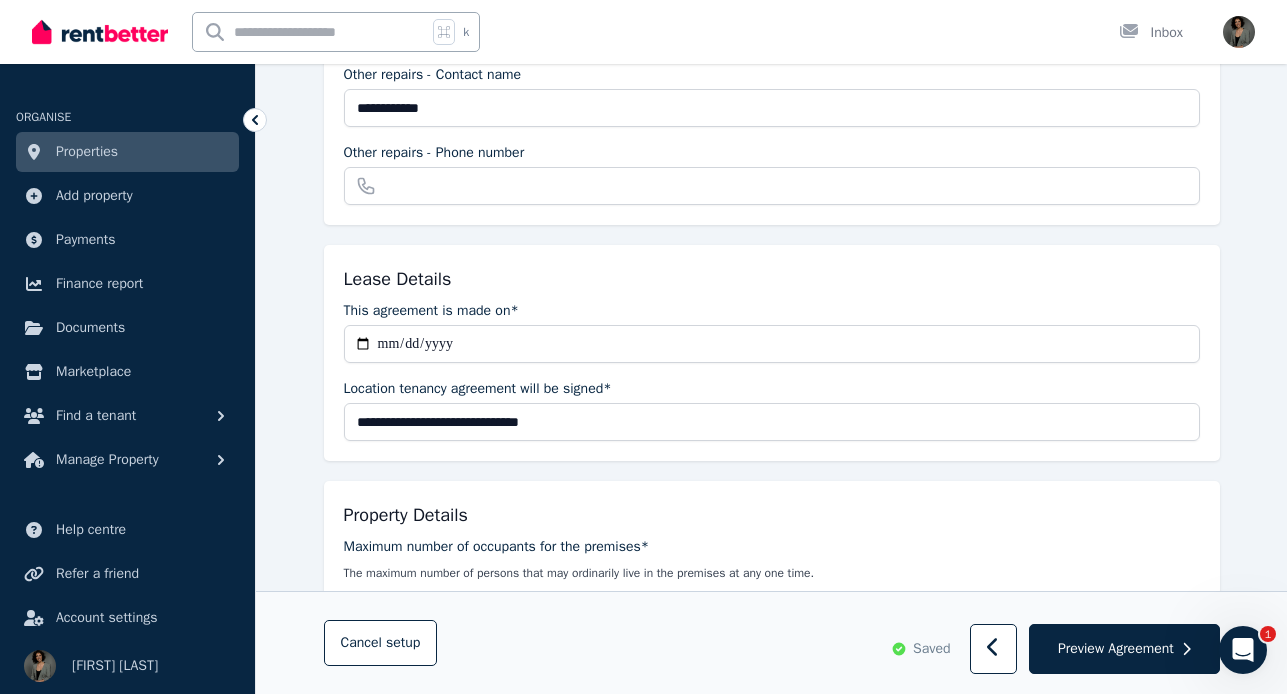 scroll, scrollTop: 671, scrollLeft: 0, axis: vertical 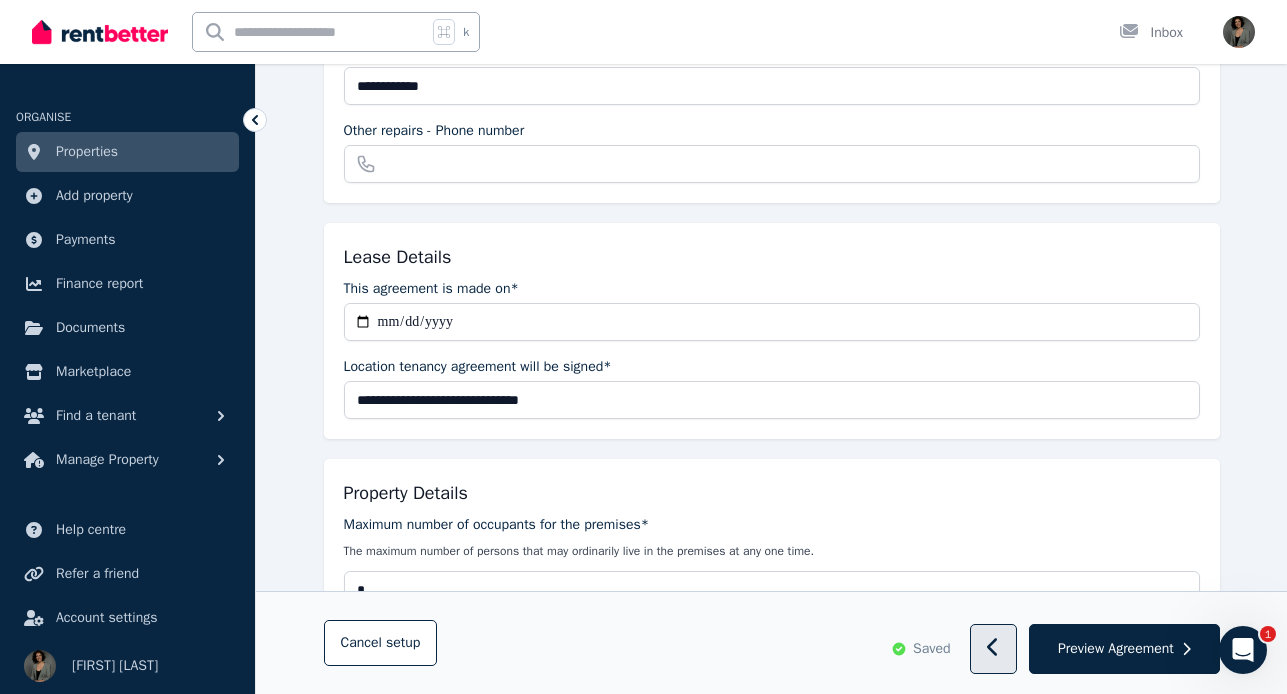 click 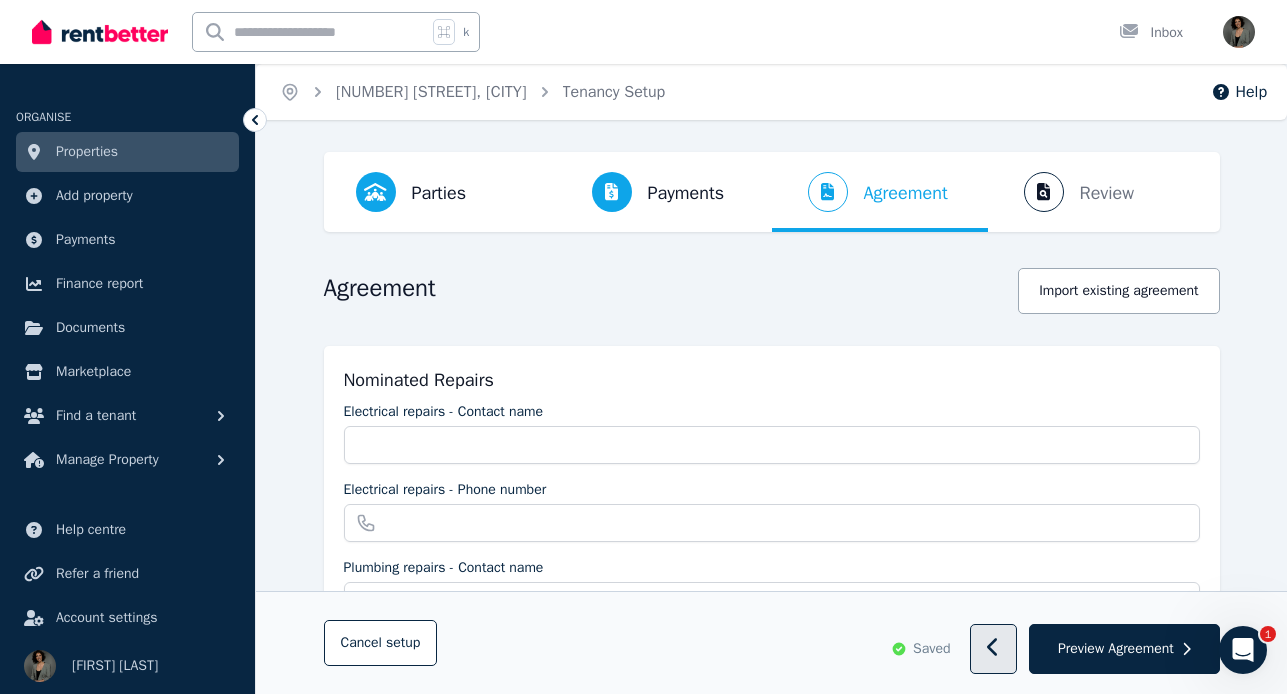 select on "**********" 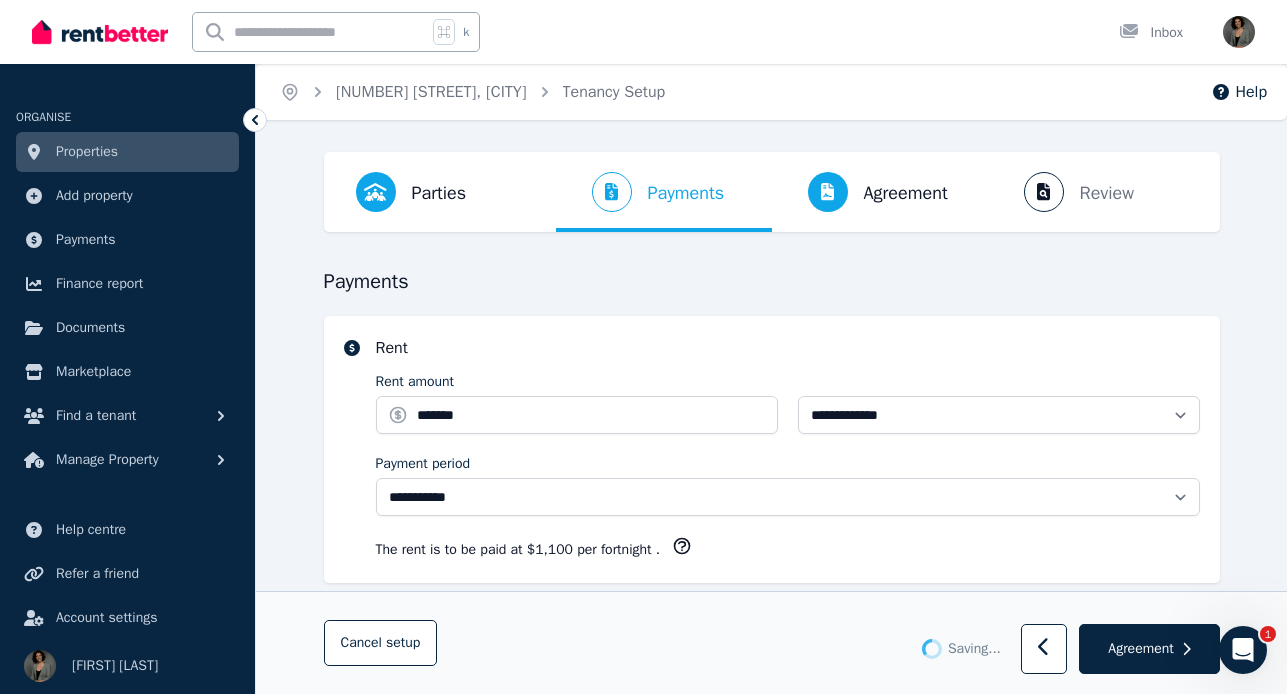 select on "**********" 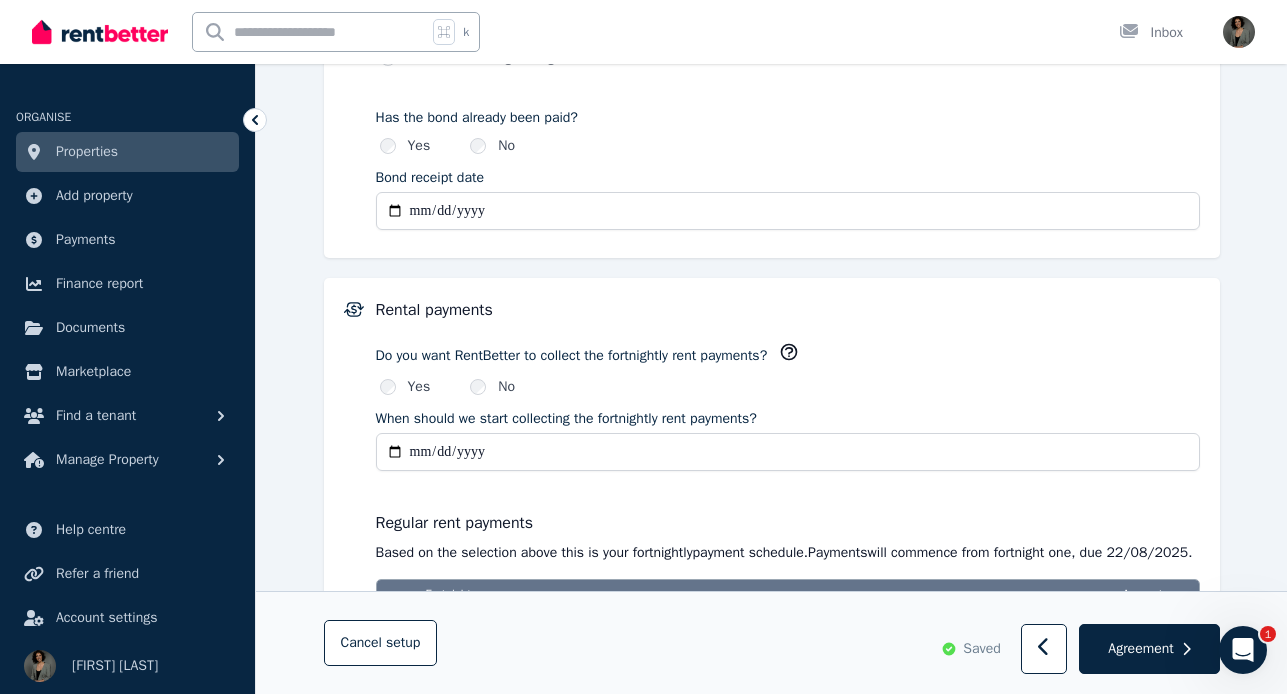 scroll, scrollTop: 1385, scrollLeft: 0, axis: vertical 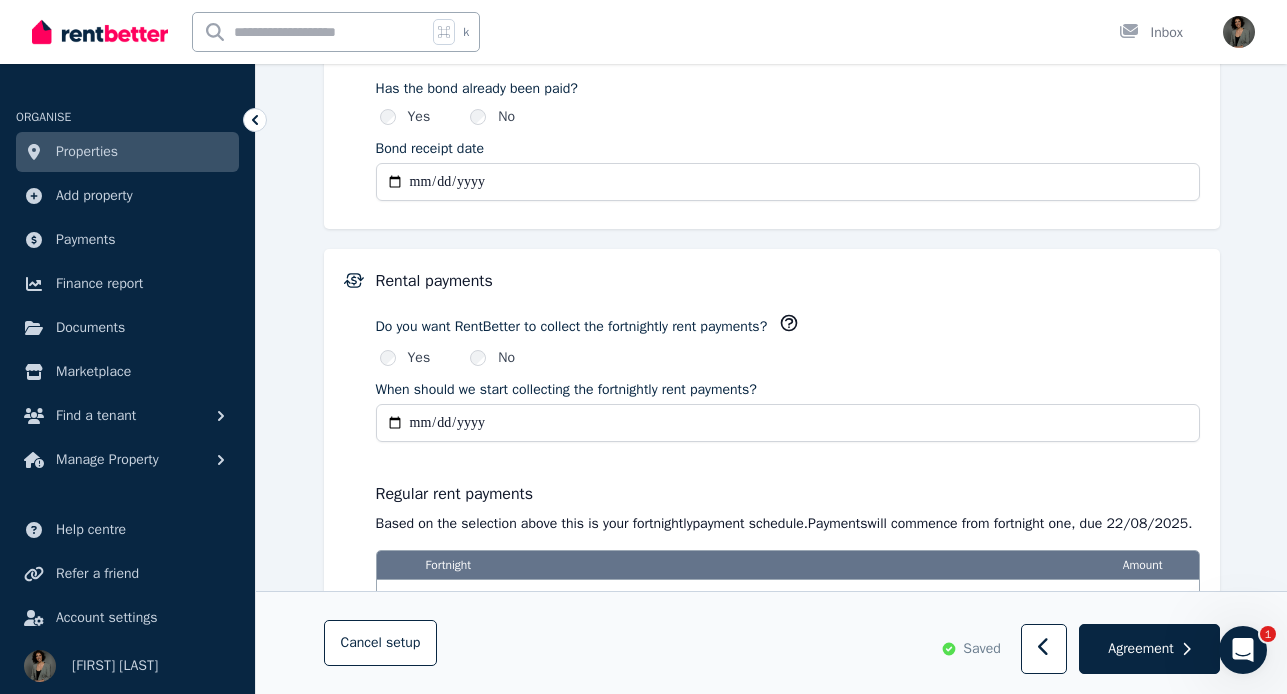 click on "**********" at bounding box center (788, 423) 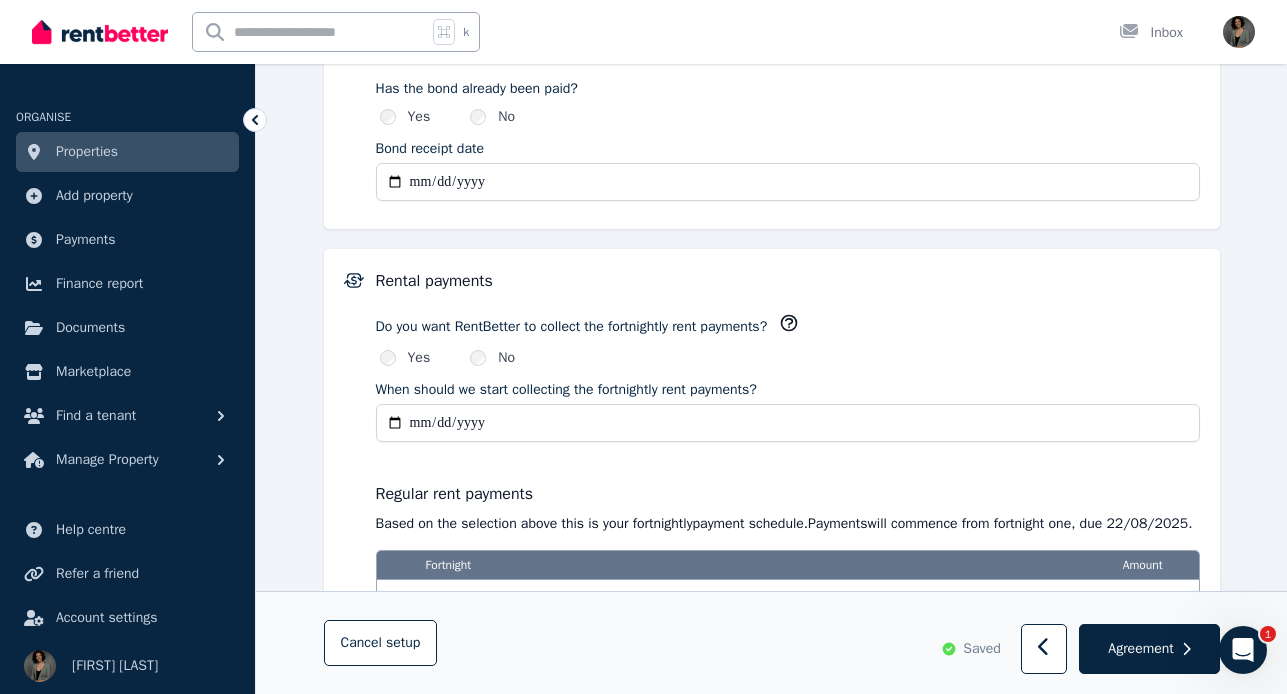 type on "**********" 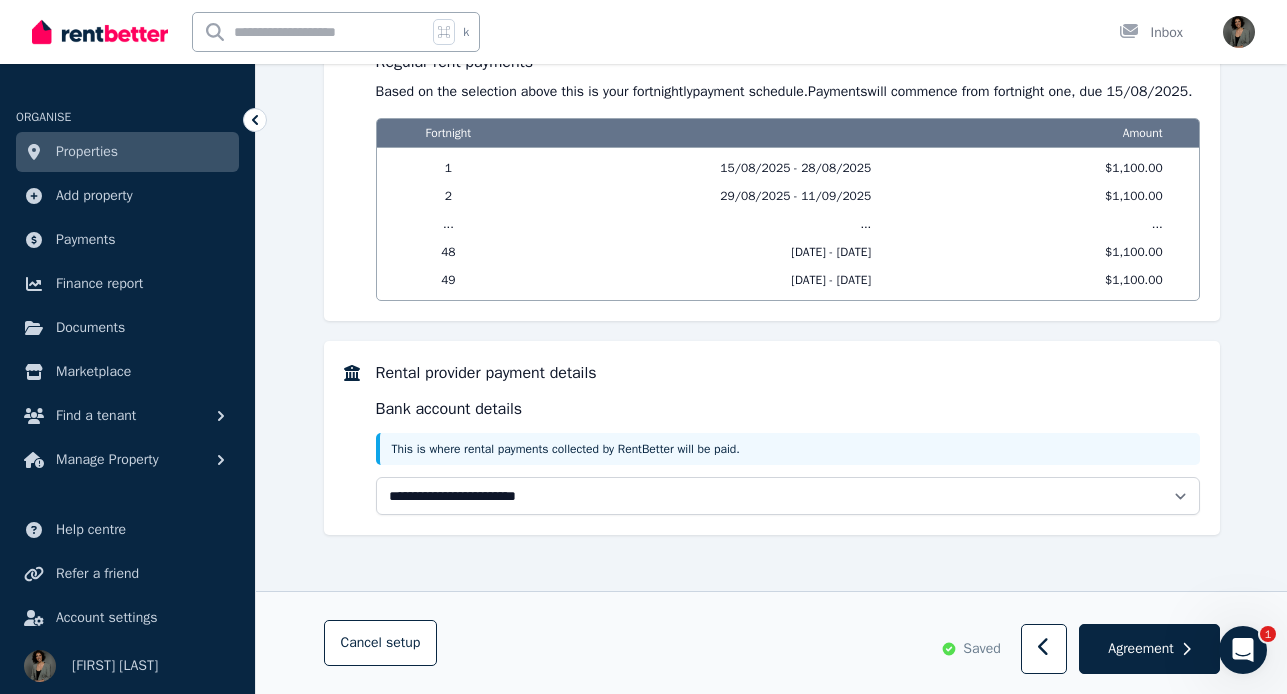 scroll, scrollTop: 1832, scrollLeft: 0, axis: vertical 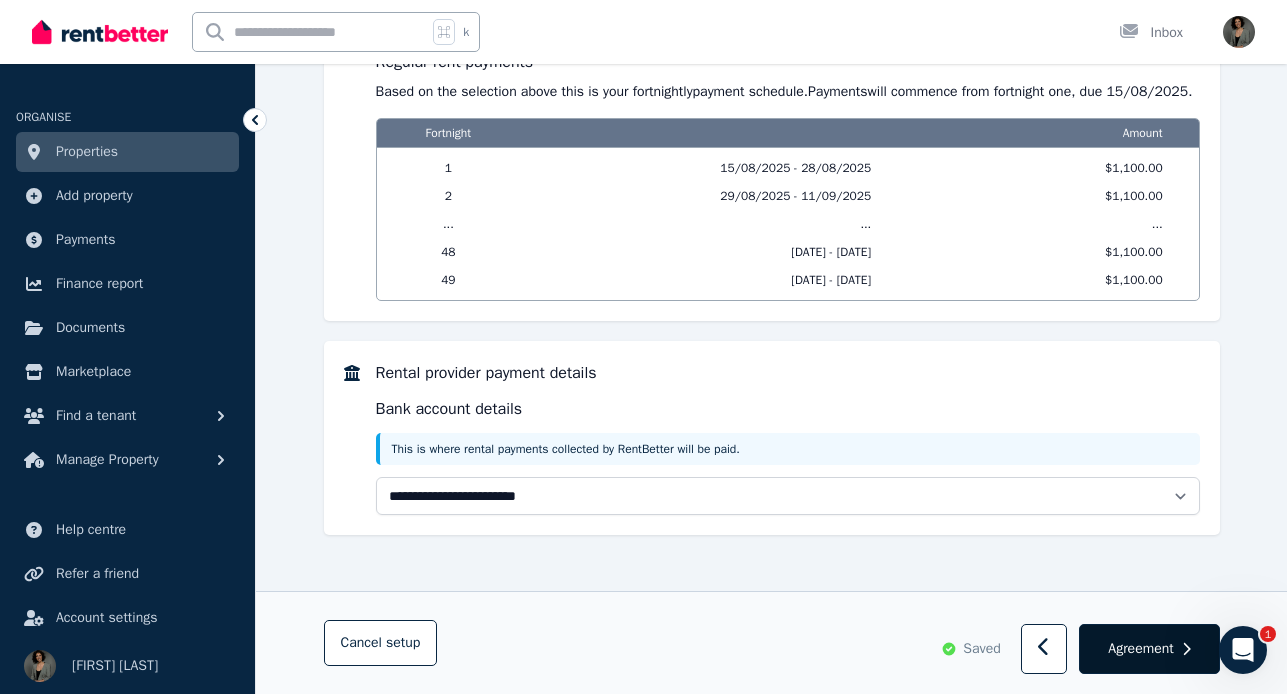click on "Agreement" at bounding box center (1140, 649) 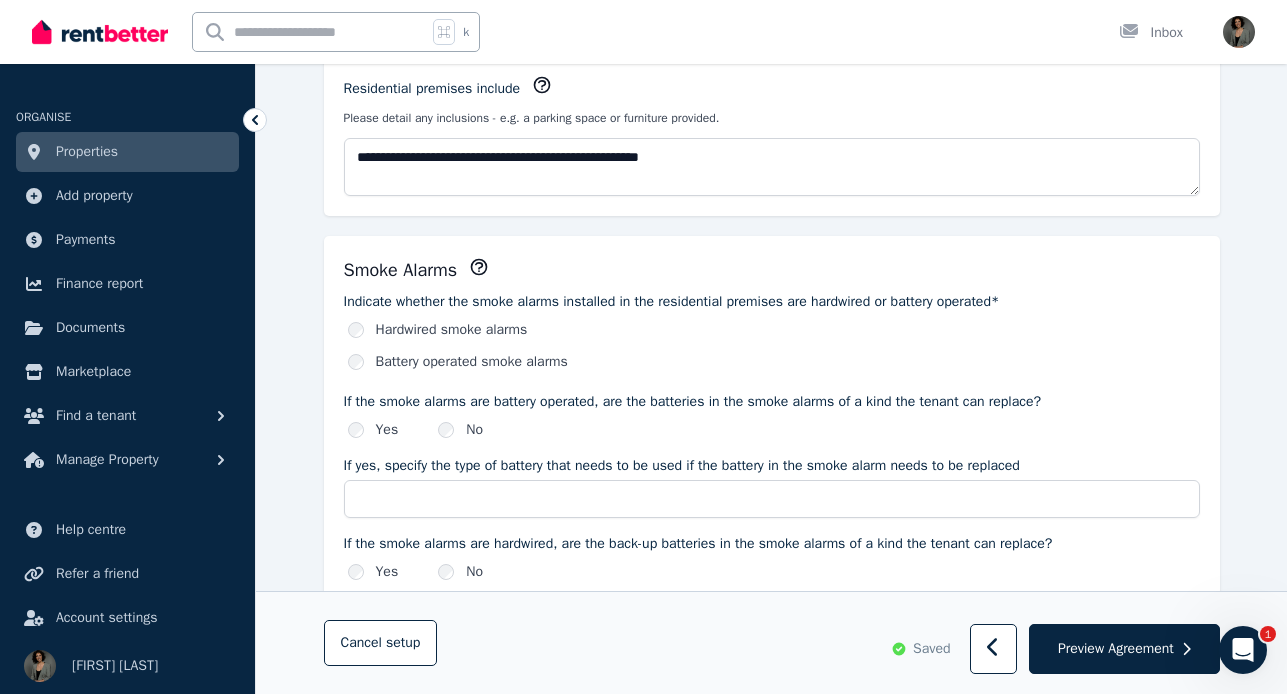 scroll, scrollTop: 1224, scrollLeft: 0, axis: vertical 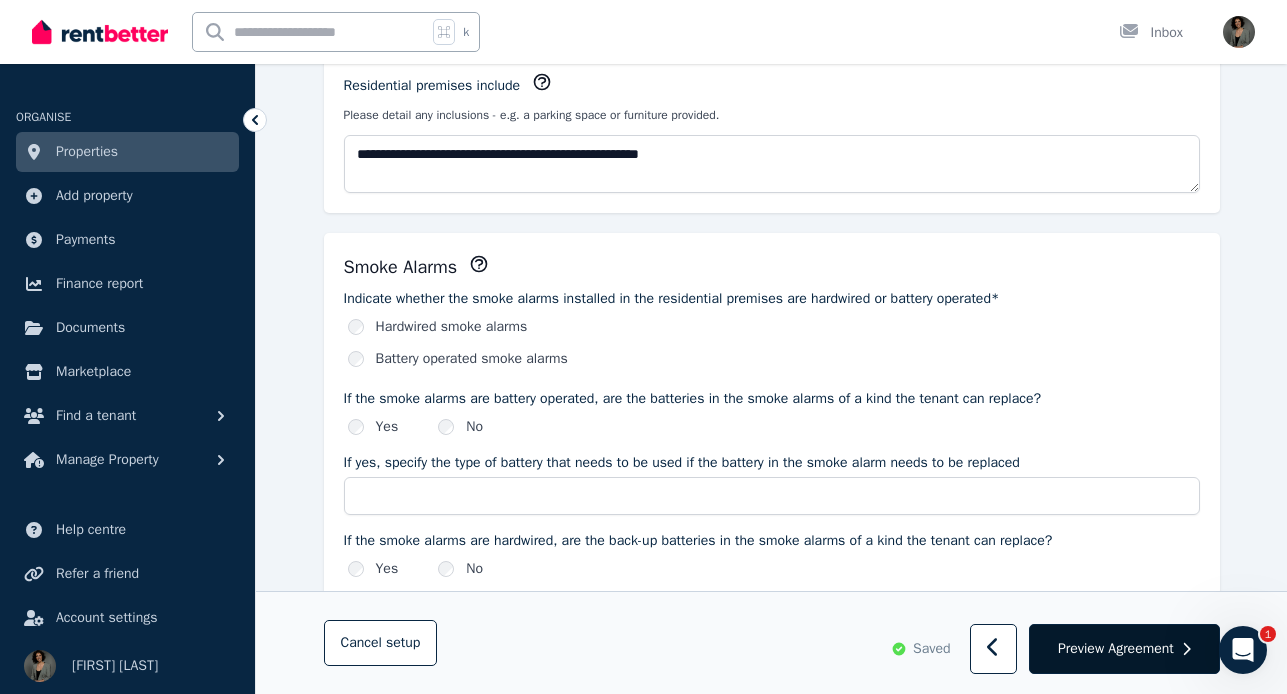 click on "Preview Agreement" at bounding box center [1116, 649] 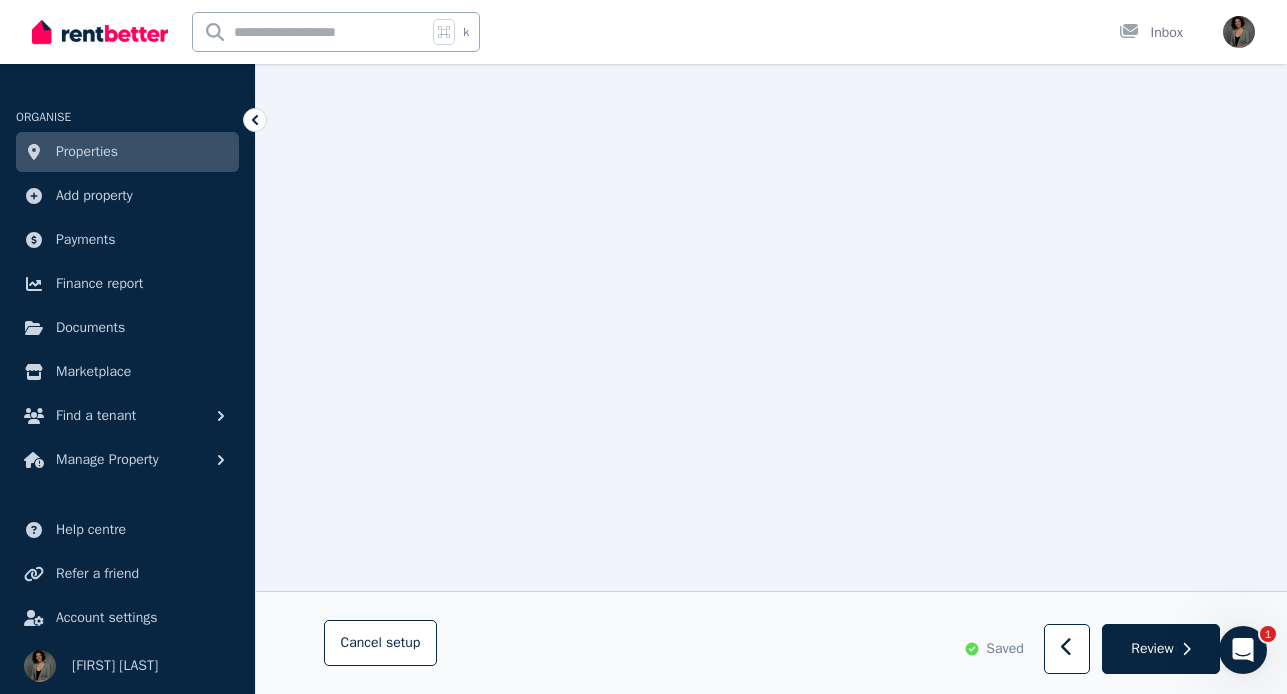 scroll, scrollTop: 7868, scrollLeft: 0, axis: vertical 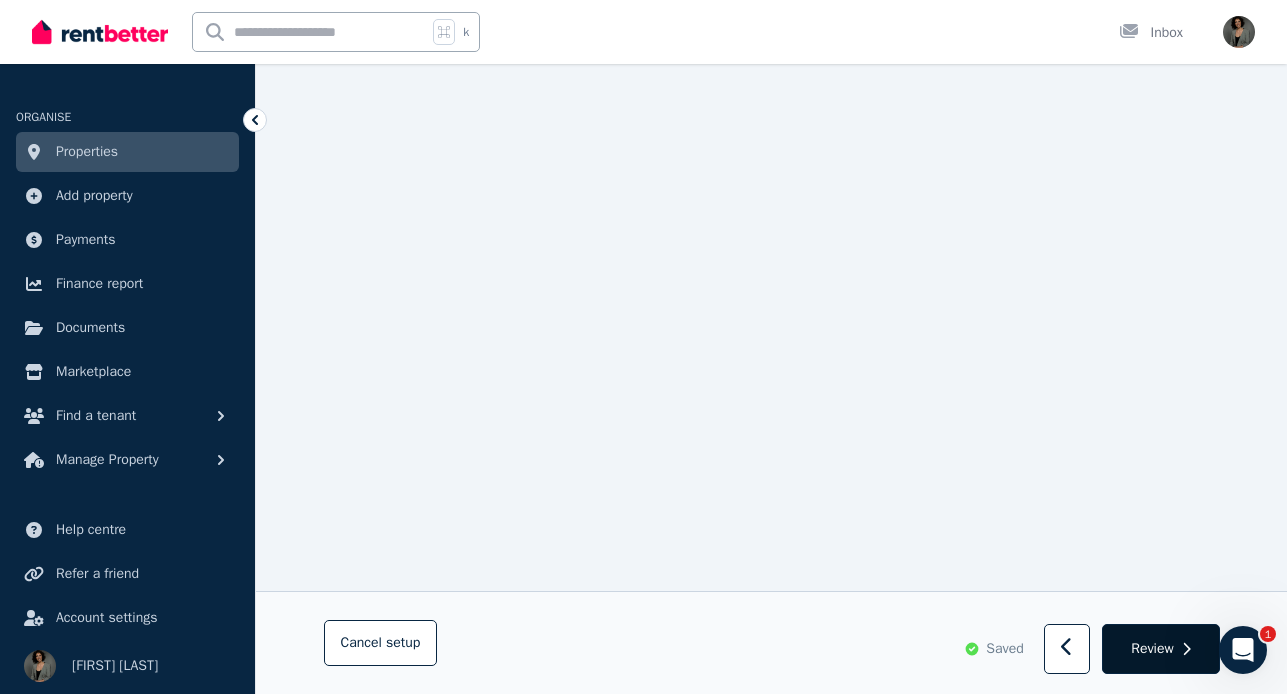click on "Review" at bounding box center (1152, 649) 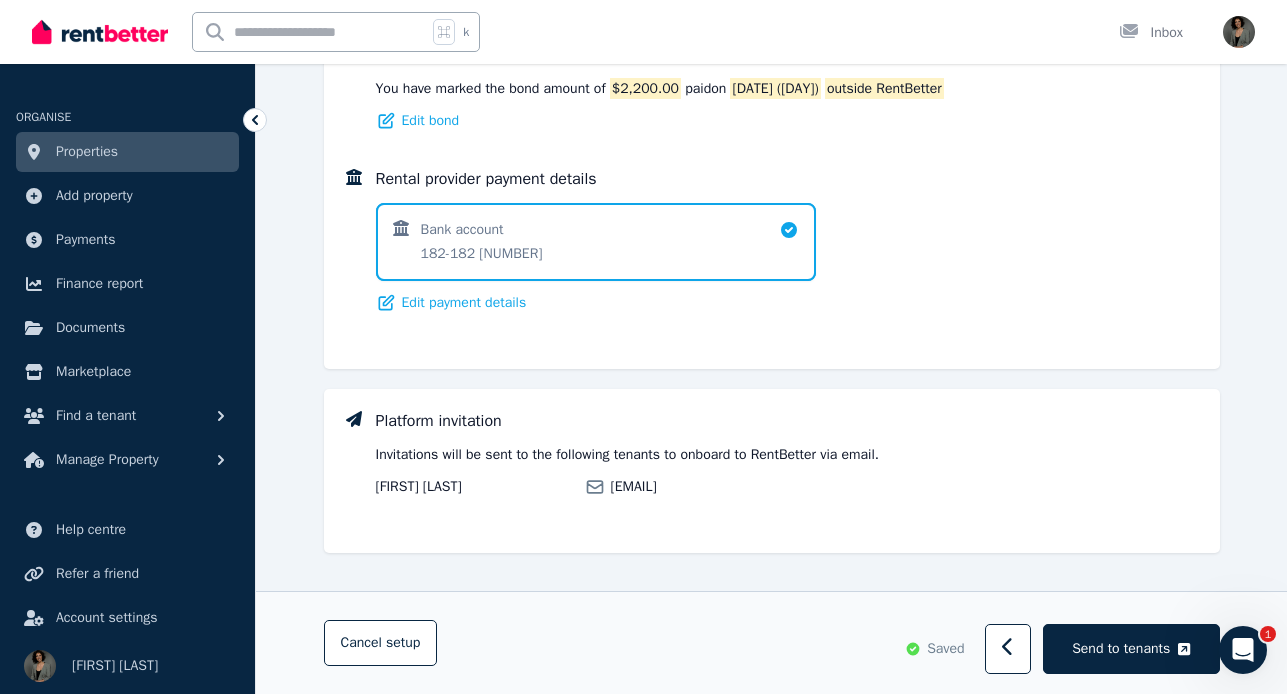 scroll, scrollTop: 1396, scrollLeft: 0, axis: vertical 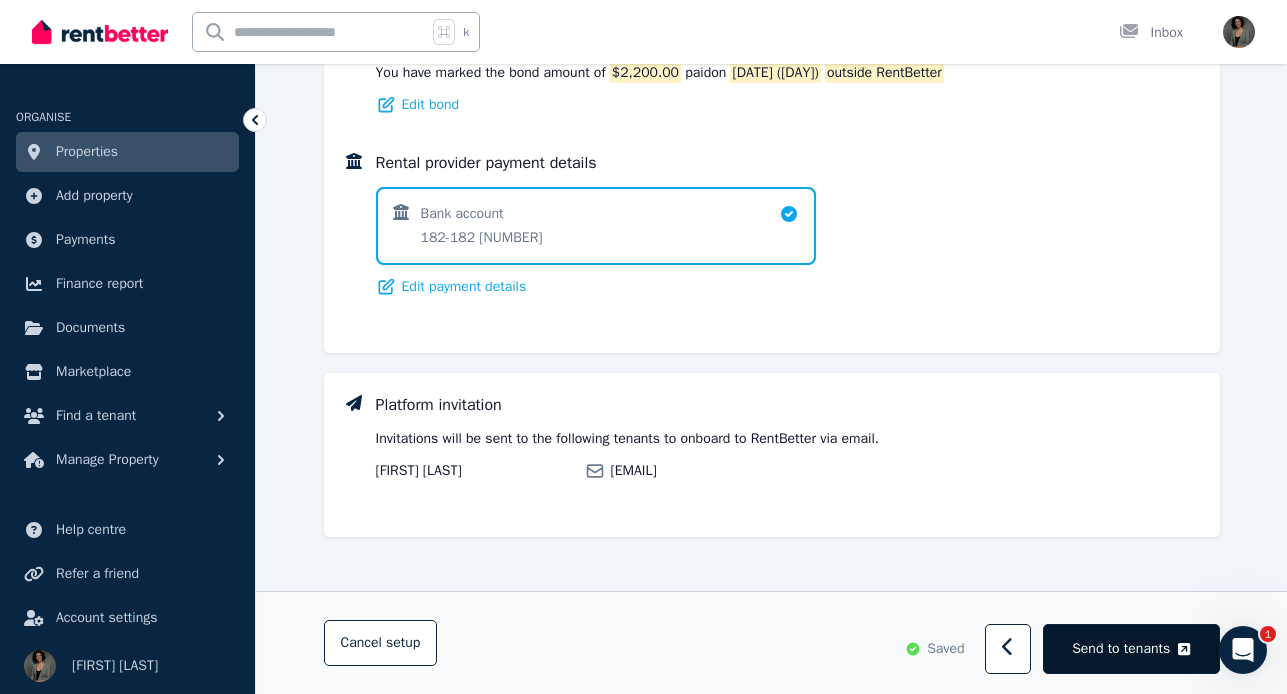 click on "Send to tenants" at bounding box center [1121, 649] 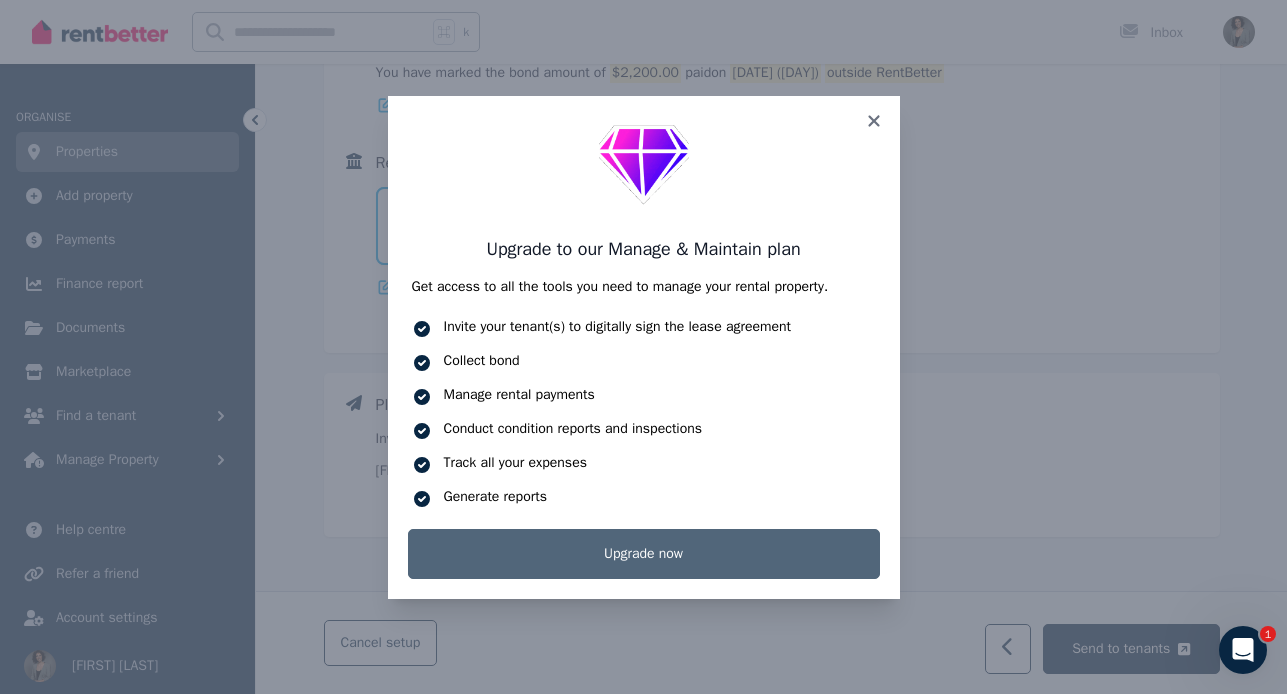 click on "Upgrade now" at bounding box center (644, 554) 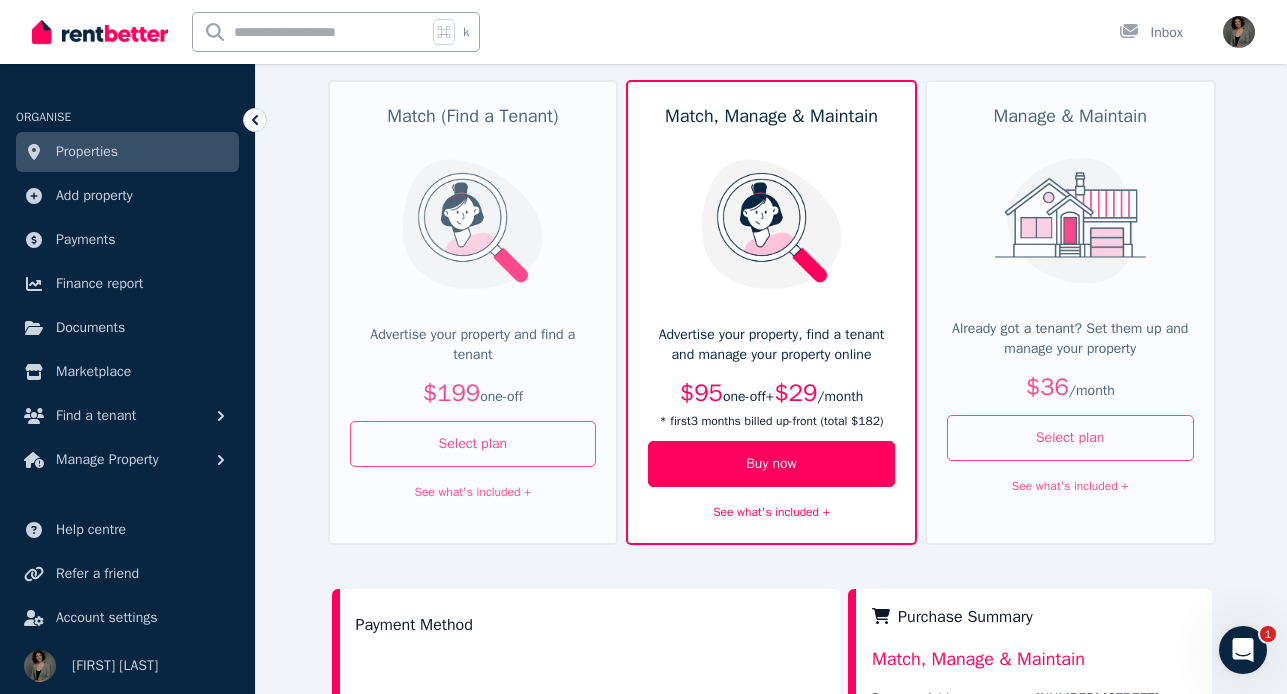 scroll, scrollTop: 149, scrollLeft: 0, axis: vertical 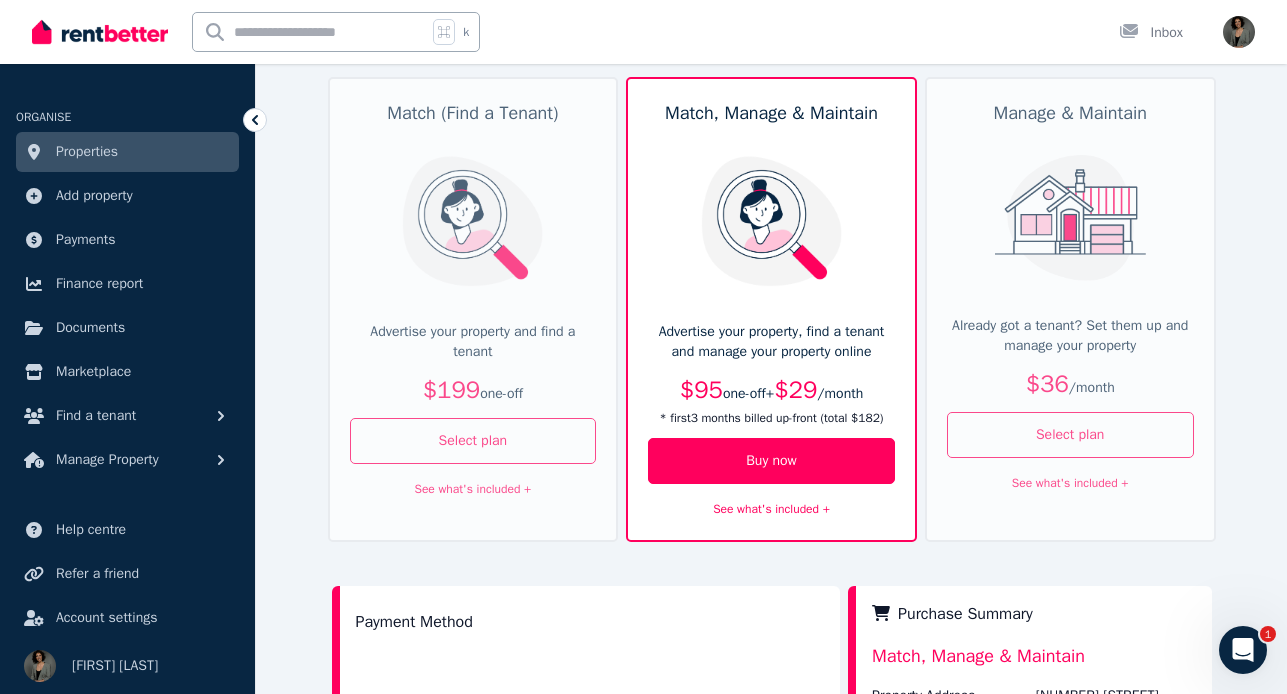 click on "Already got a tenant? Set them up and manage your property" at bounding box center [1070, 336] 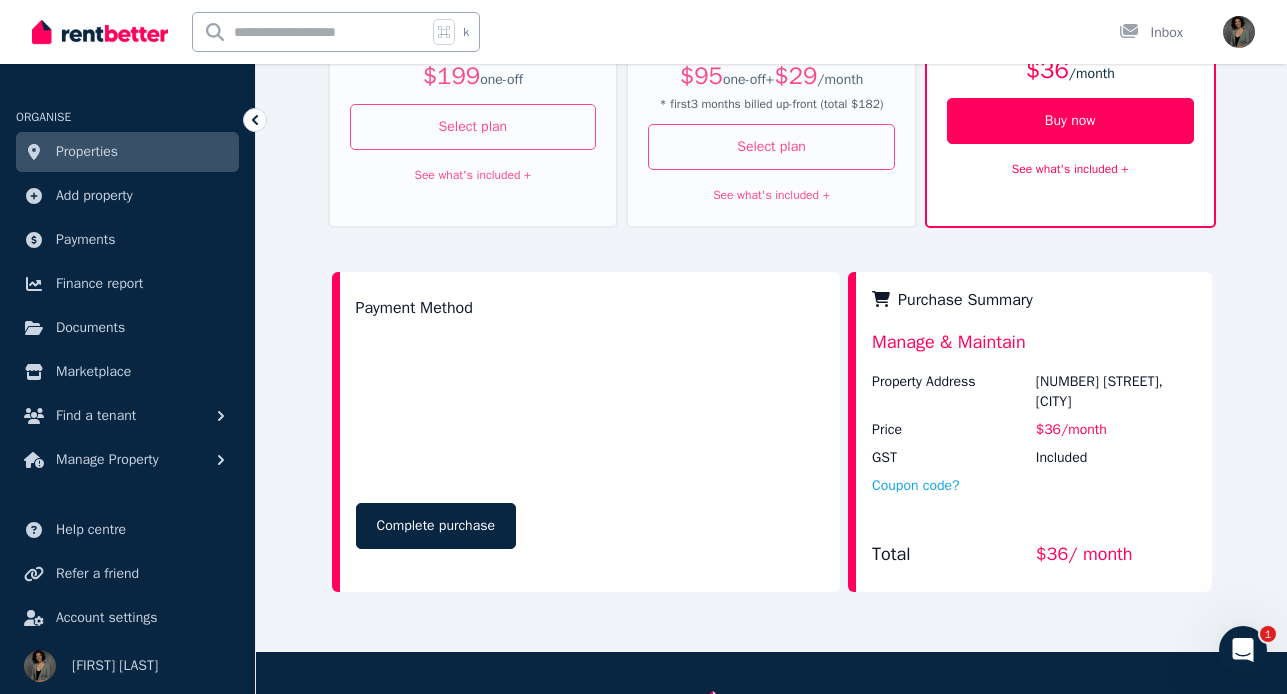 scroll, scrollTop: 480, scrollLeft: 0, axis: vertical 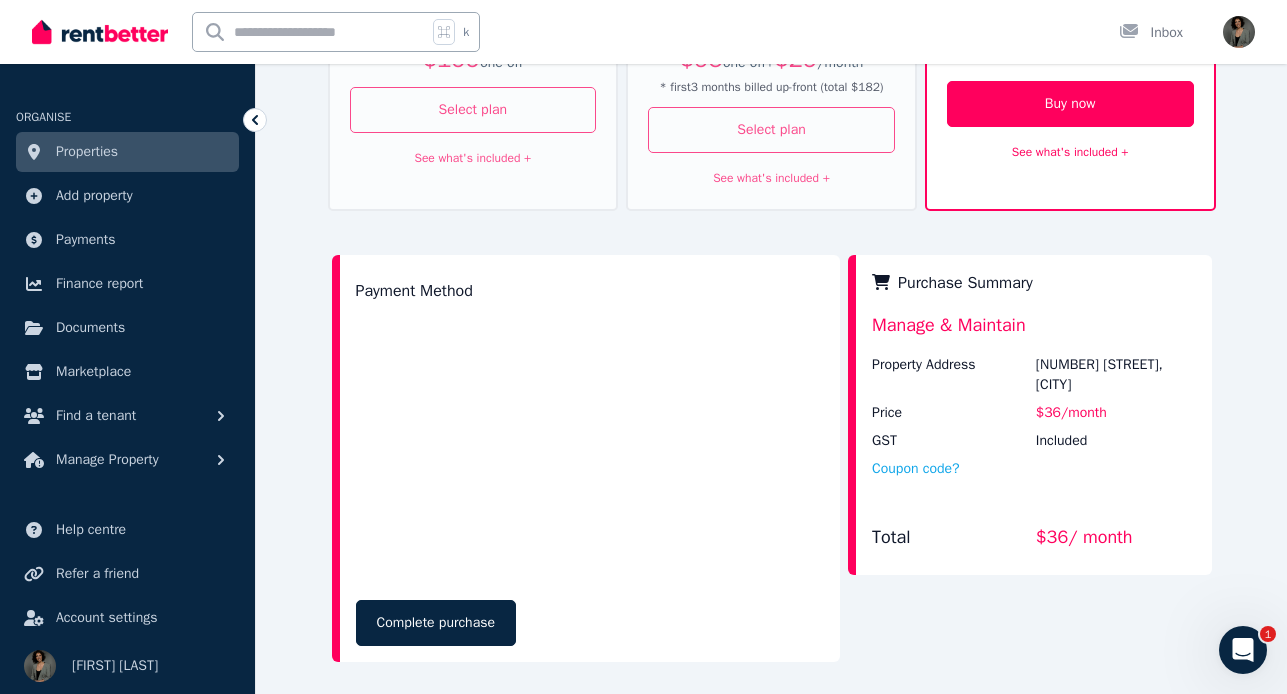 click on "Complete purchase" at bounding box center (590, 623) 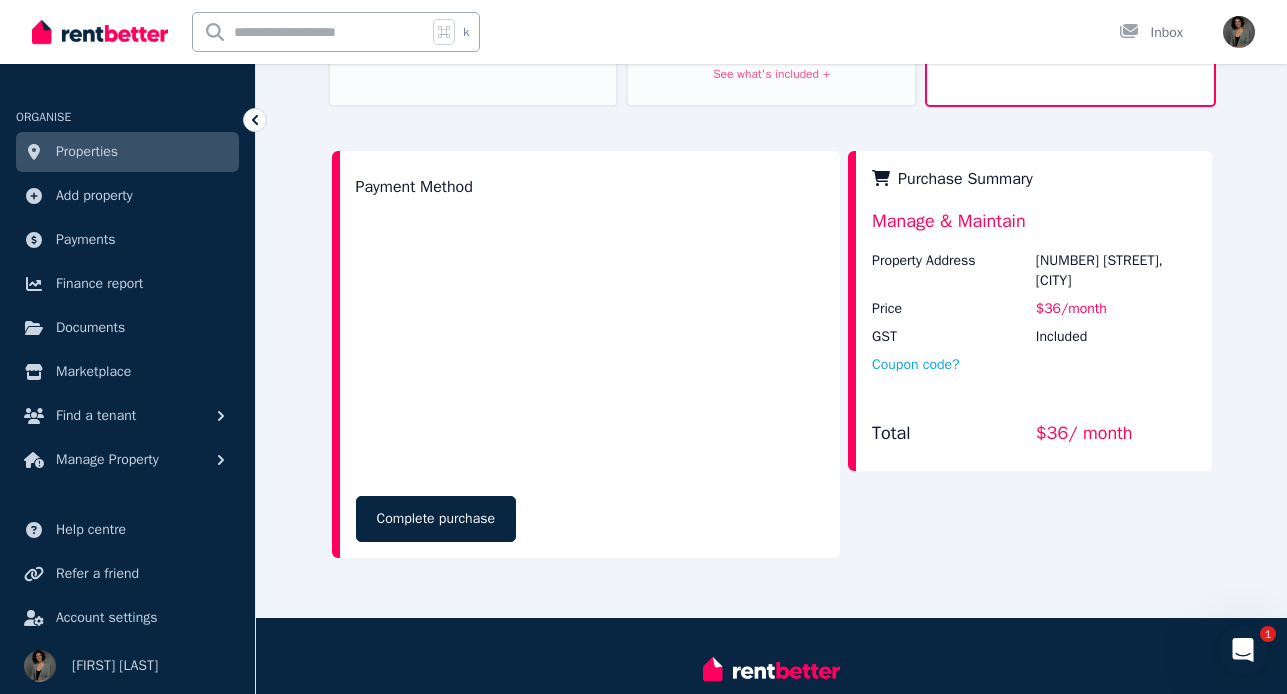 scroll, scrollTop: 590, scrollLeft: 0, axis: vertical 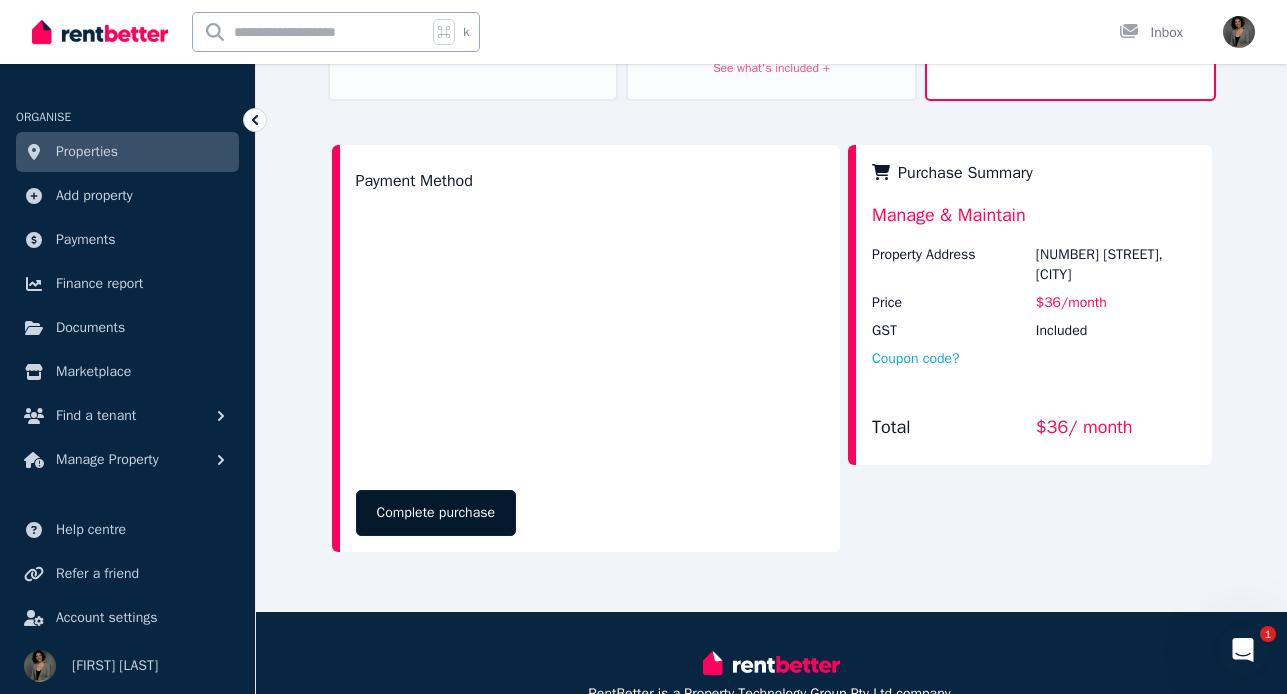 click on "Complete purchase" at bounding box center (436, 513) 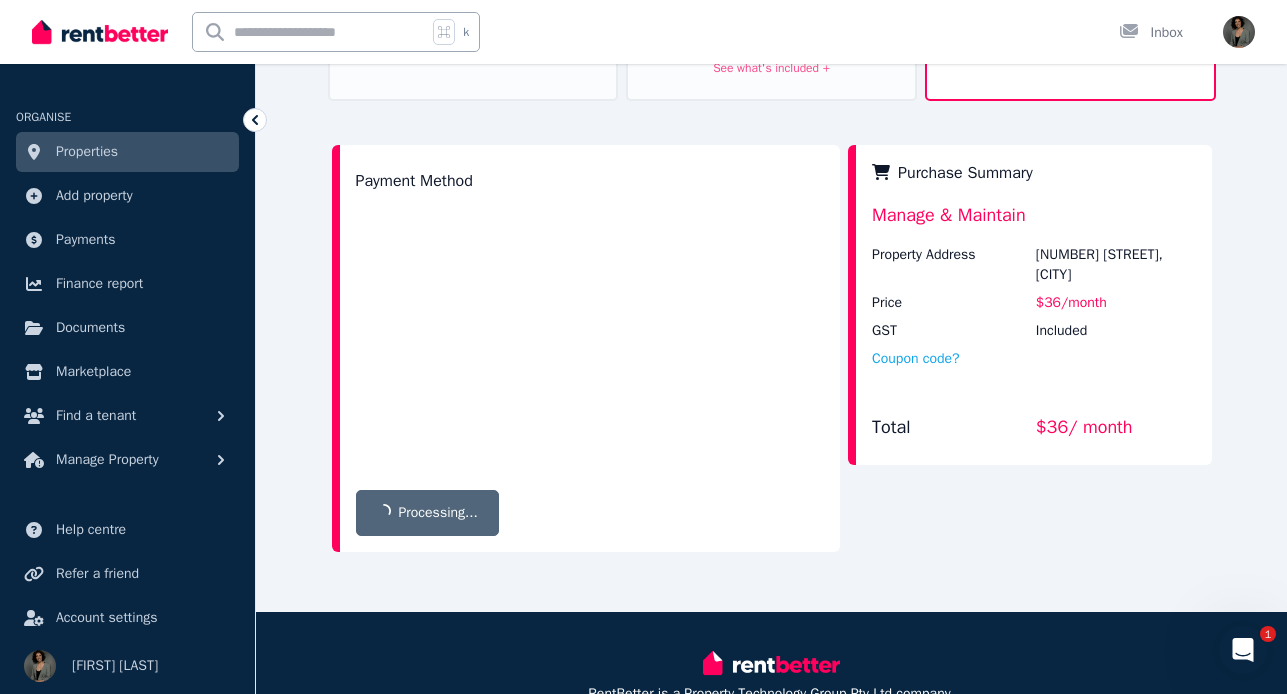 scroll, scrollTop: 0, scrollLeft: 0, axis: both 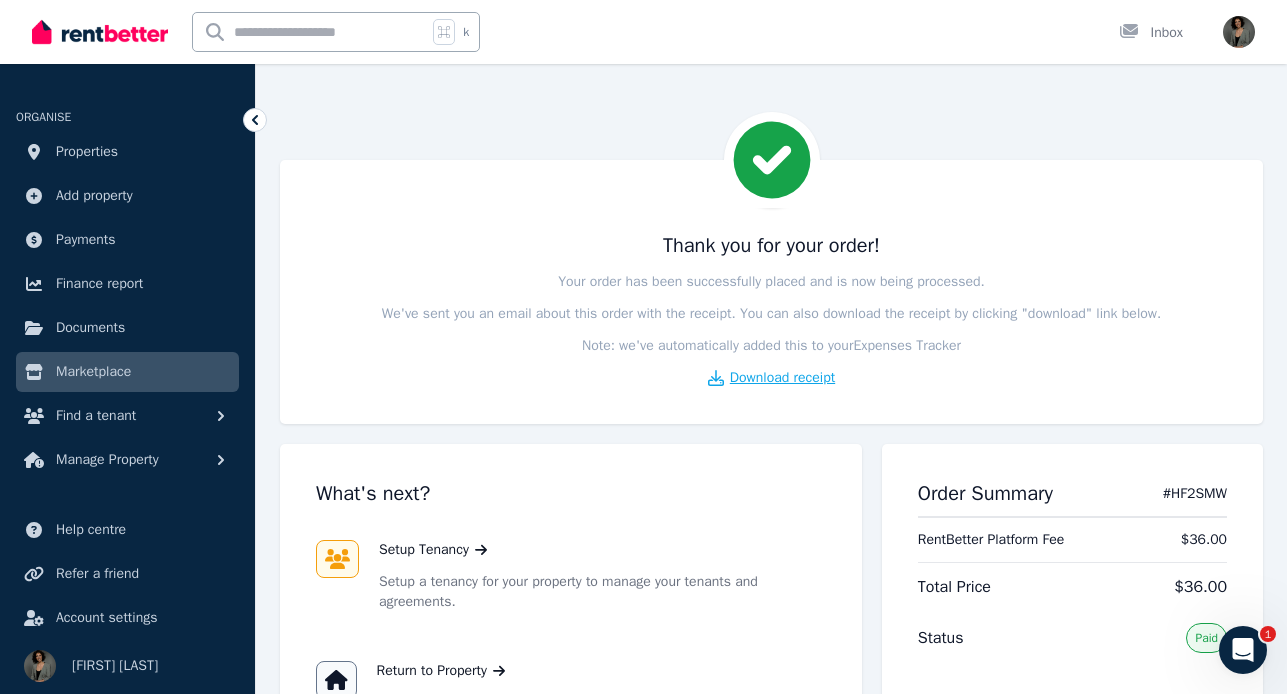 click on "Download receipt" at bounding box center [782, 378] 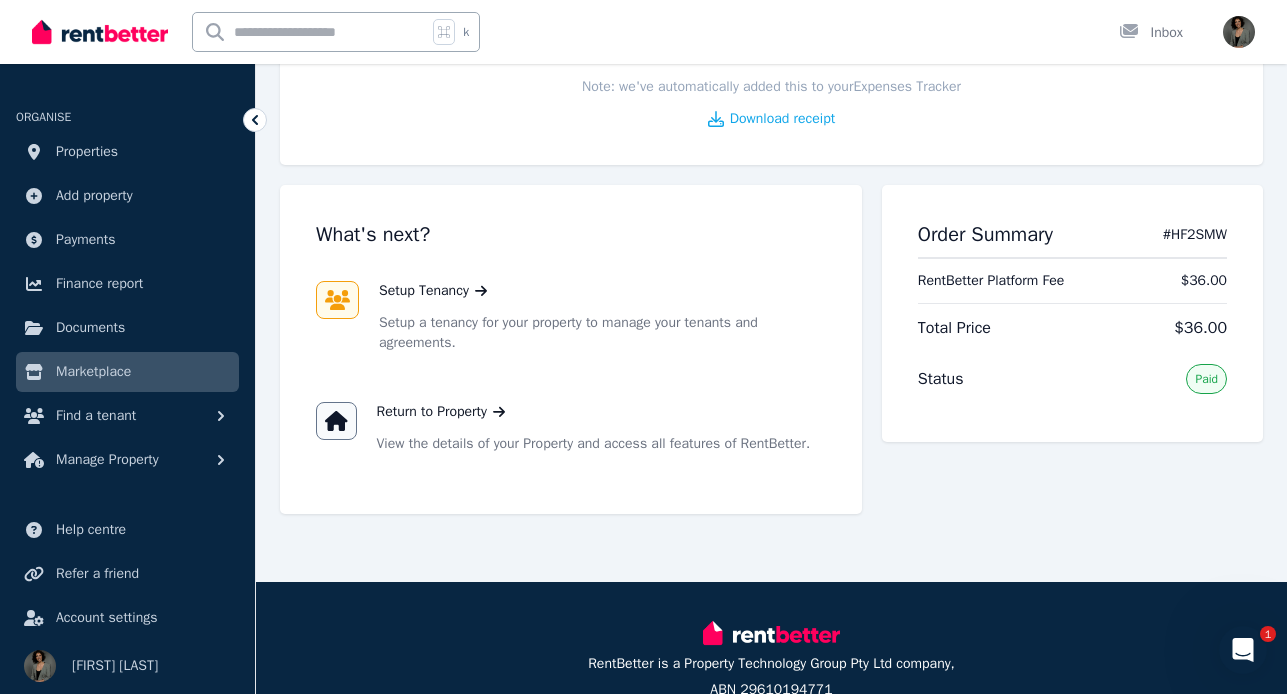 scroll, scrollTop: 264, scrollLeft: 0, axis: vertical 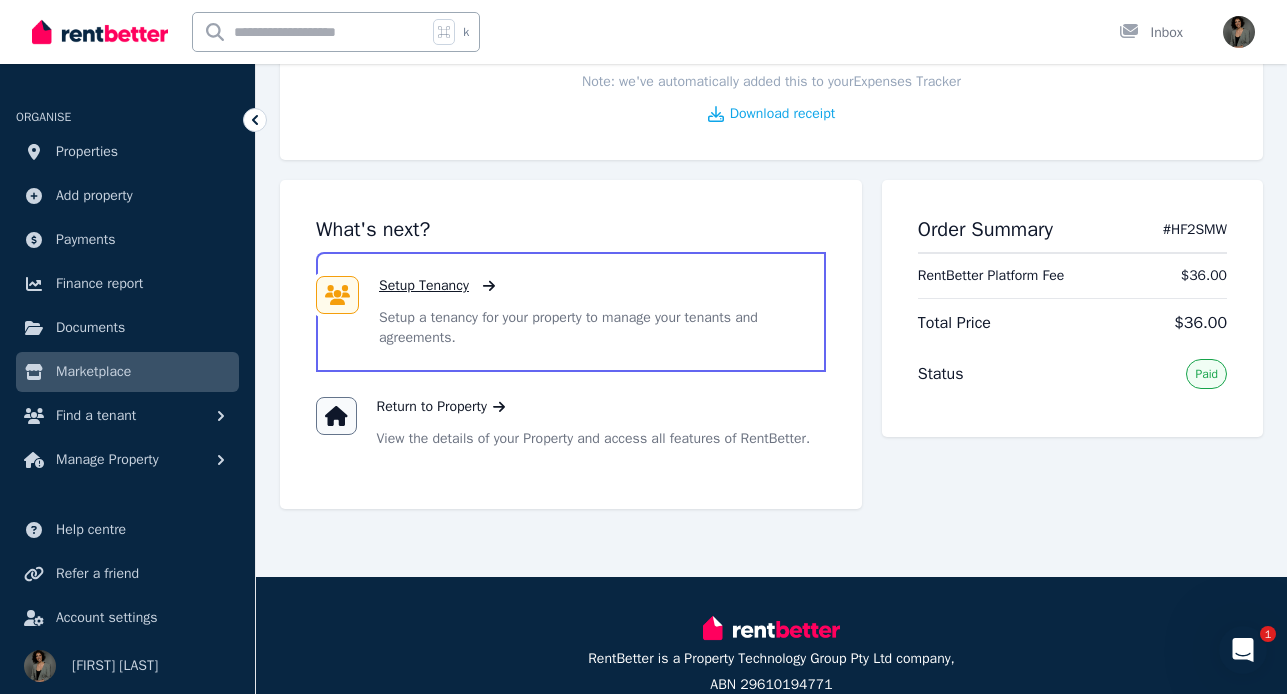 click on "Setup Tenancy" at bounding box center (424, 286) 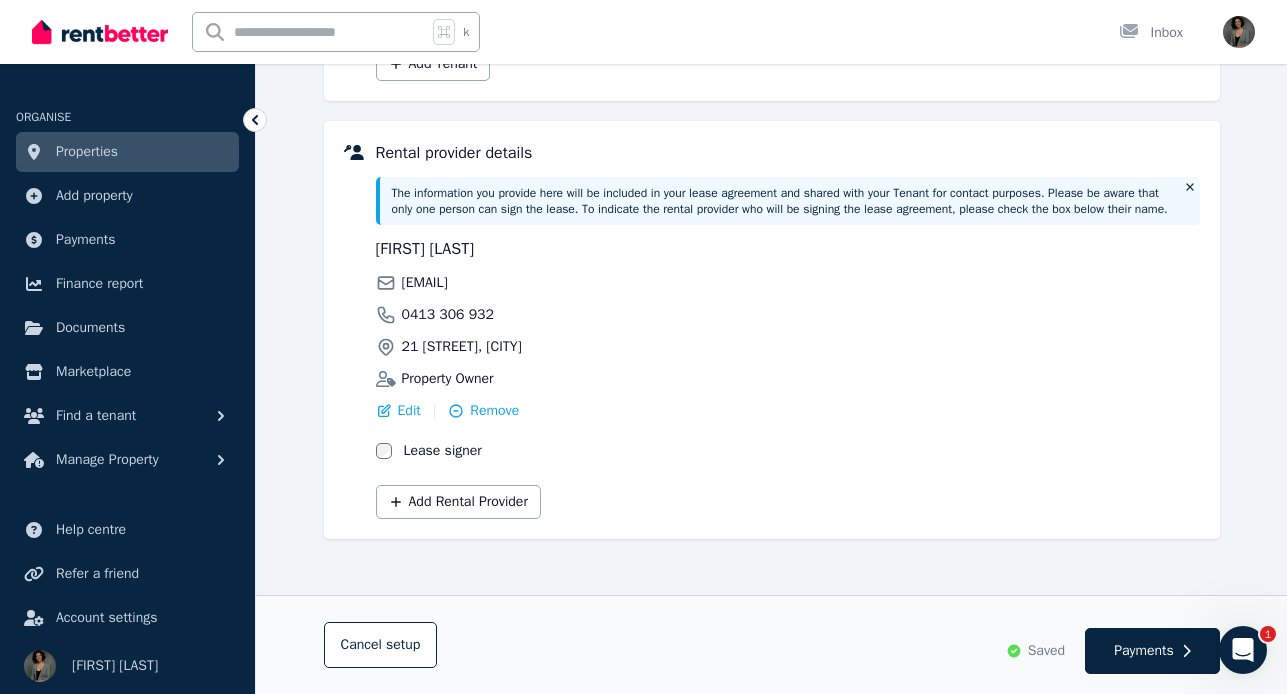 scroll, scrollTop: 485, scrollLeft: 0, axis: vertical 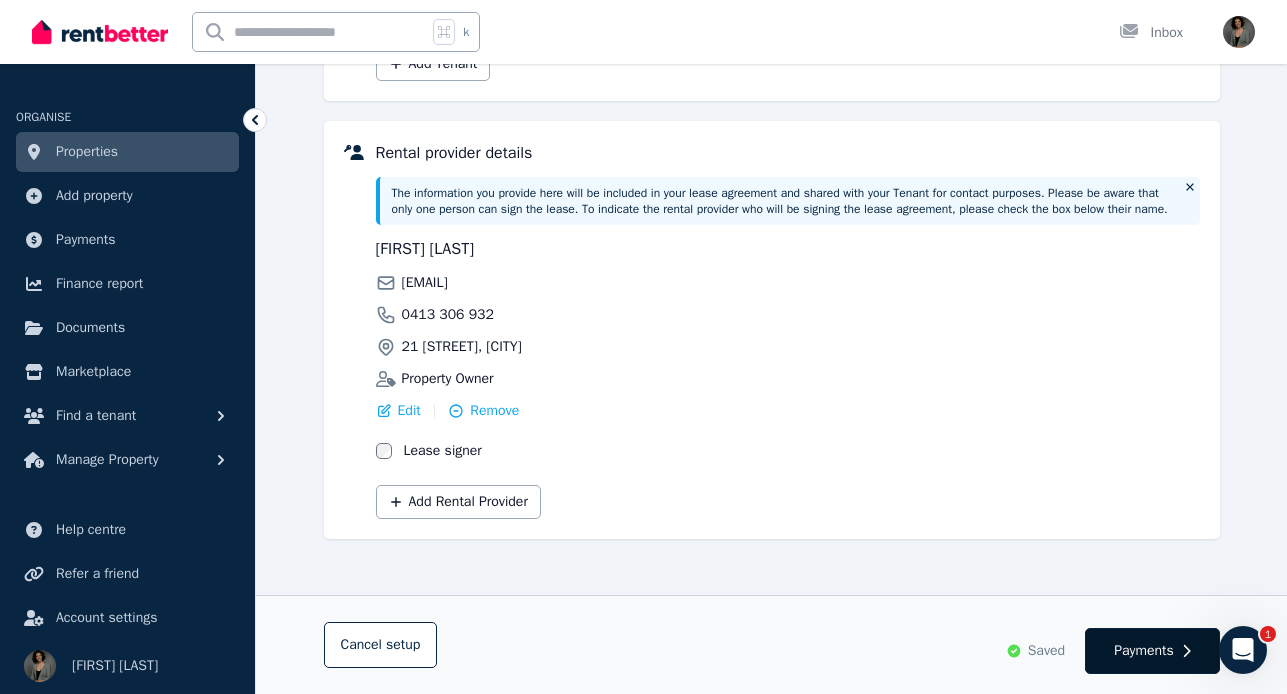 click on "Payments" at bounding box center [1144, 651] 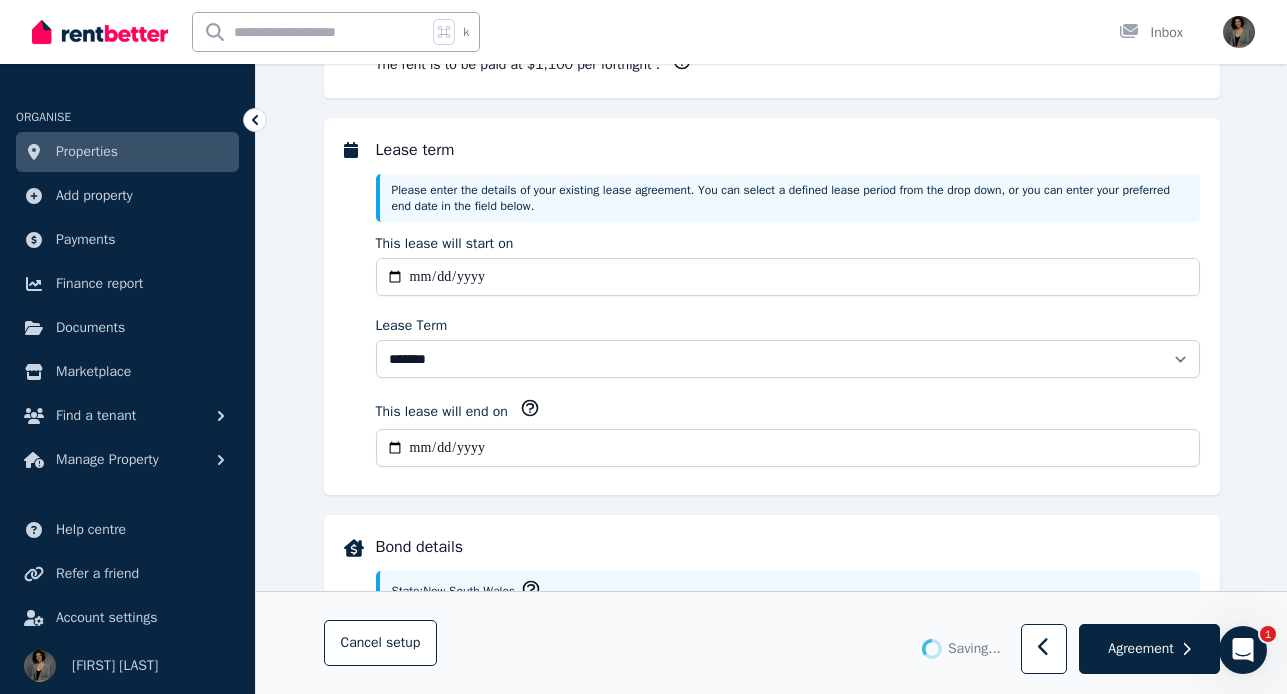 scroll, scrollTop: 0, scrollLeft: 0, axis: both 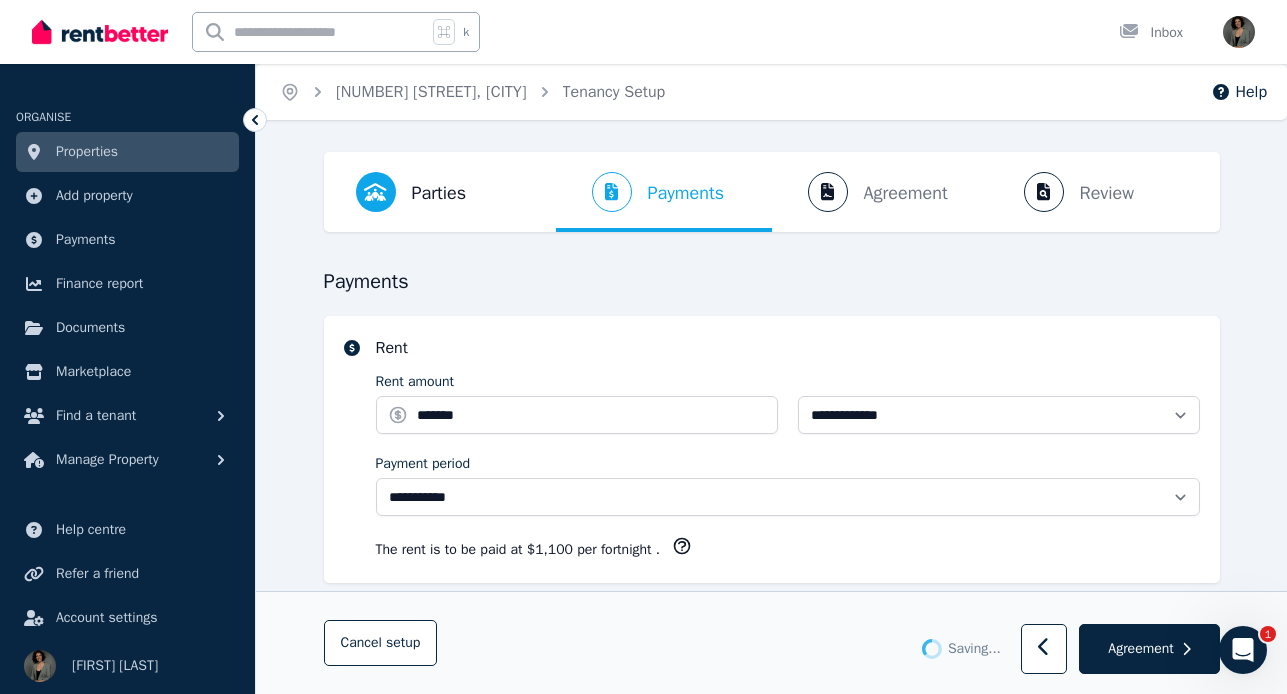 select on "**********" 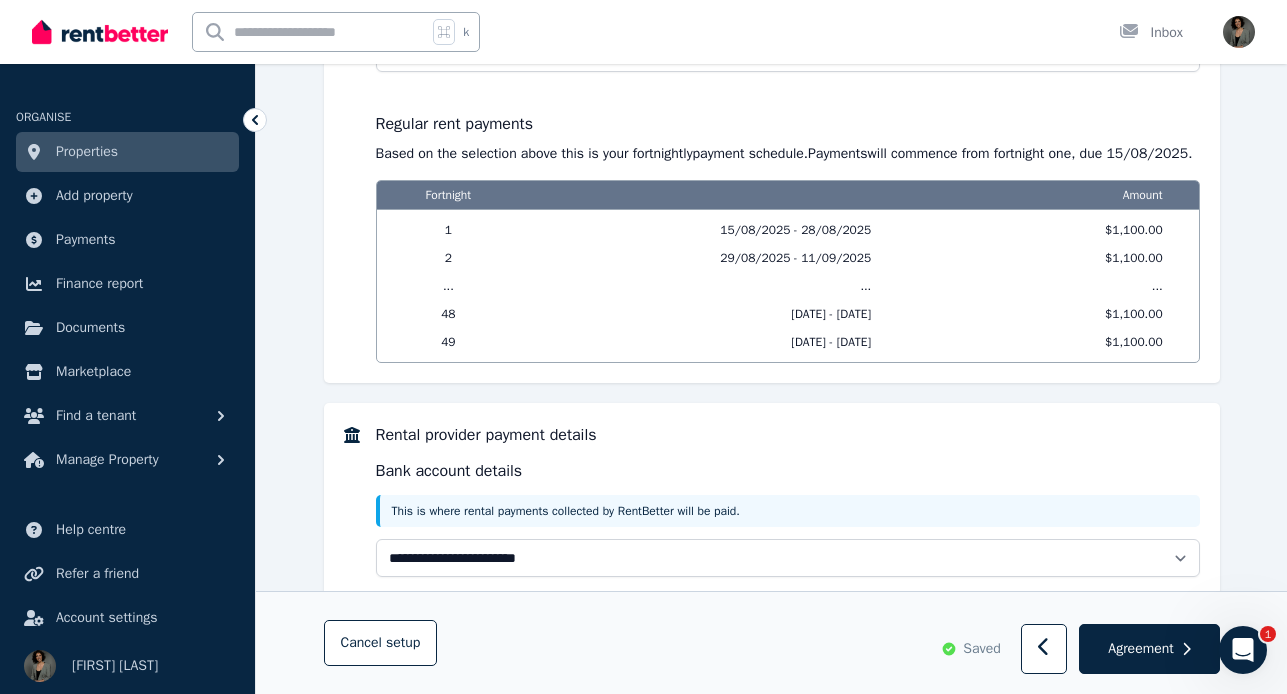scroll, scrollTop: 1832, scrollLeft: 0, axis: vertical 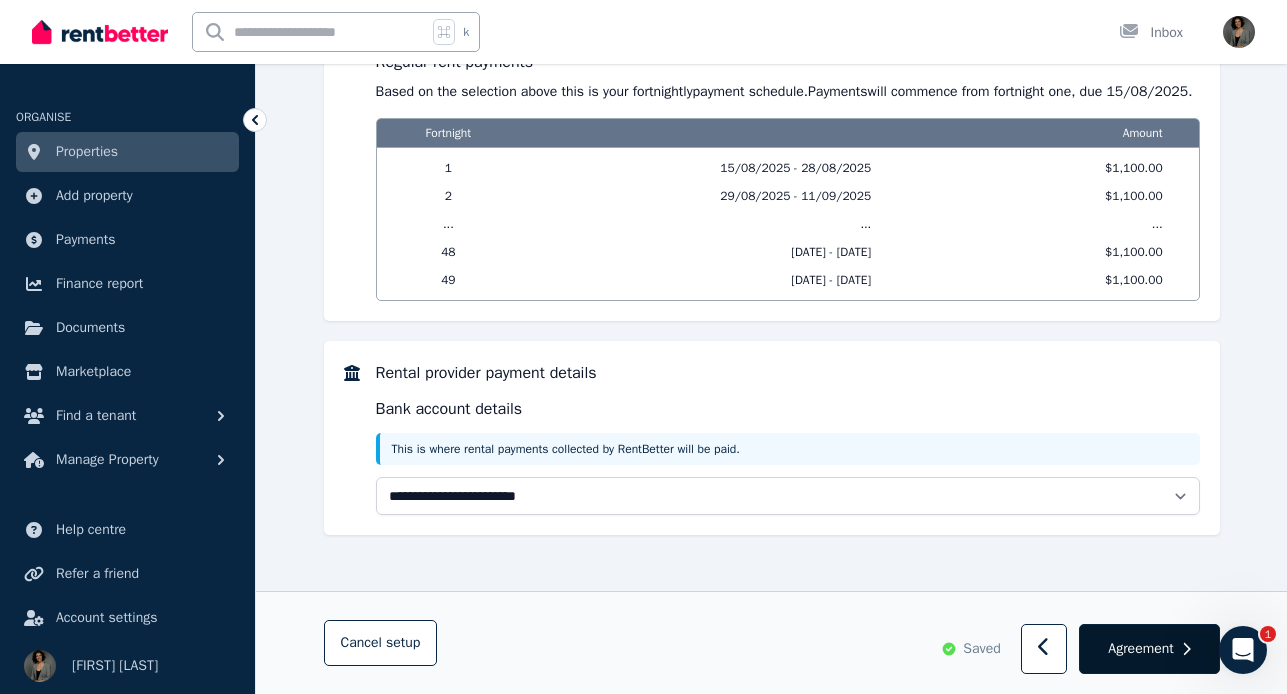 click on "Agreement" at bounding box center [1140, 649] 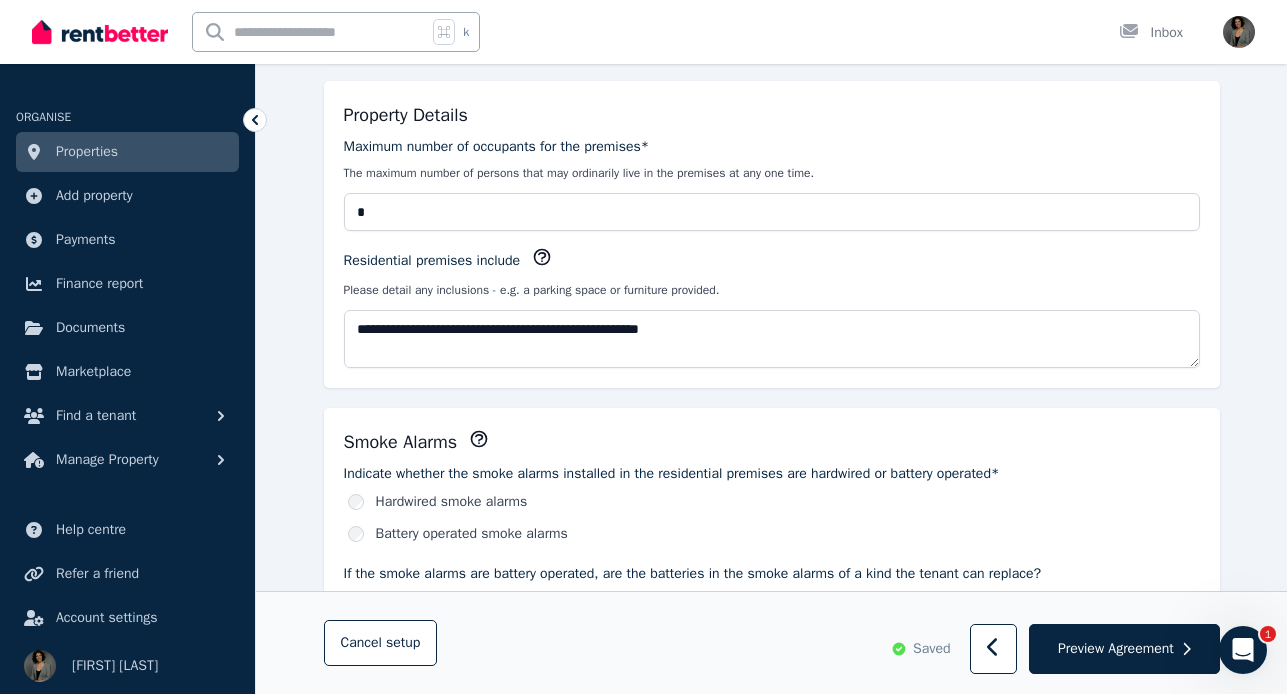 scroll, scrollTop: 1059, scrollLeft: 0, axis: vertical 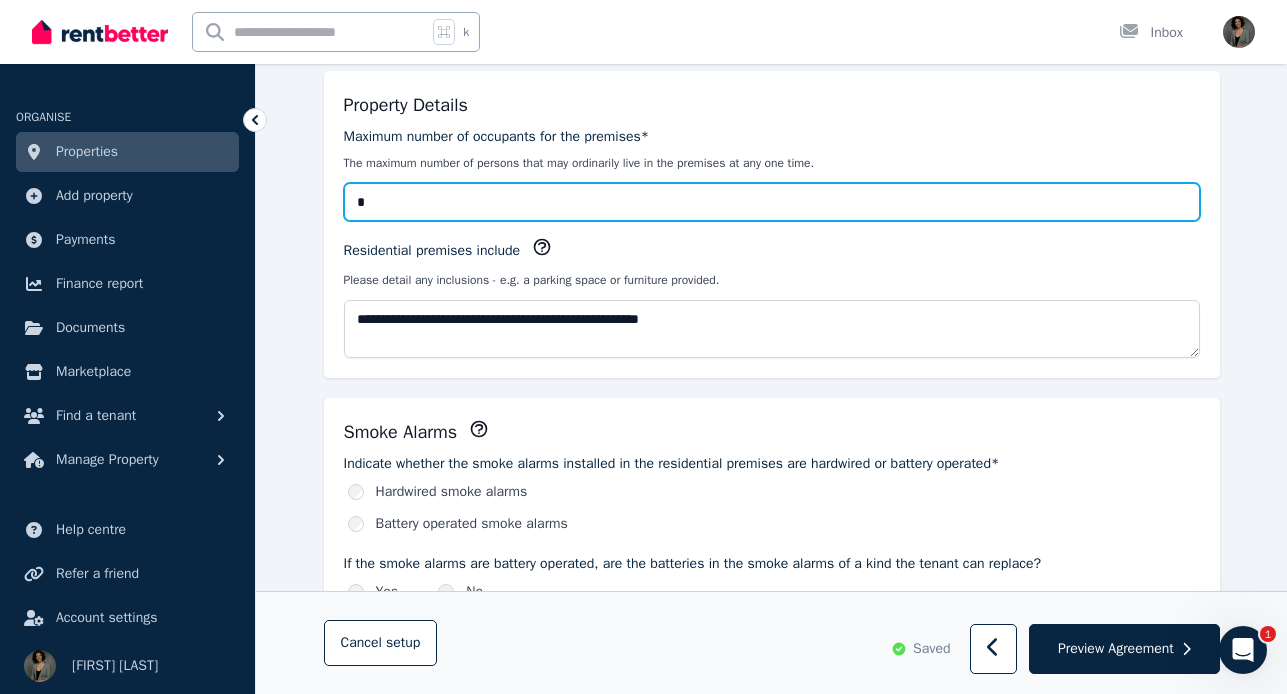 click on "*" at bounding box center [772, 202] 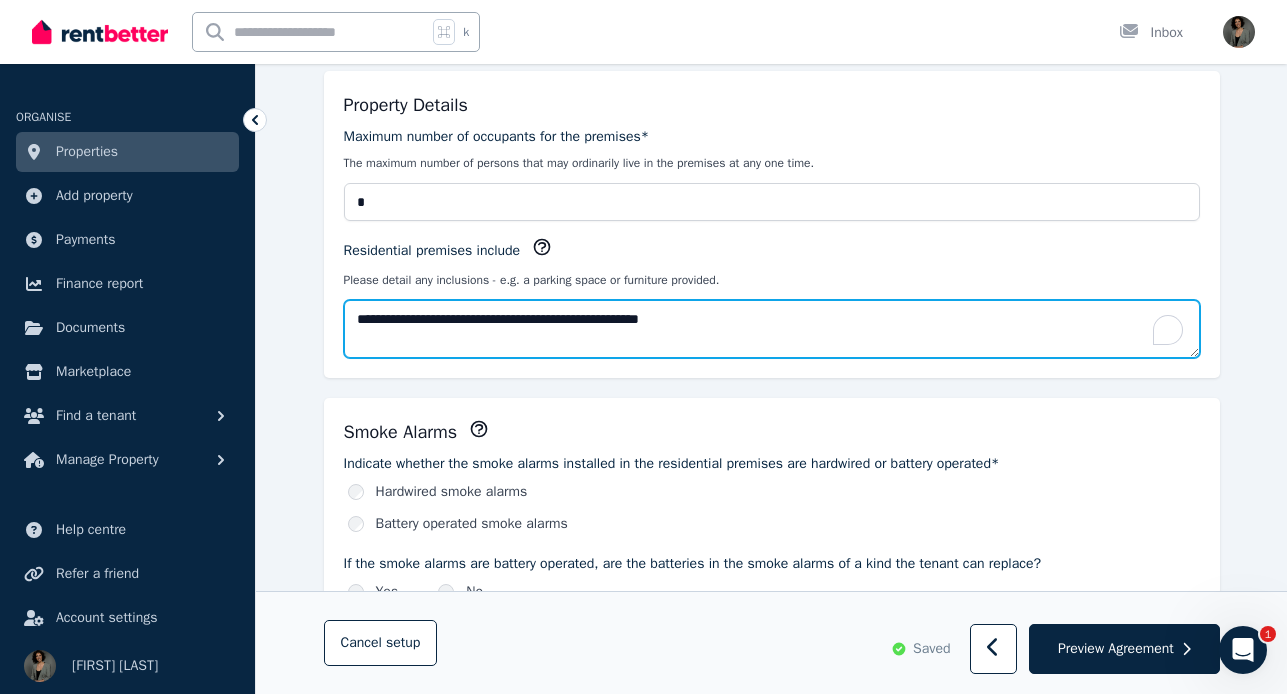 click on "**********" at bounding box center [772, 329] 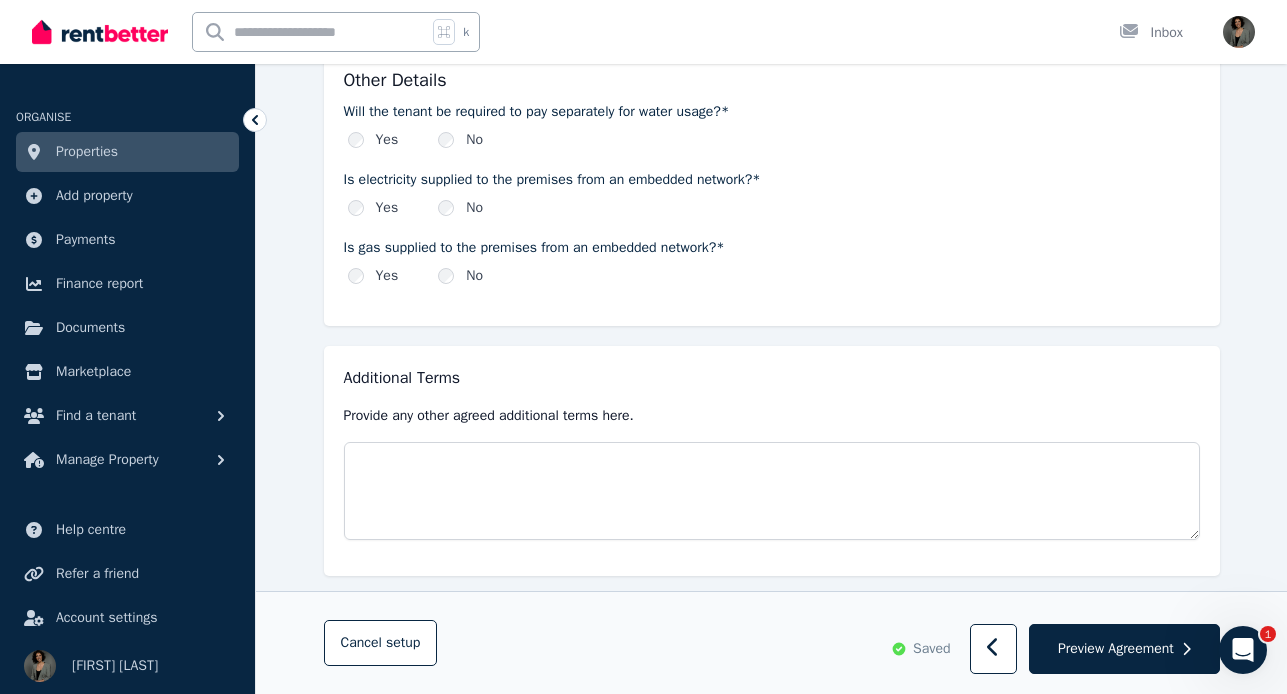 scroll, scrollTop: 2399, scrollLeft: 0, axis: vertical 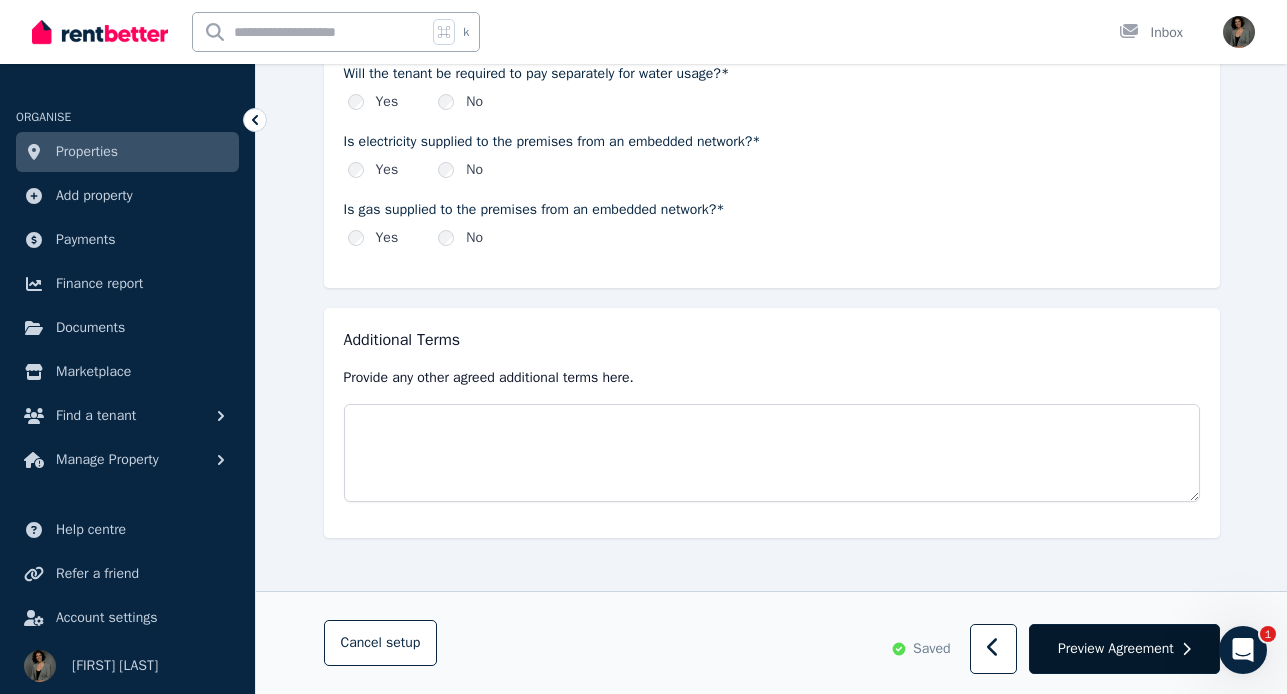 type on "**********" 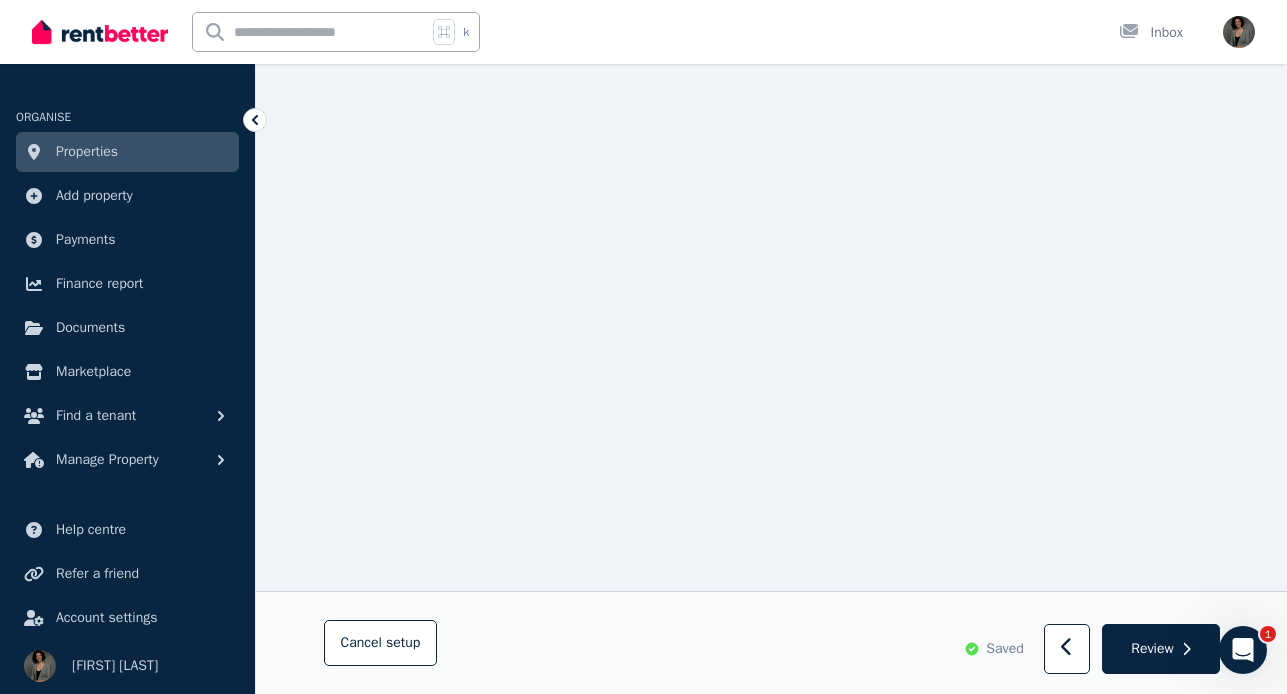 scroll, scrollTop: 2976, scrollLeft: 0, axis: vertical 